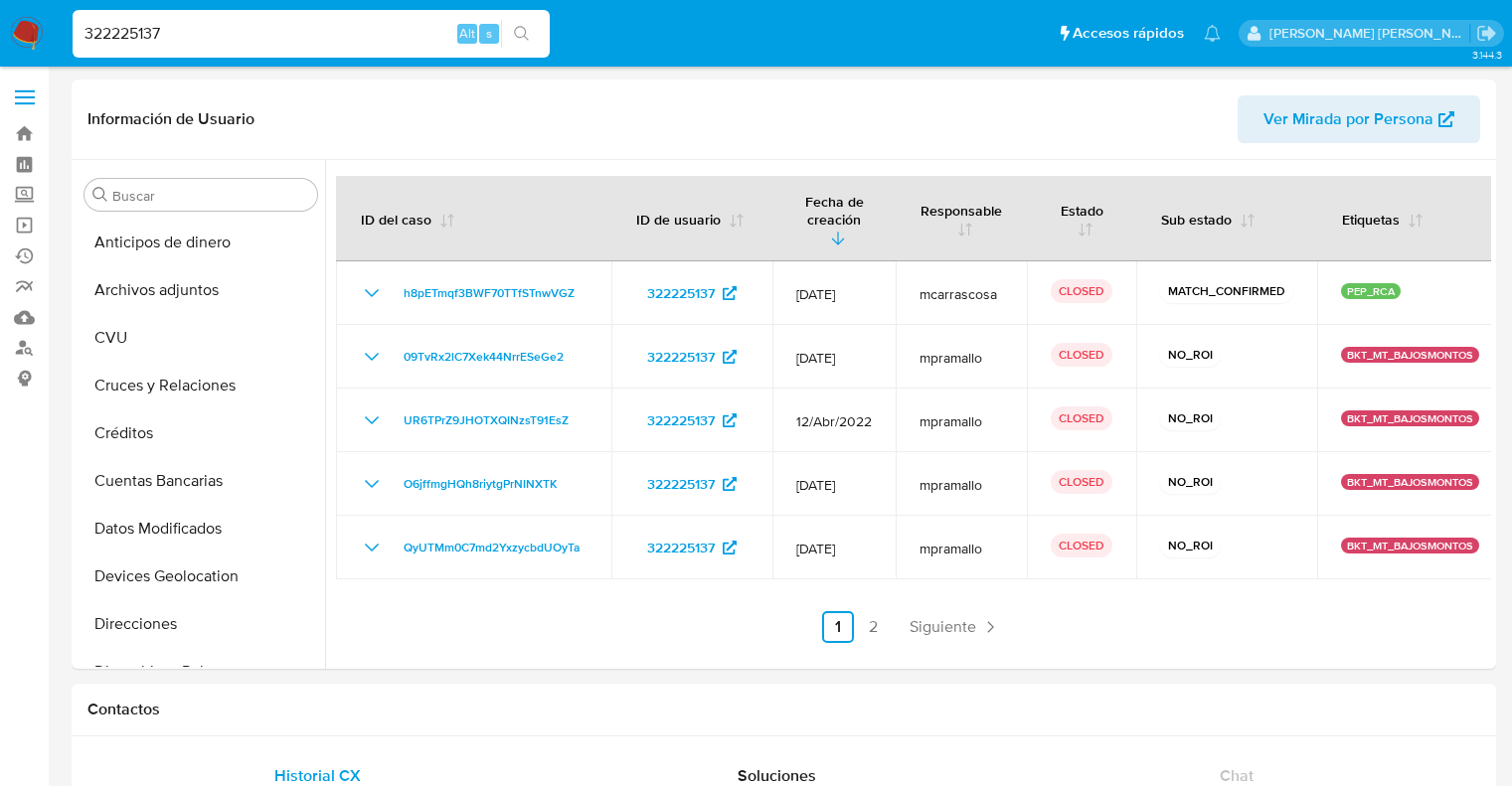 select on "10" 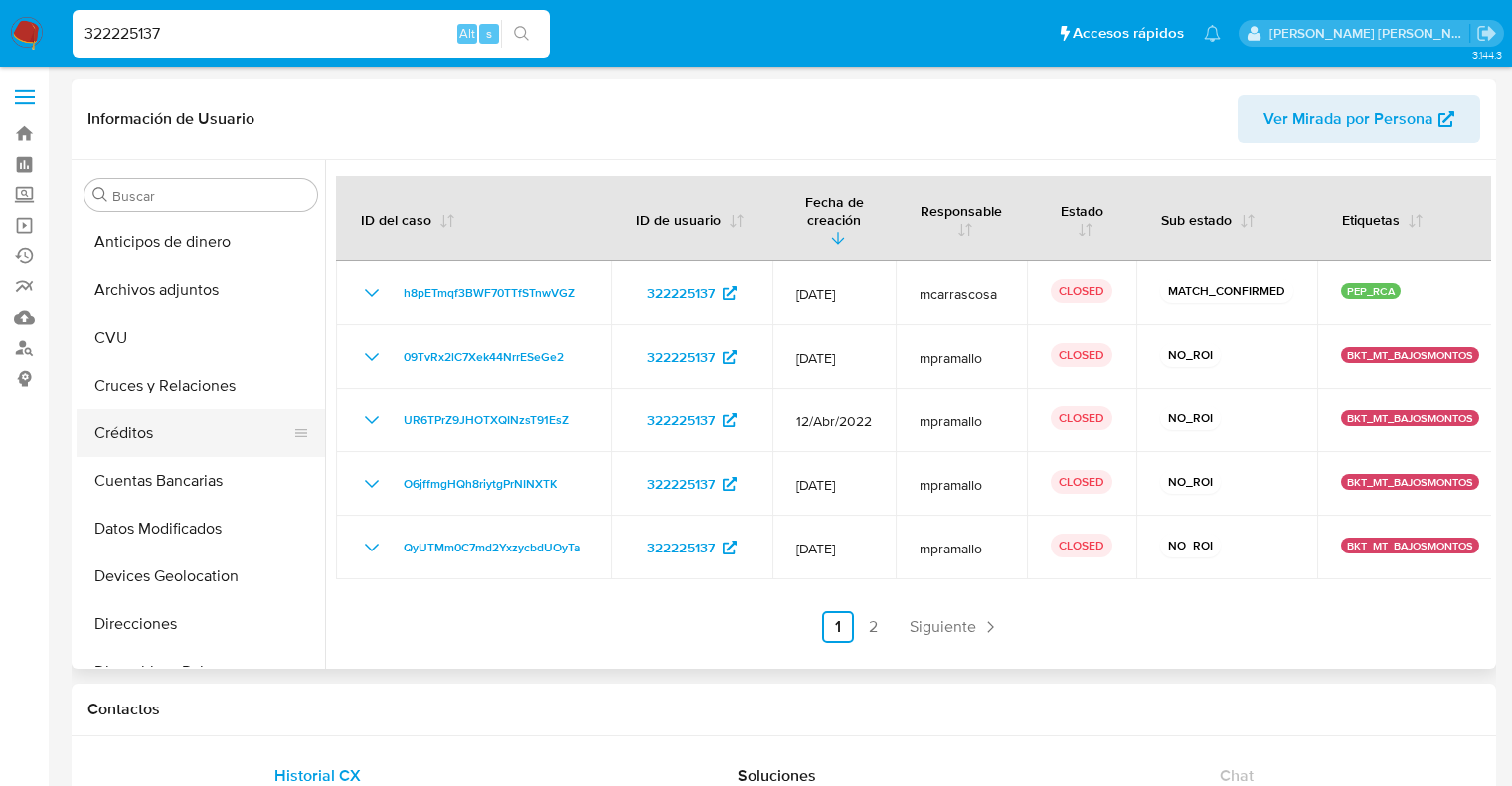 scroll, scrollTop: 0, scrollLeft: 0, axis: both 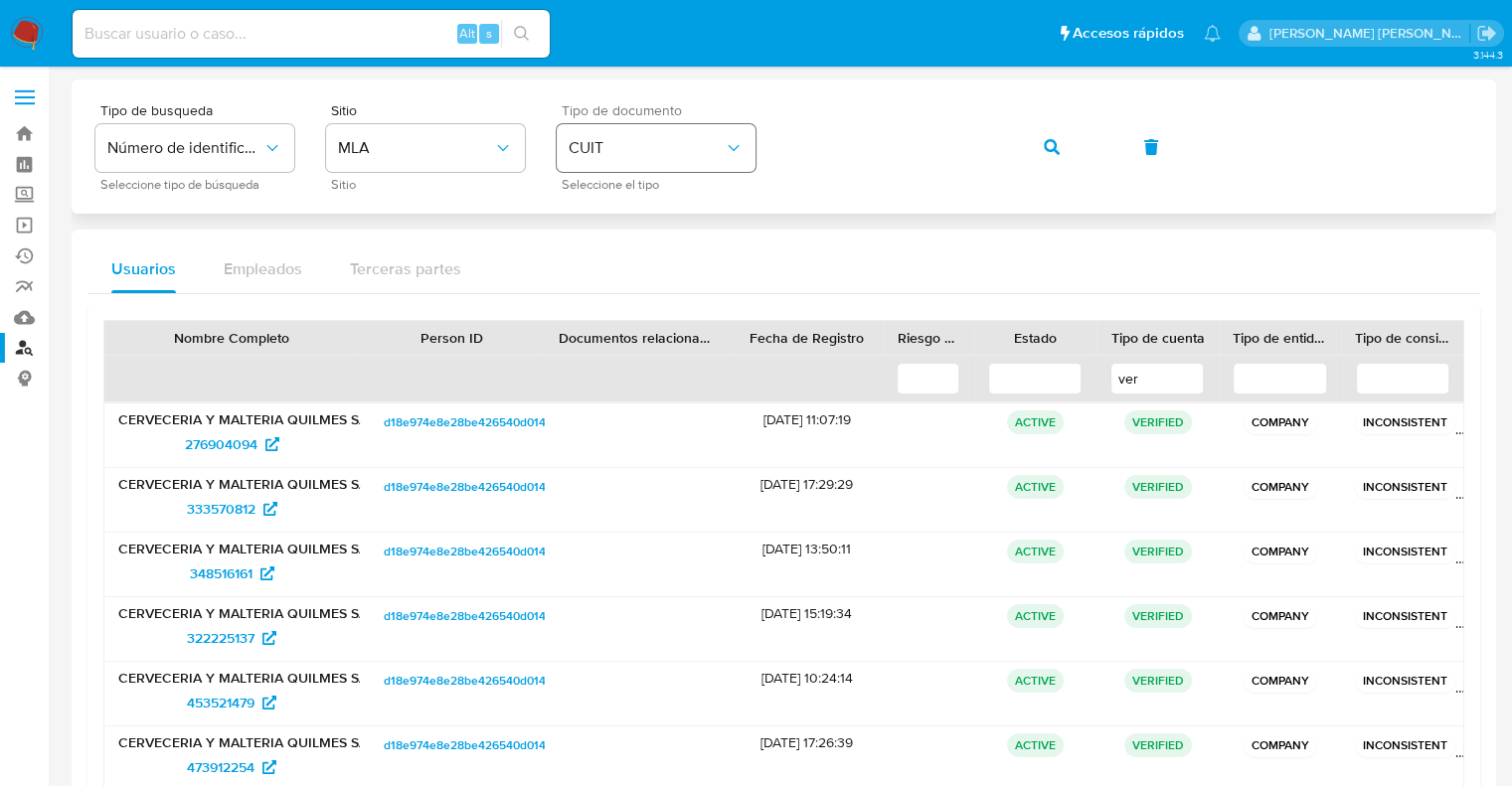 click on "Tipo de busqueda Número de identificación Seleccione tipo de búsqueda Sitio MLA Sitio Tipo de documento CUIT Seleccione el tipo" at bounding box center (783, 146) 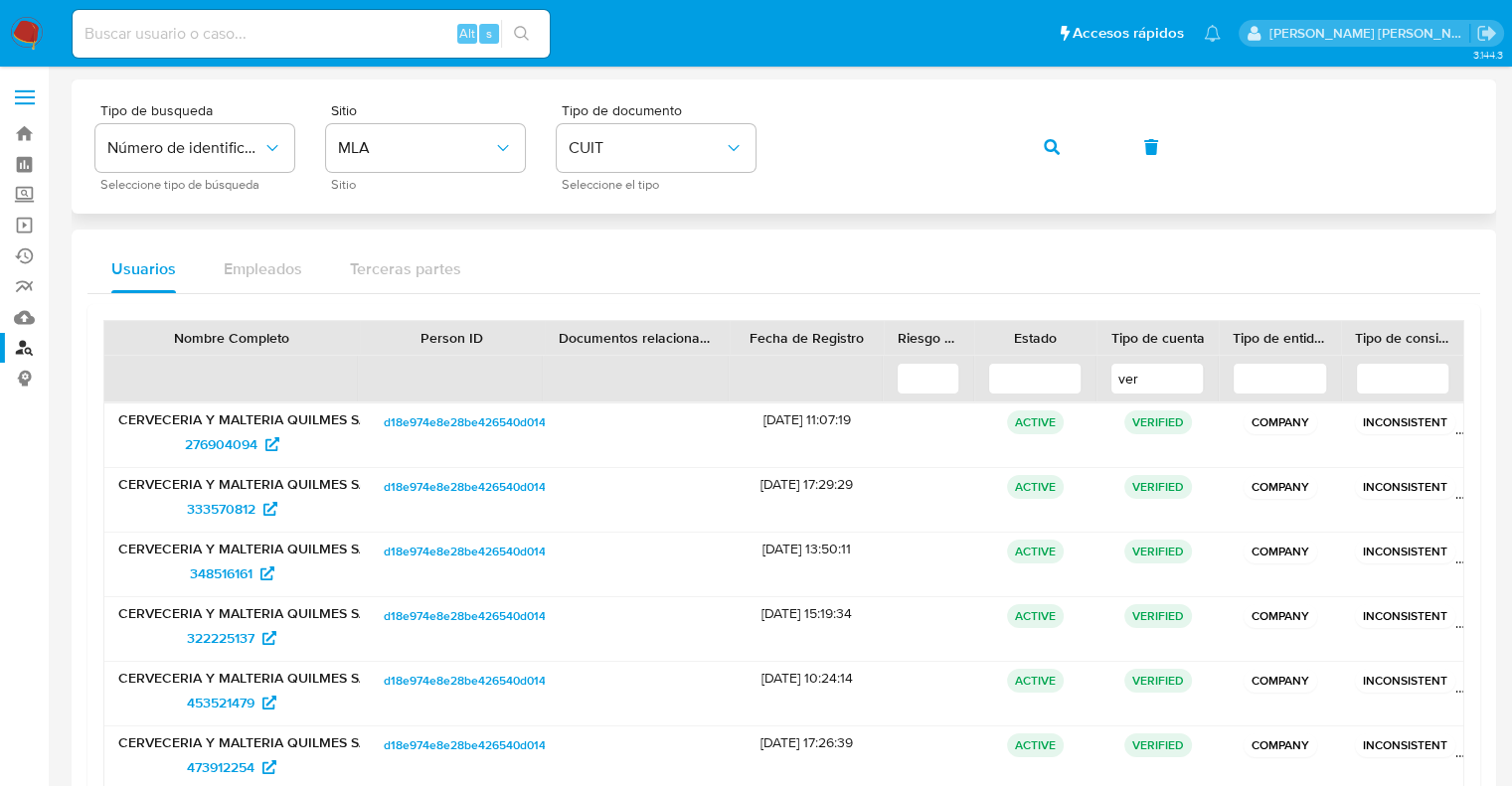 click 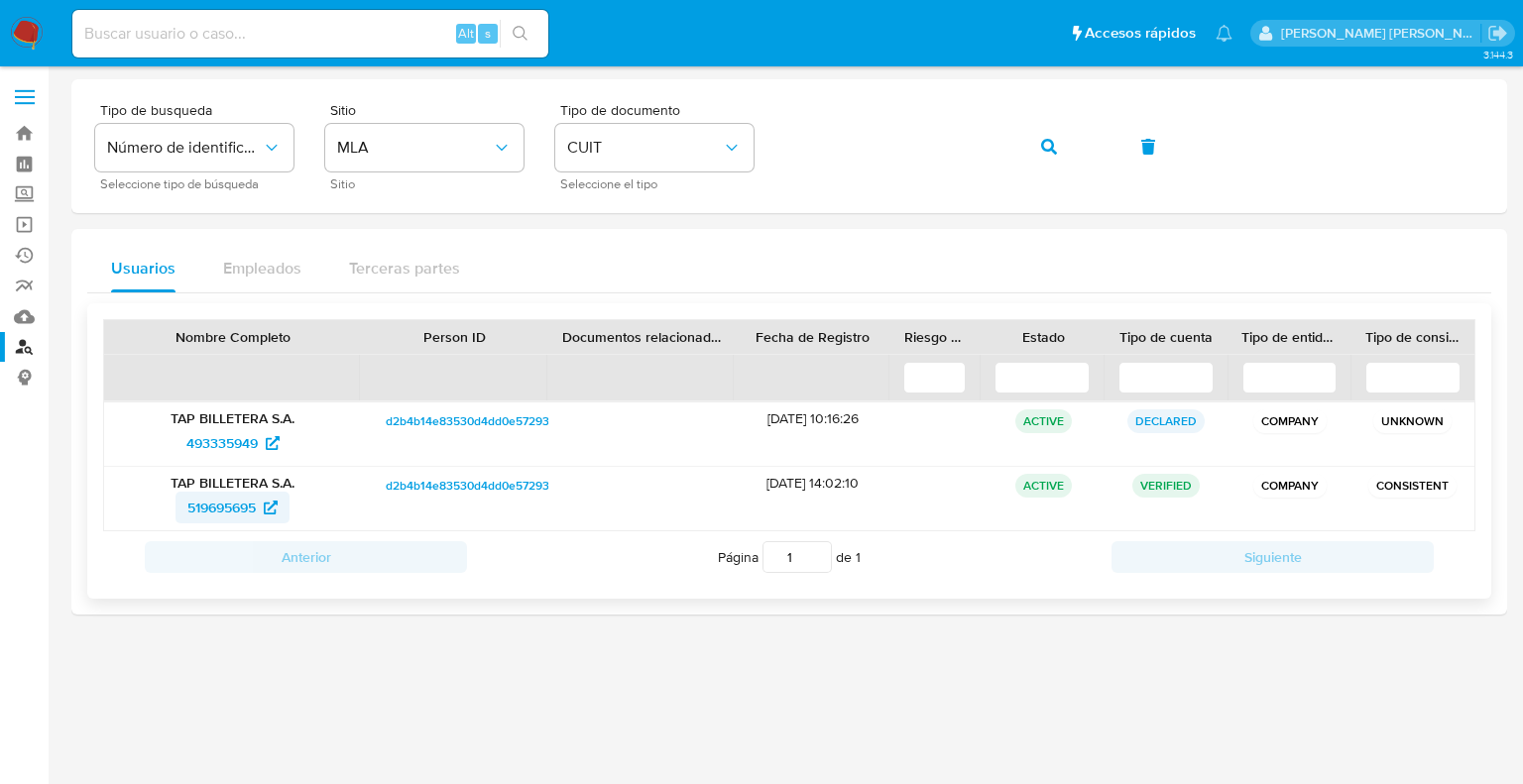 drag, startPoint x: 163, startPoint y: 515, endPoint x: 258, endPoint y: 515, distance: 95 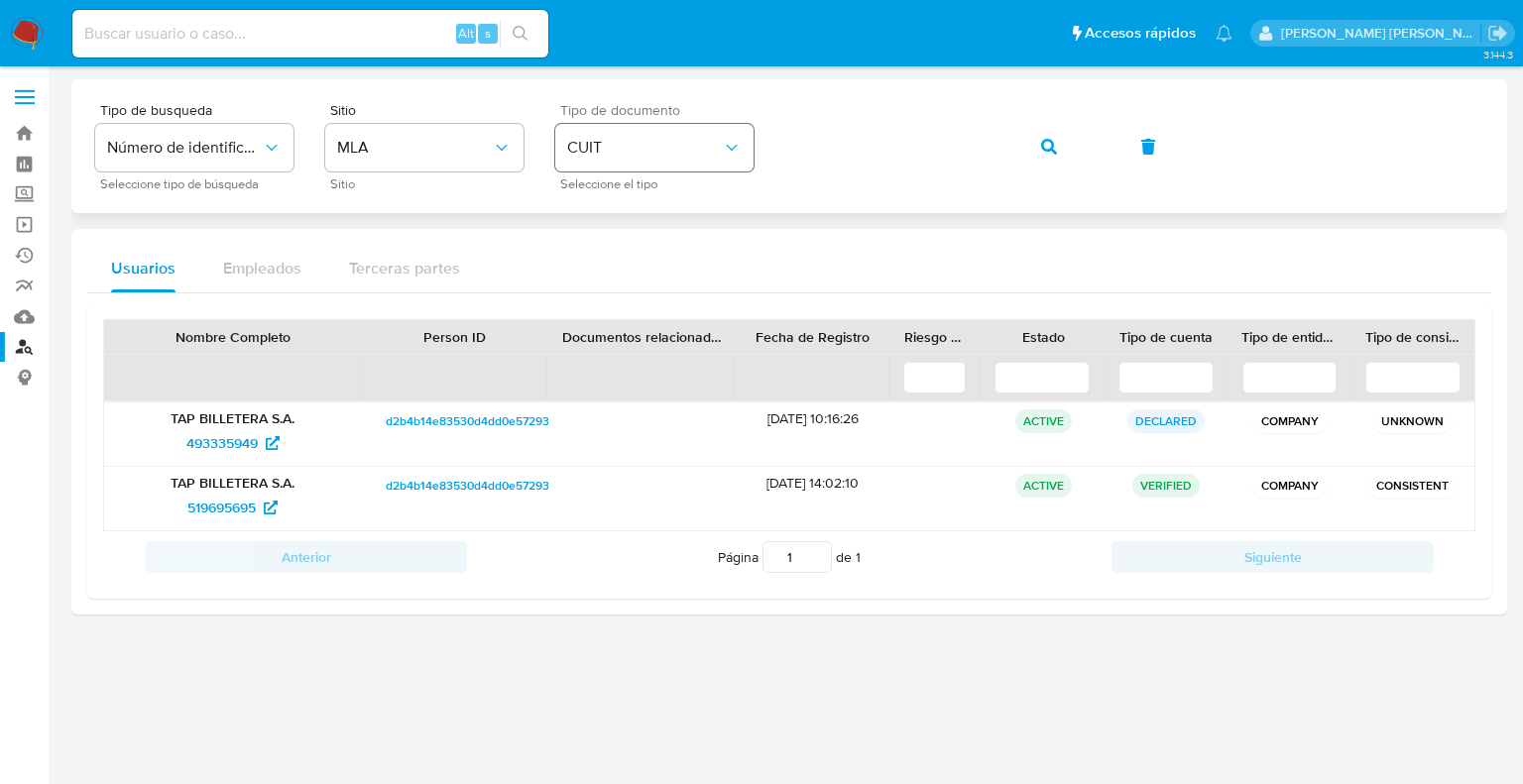 click on "Tipo de busqueda Número de identificación Seleccione tipo de búsqueda Sitio MLA Sitio Tipo de documento CUIT Seleccione el tipo" at bounding box center (789, 146) 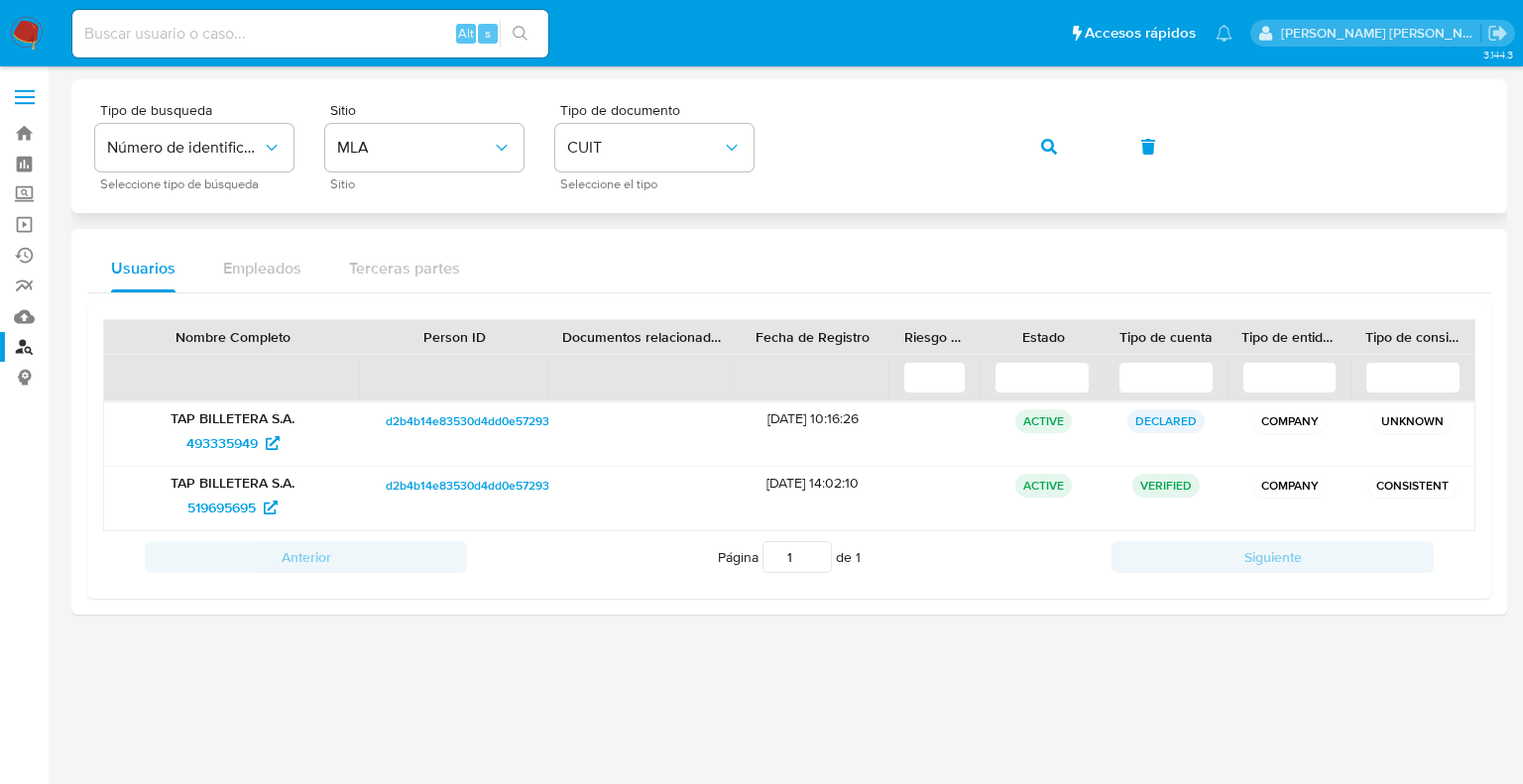 click at bounding box center (1049, 147) 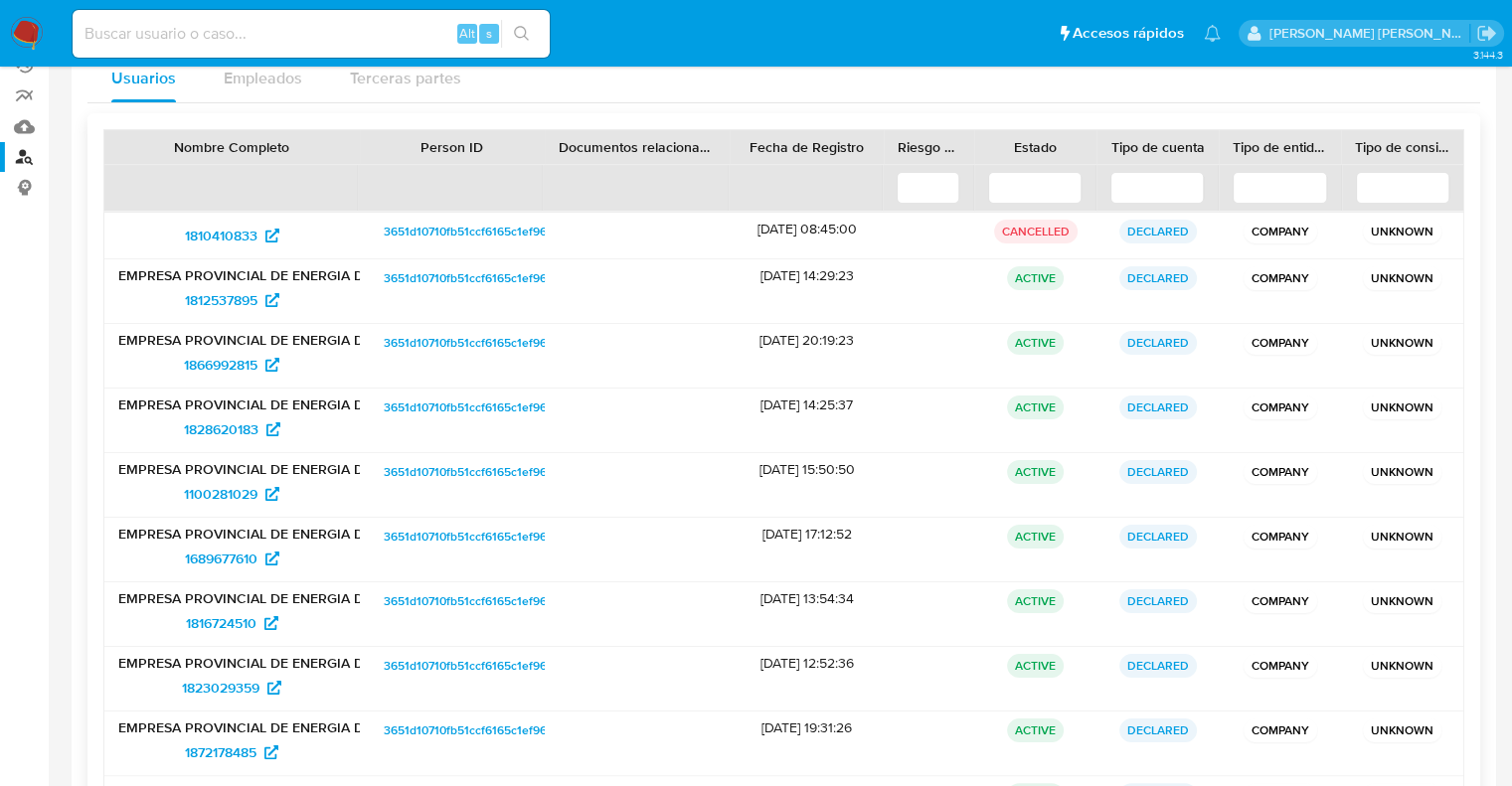 scroll, scrollTop: 0, scrollLeft: 0, axis: both 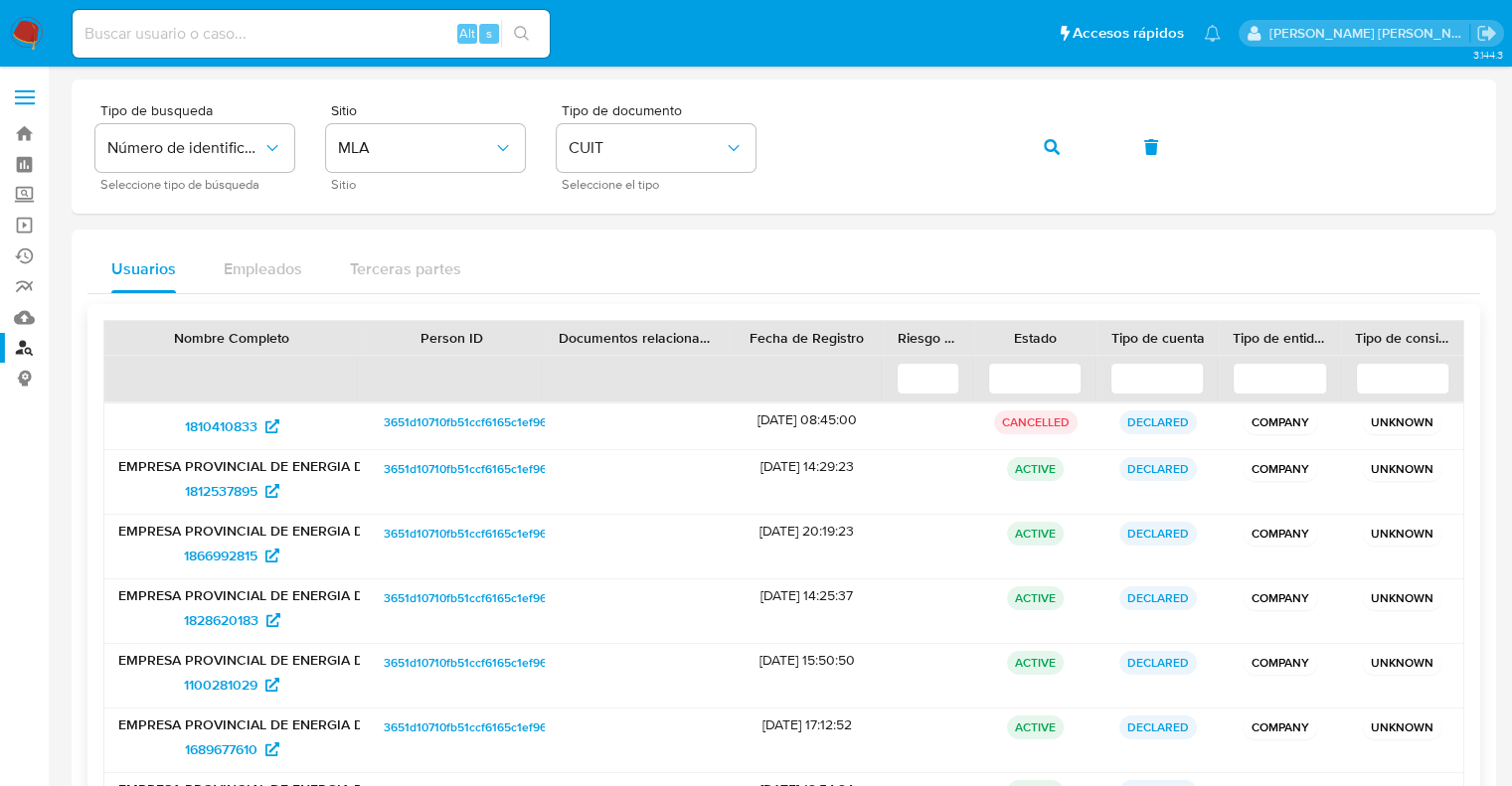 click at bounding box center [1157, 379] 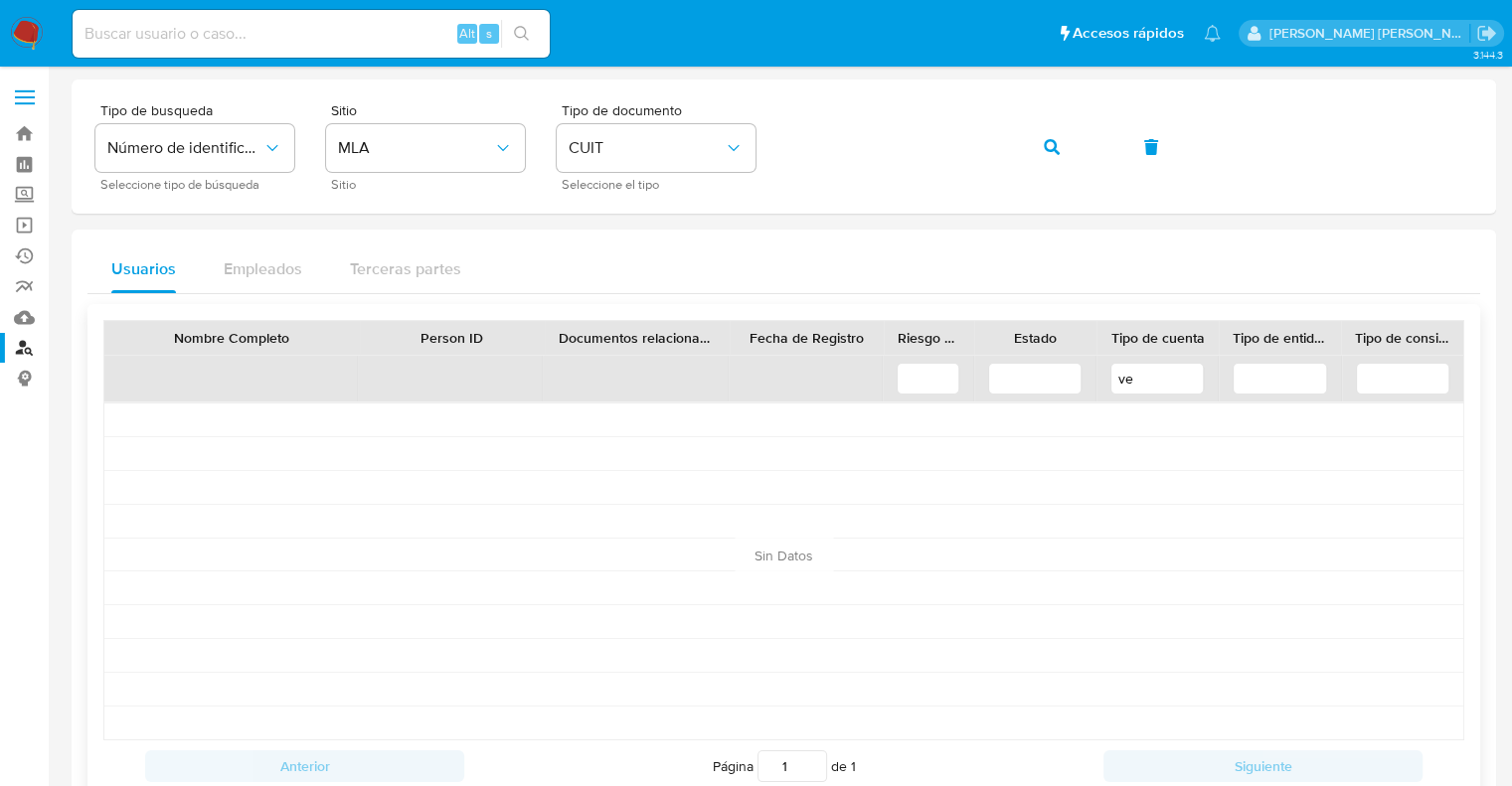 type on "v" 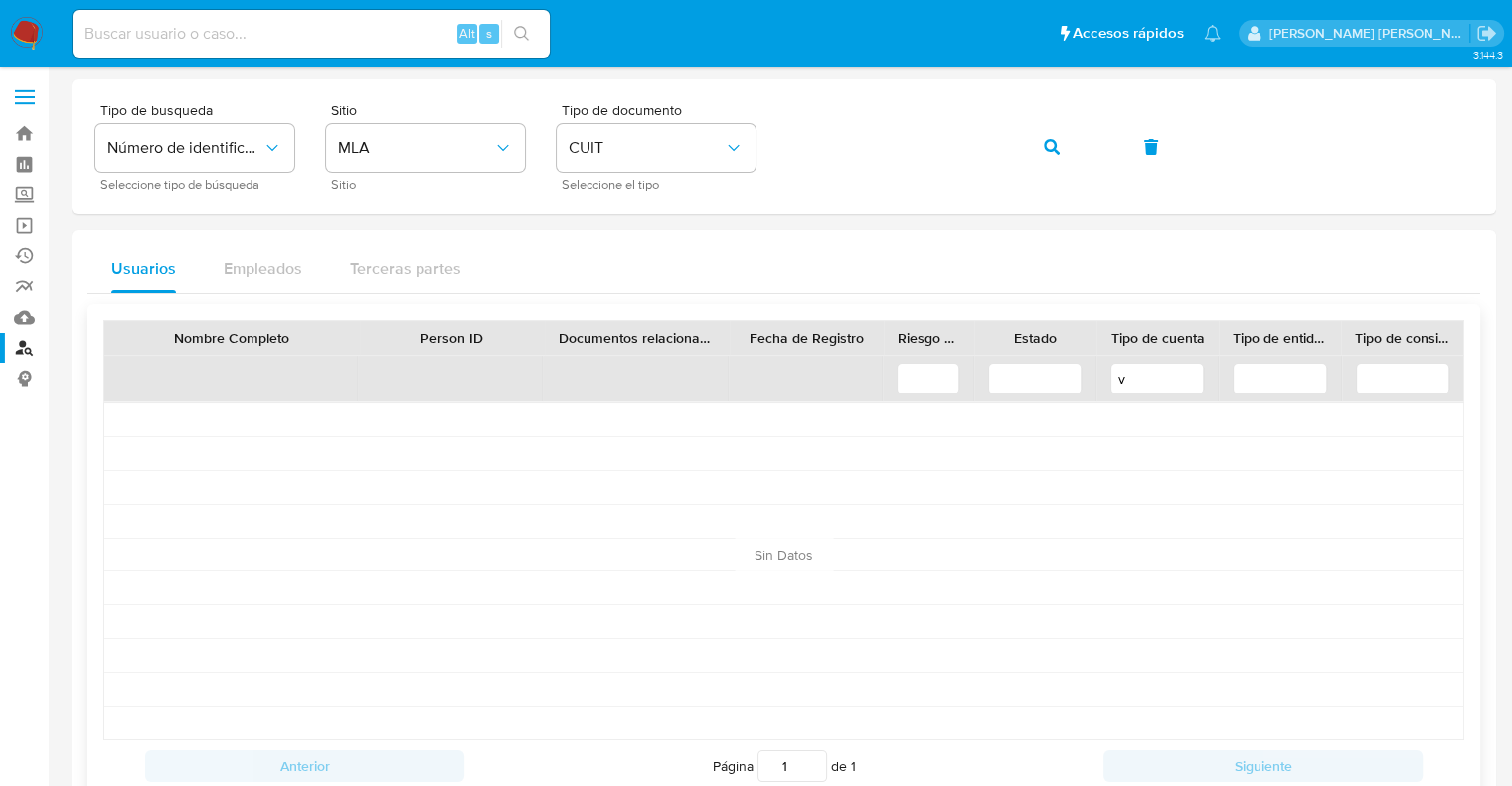 type 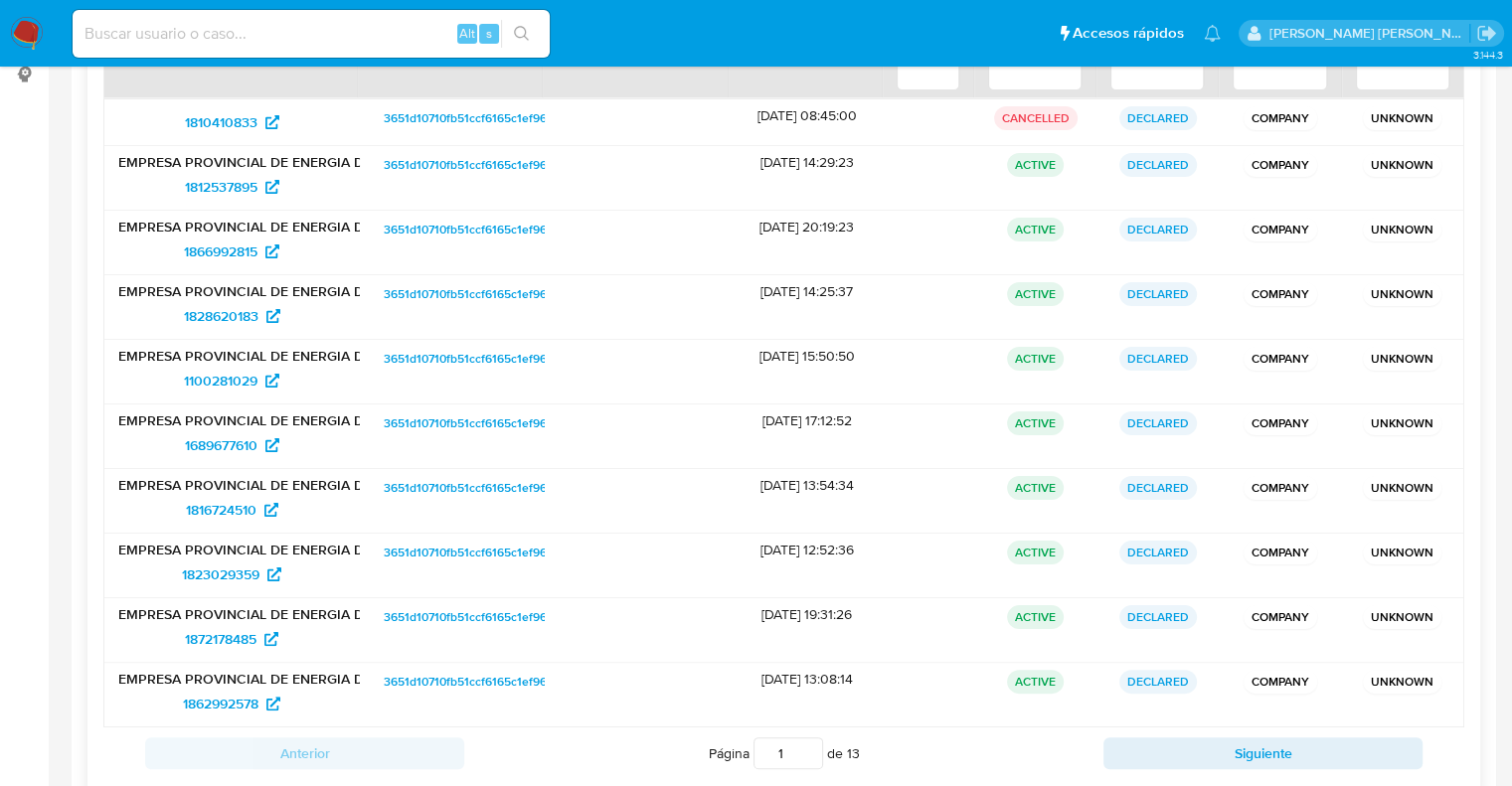 scroll, scrollTop: 354, scrollLeft: 0, axis: vertical 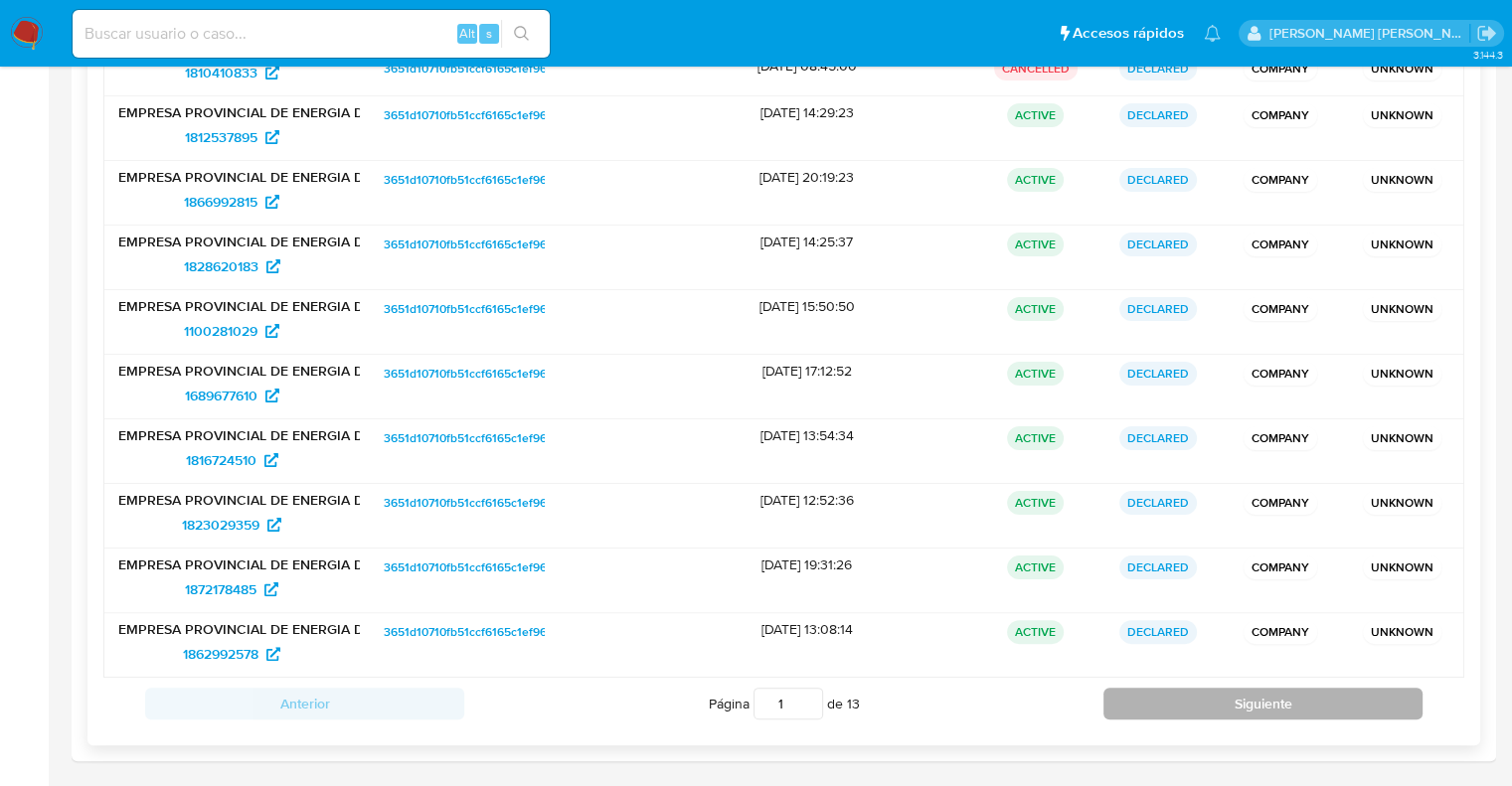 click on "Siguiente" at bounding box center (1262, 704) 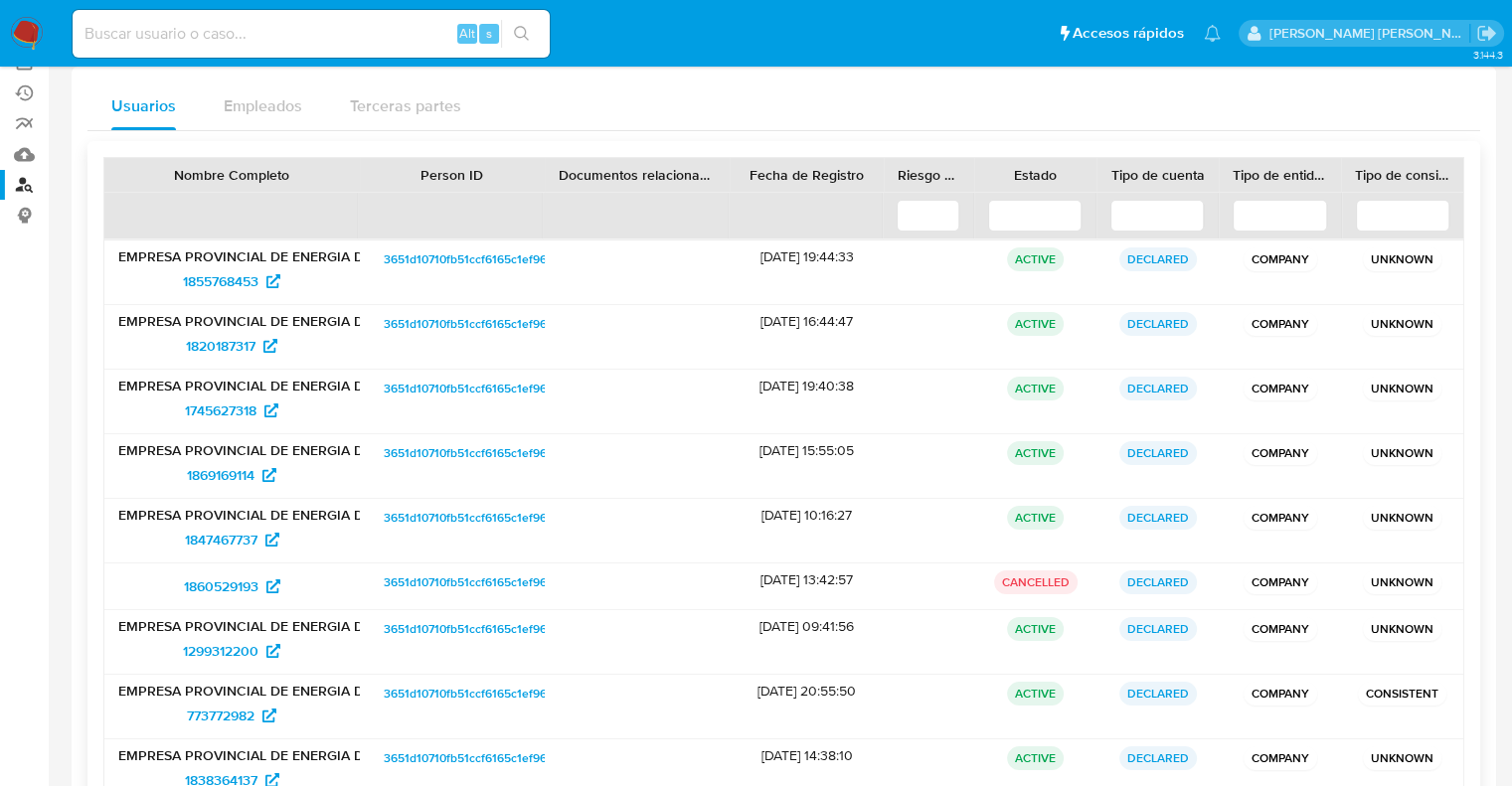 scroll, scrollTop: 354, scrollLeft: 0, axis: vertical 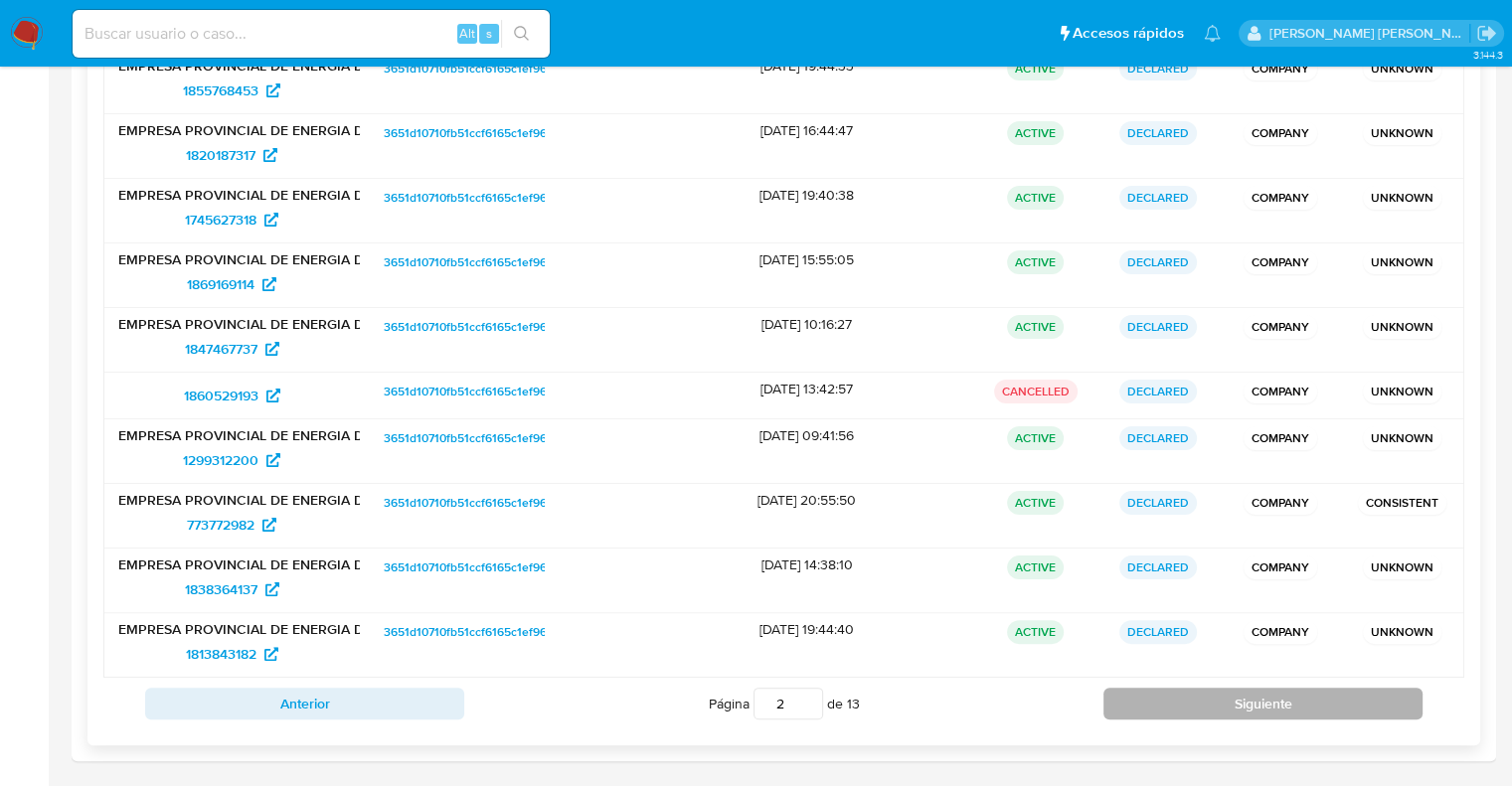 click on "Siguiente" at bounding box center (1262, 704) 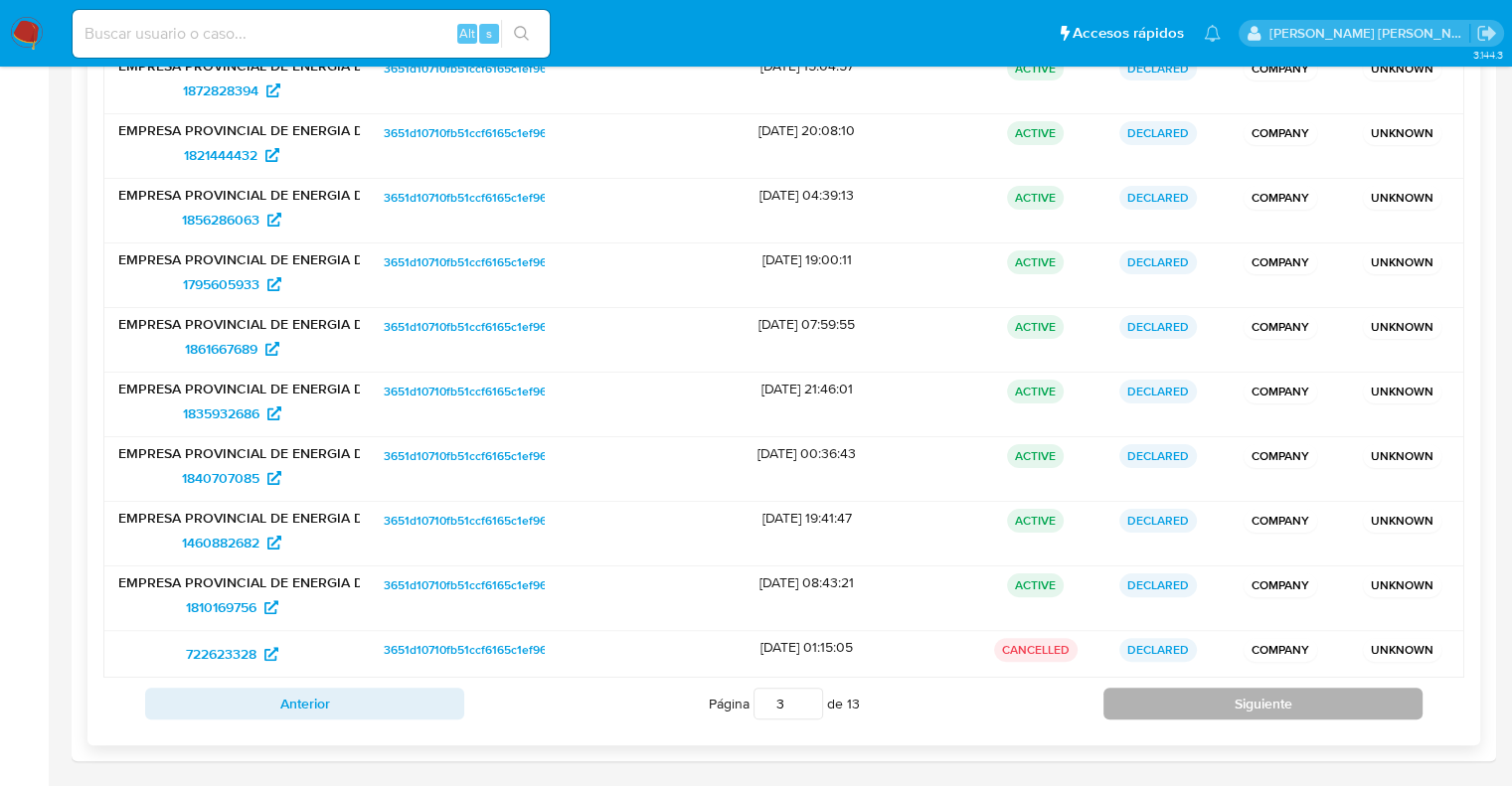 click on "Siguiente" at bounding box center [1262, 704] 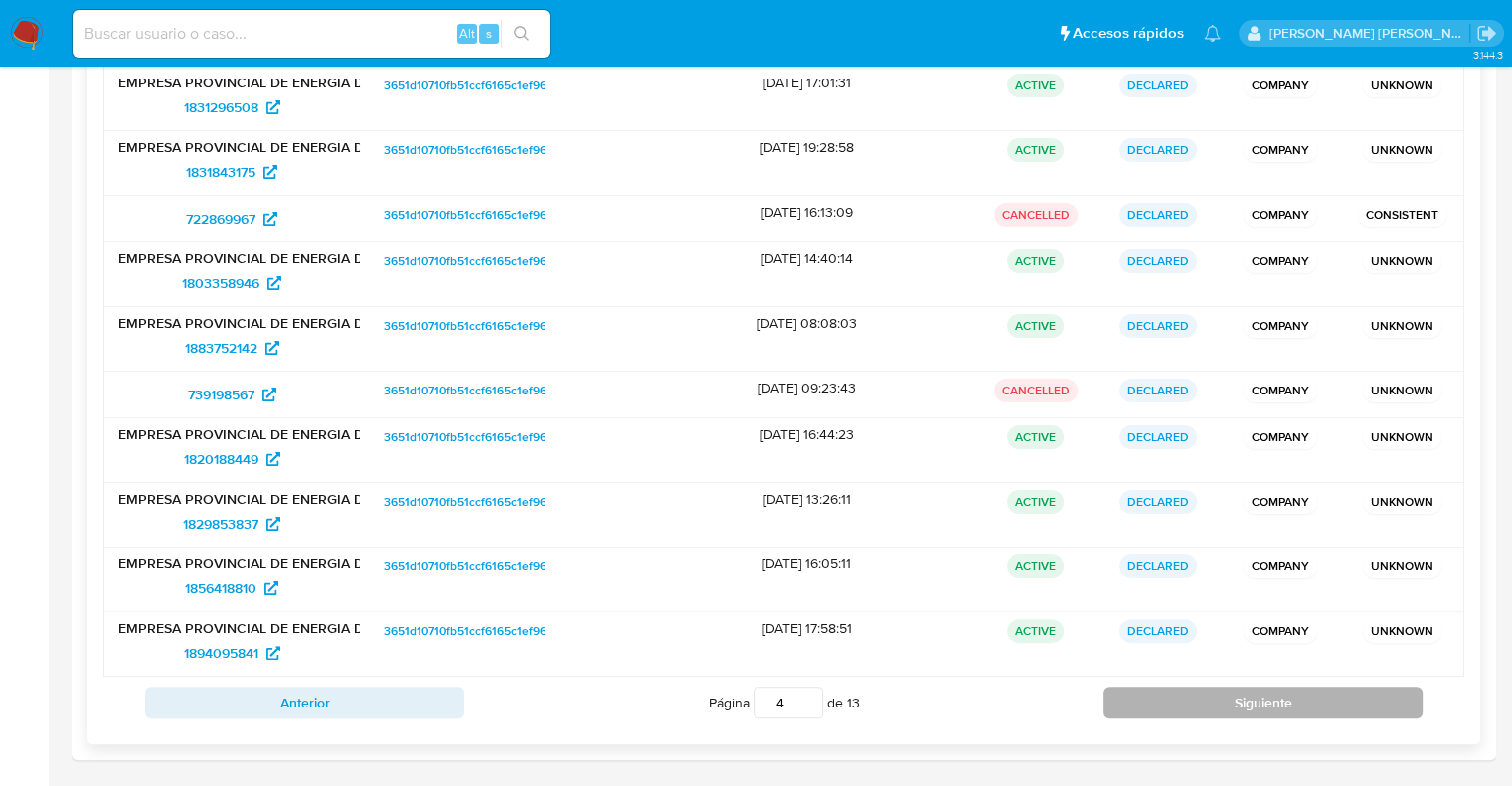 click on "Siguiente" at bounding box center [1262, 703] 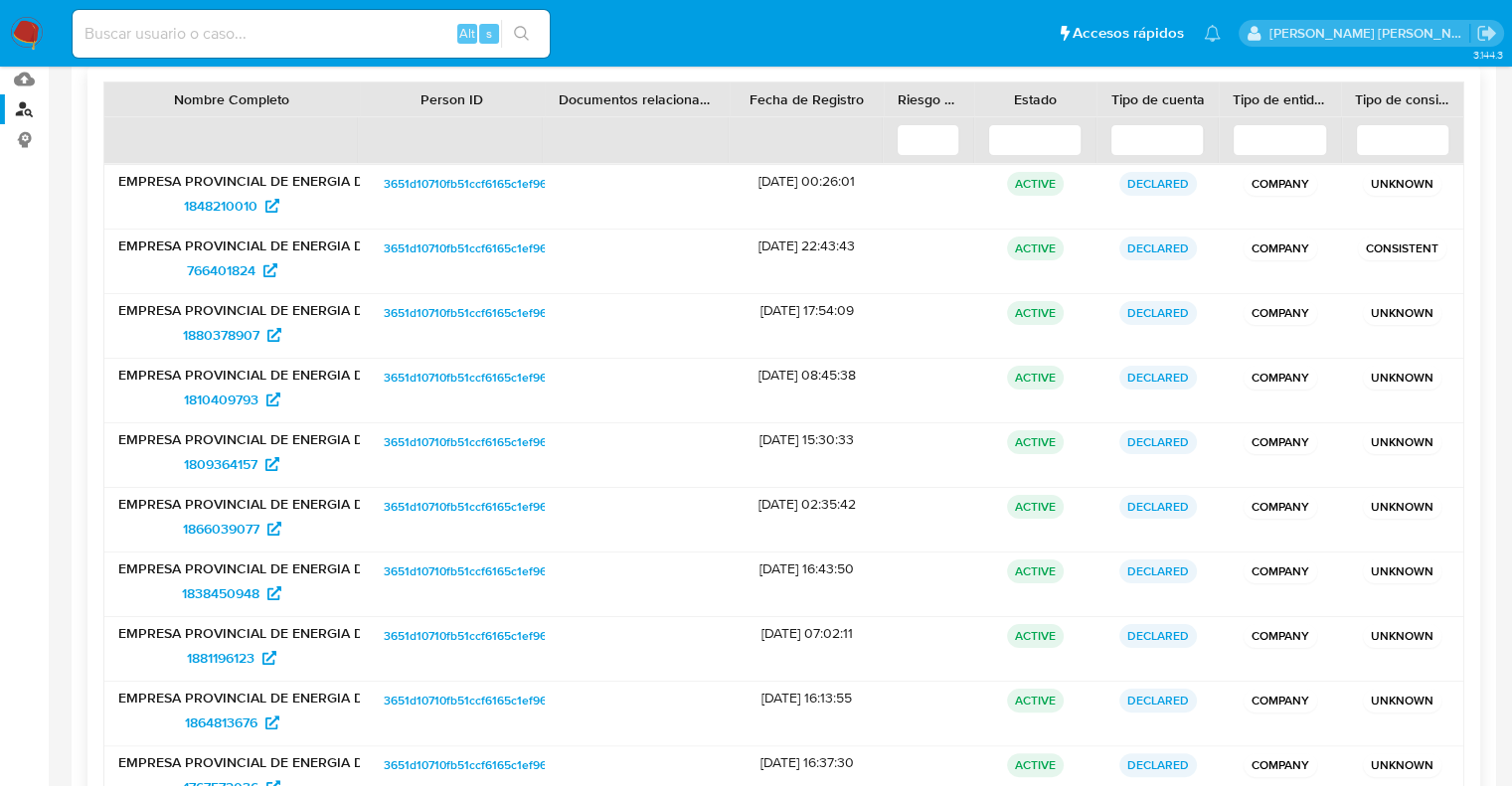 scroll, scrollTop: 337, scrollLeft: 0, axis: vertical 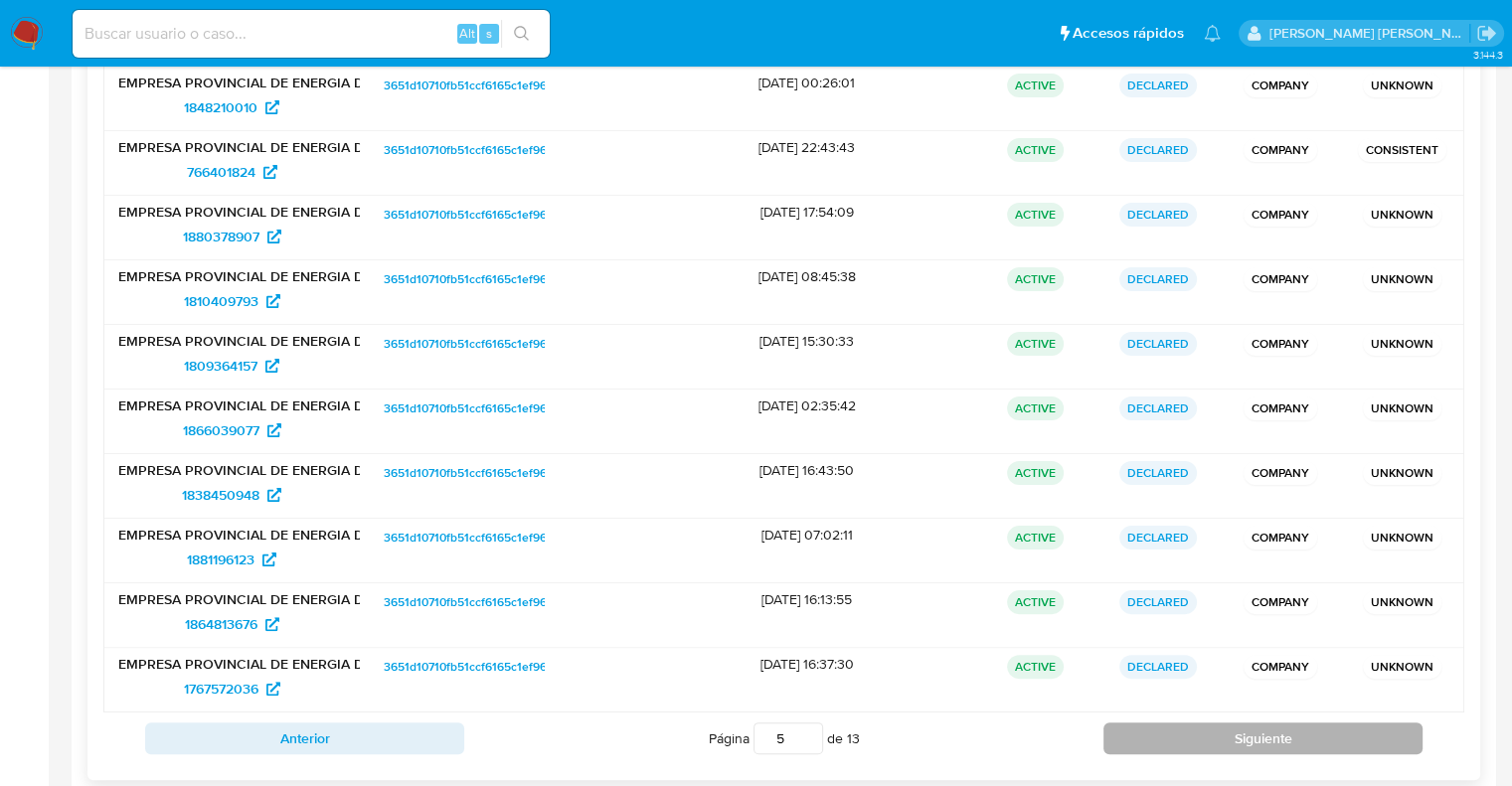 click on "Siguiente" at bounding box center (1262, 738) 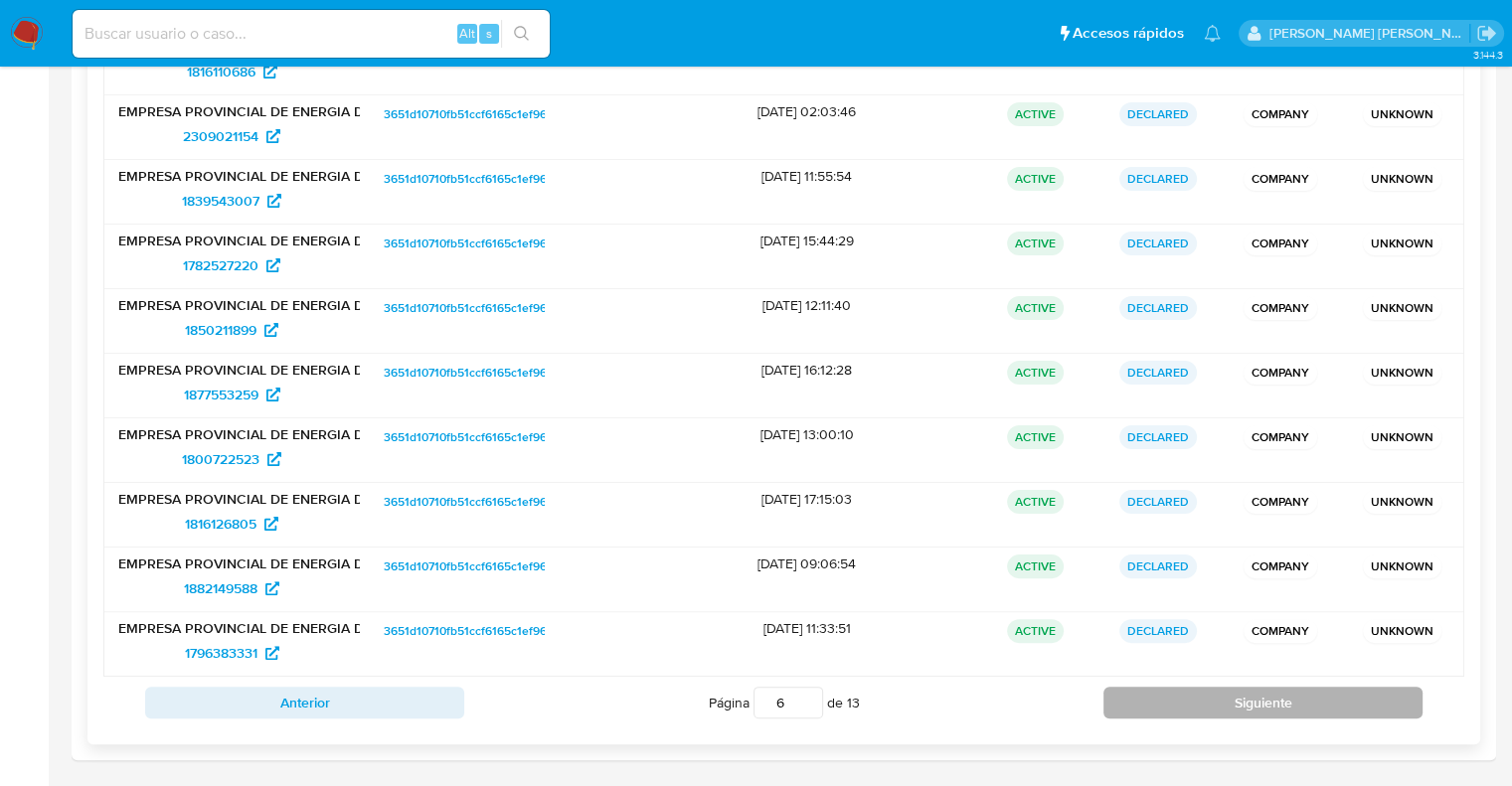 click on "Siguiente" at bounding box center [1262, 703] 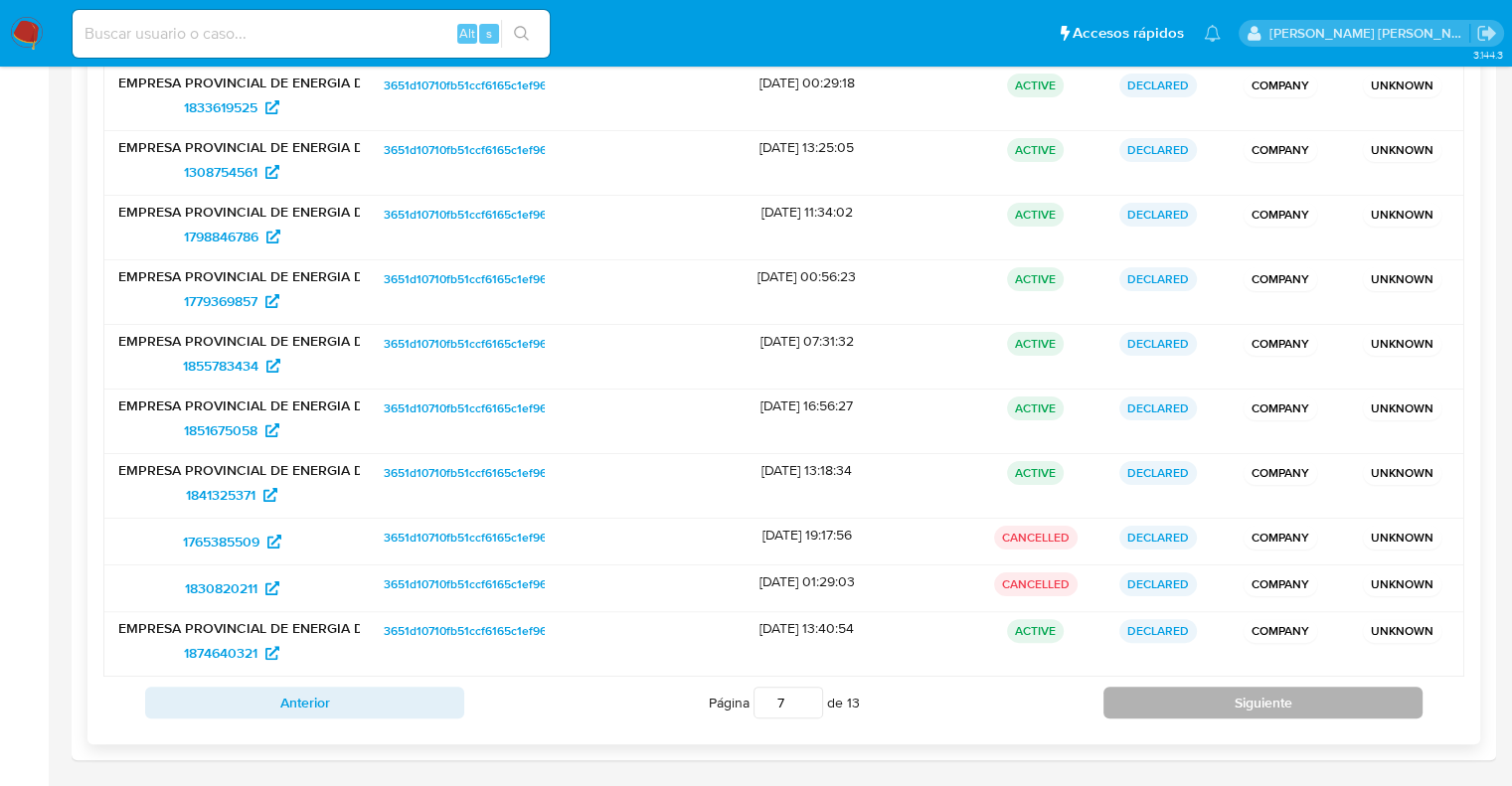 click on "Siguiente" at bounding box center (1262, 703) 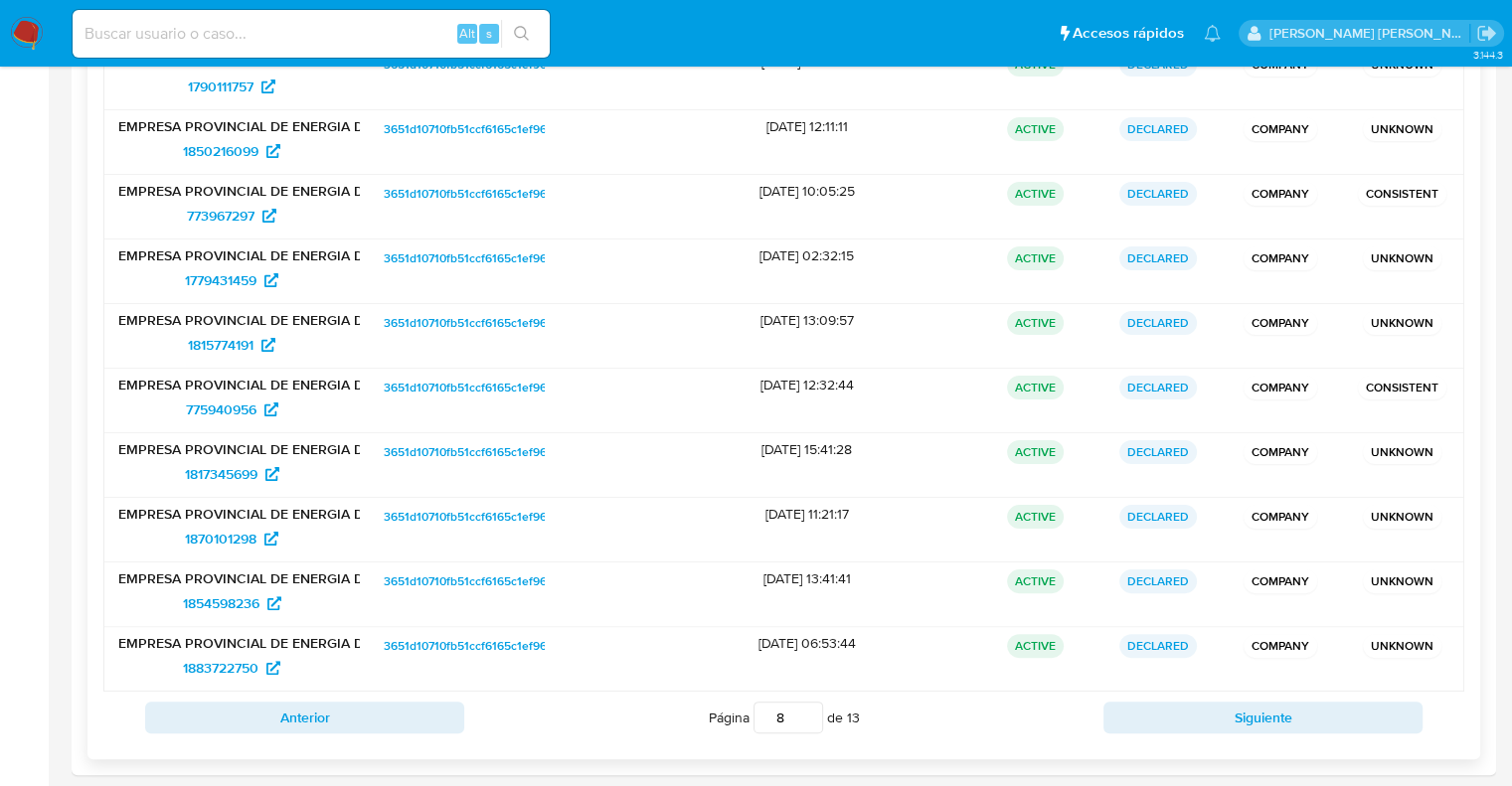 scroll, scrollTop: 373, scrollLeft: 0, axis: vertical 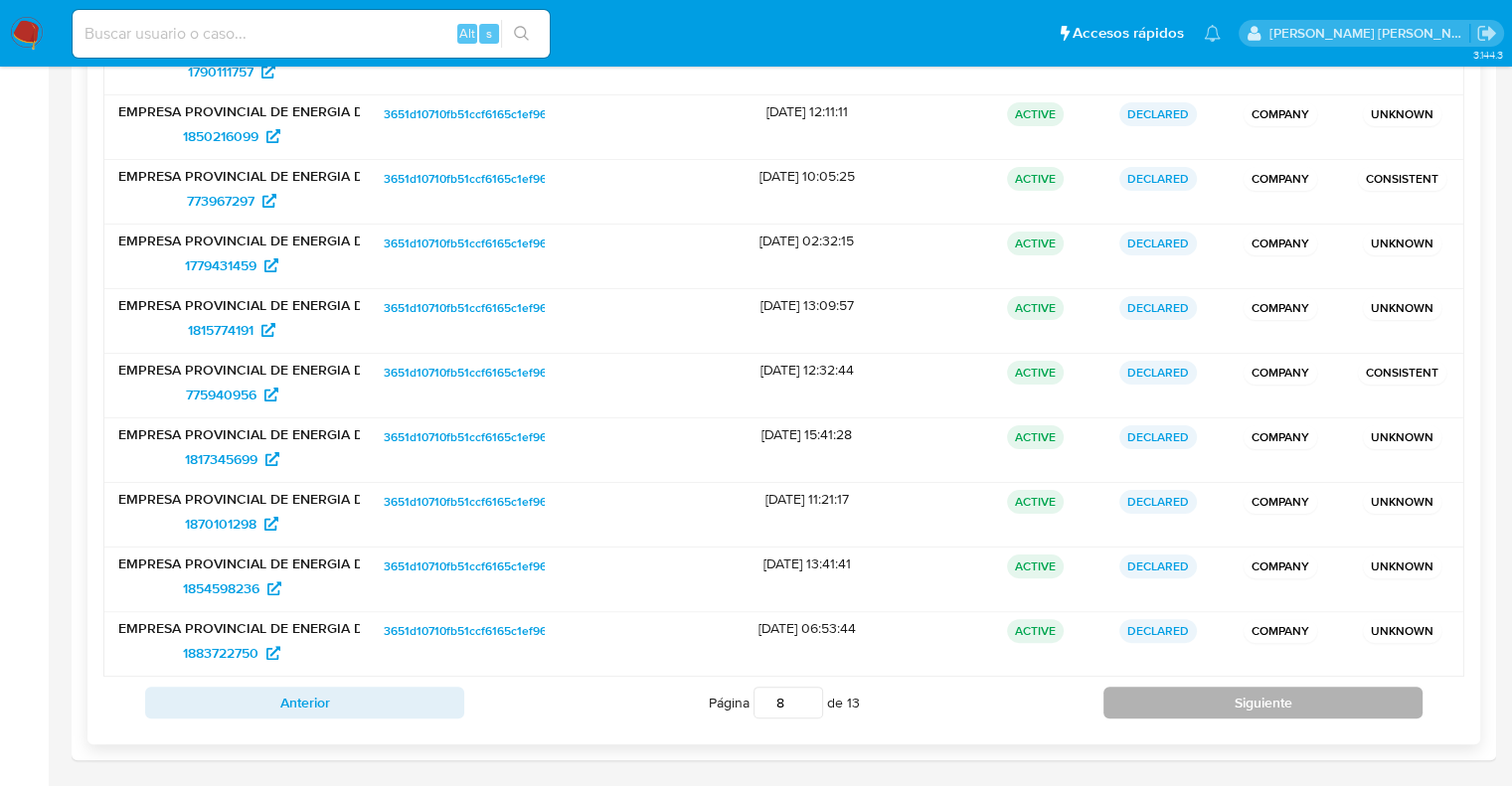 click on "Siguiente" at bounding box center [1262, 703] 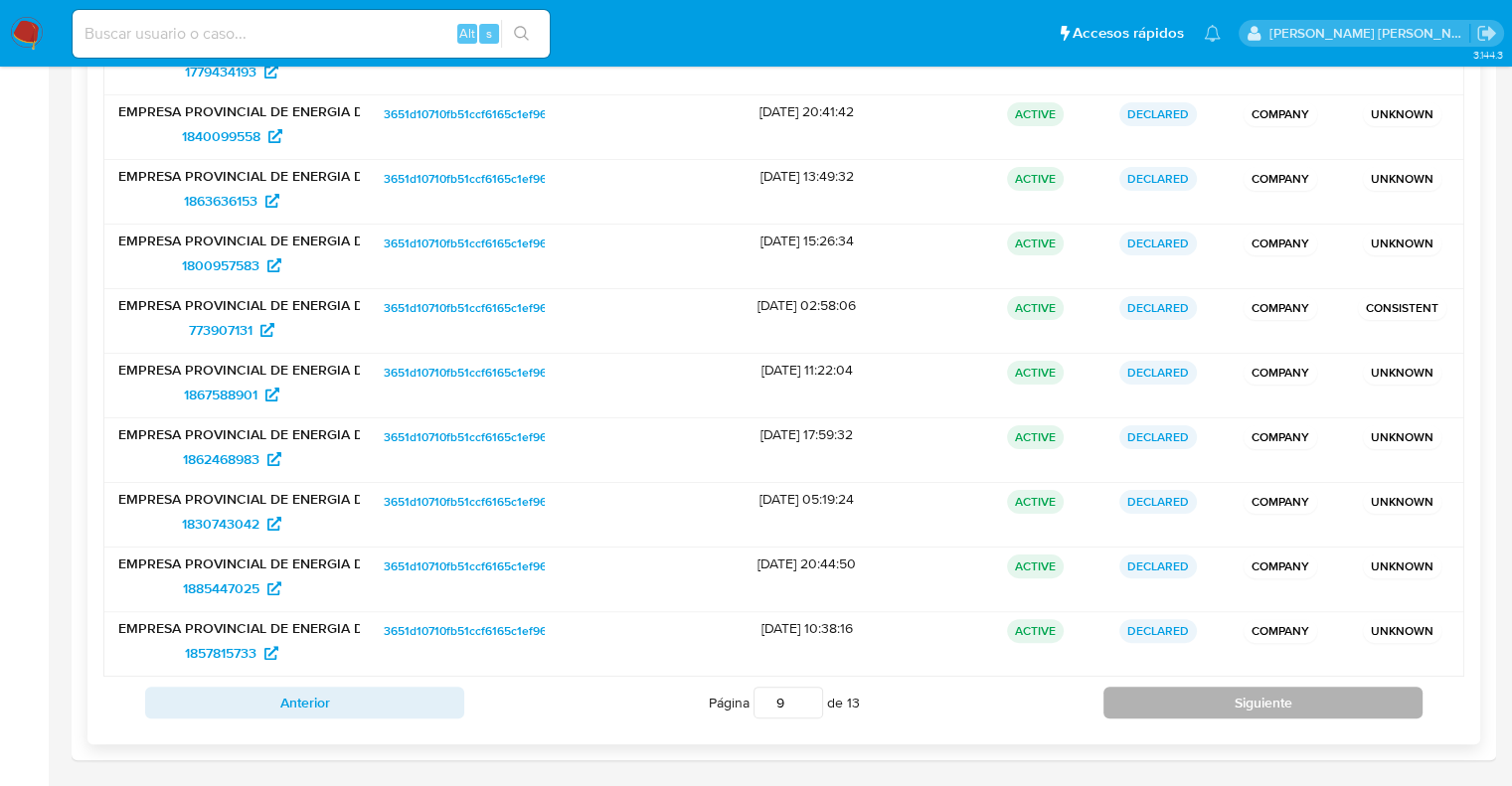 click on "Siguiente" at bounding box center (1262, 703) 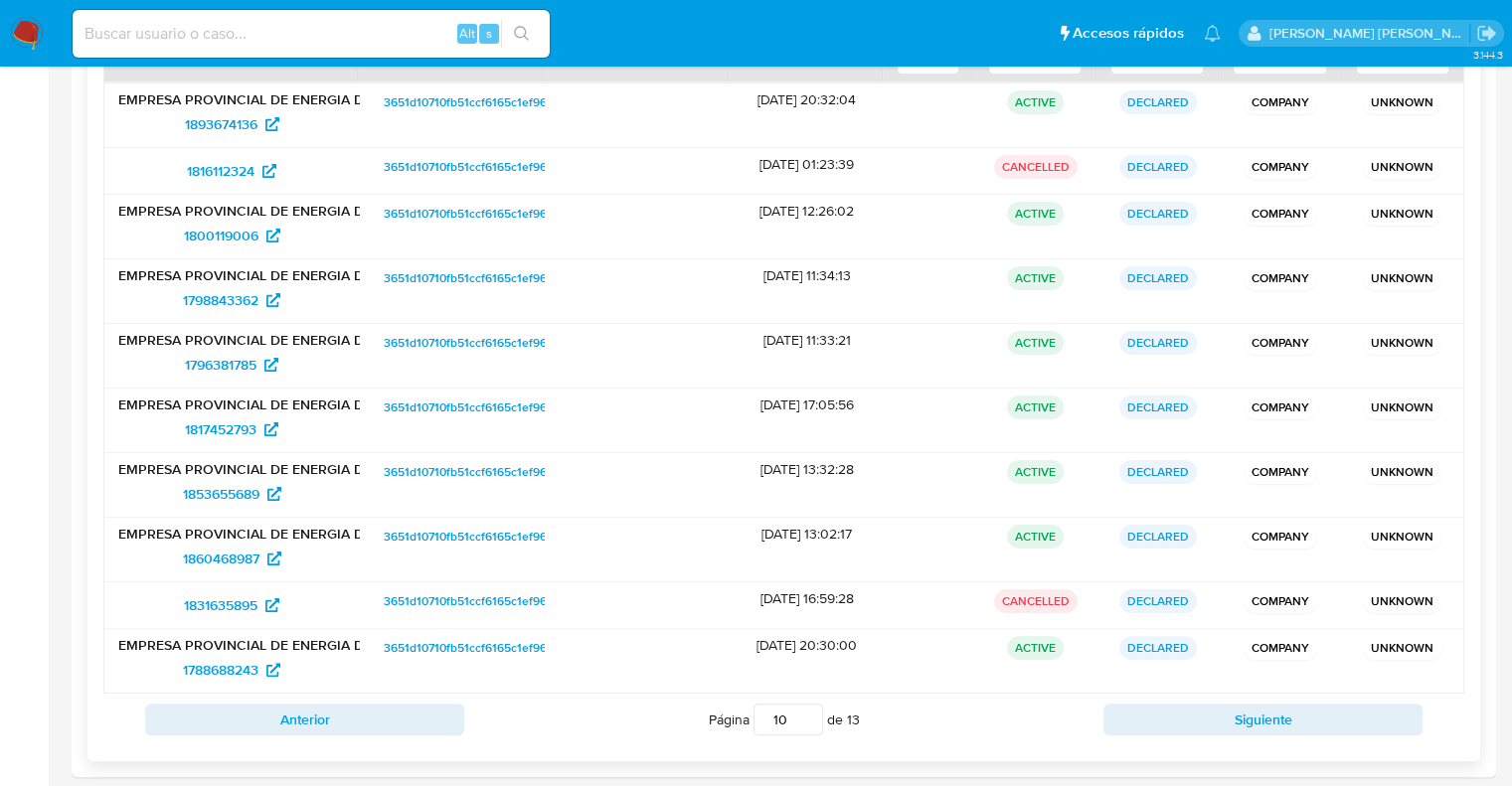 scroll, scrollTop: 337, scrollLeft: 0, axis: vertical 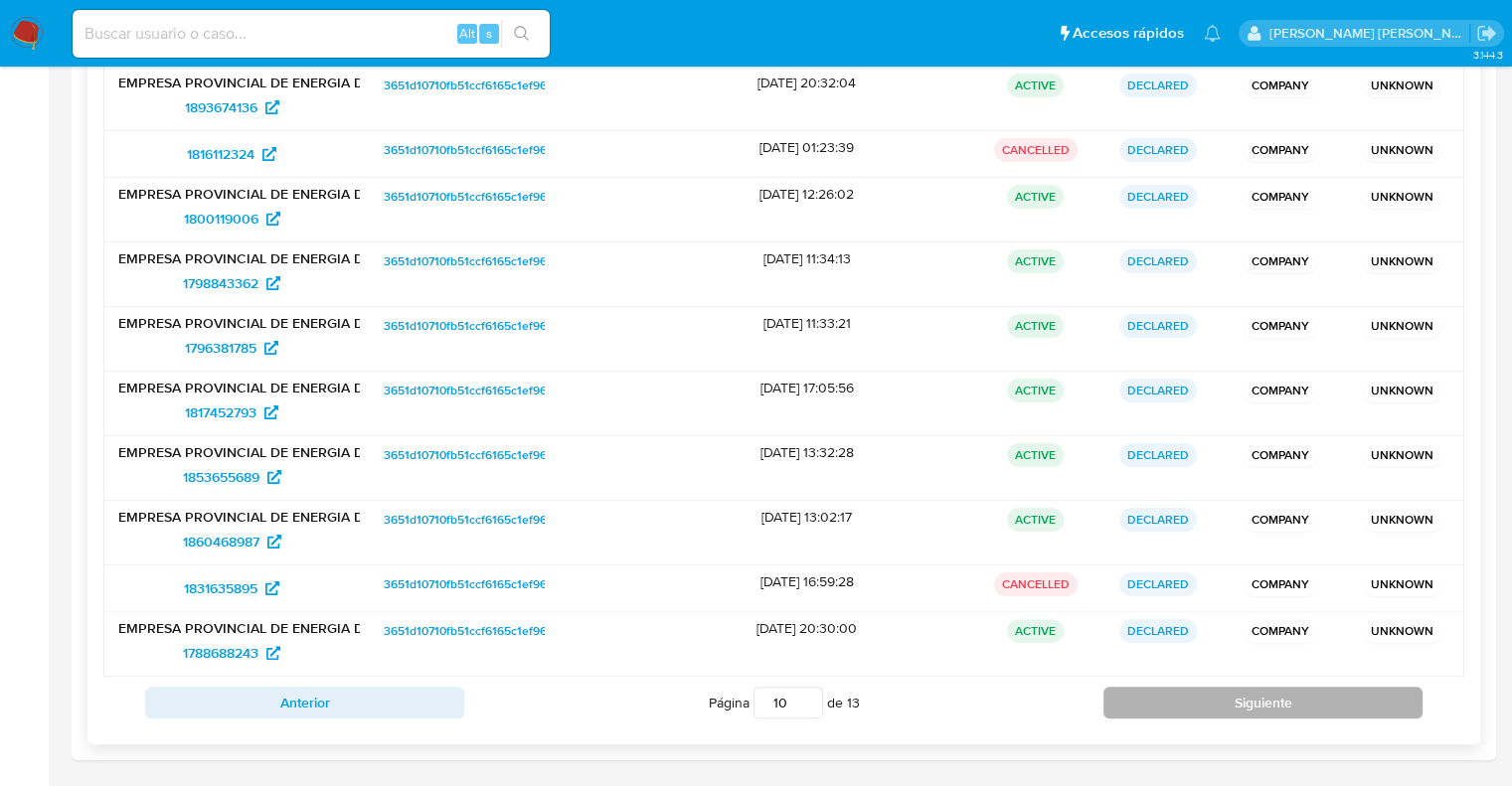 click on "Siguiente" at bounding box center [1262, 703] 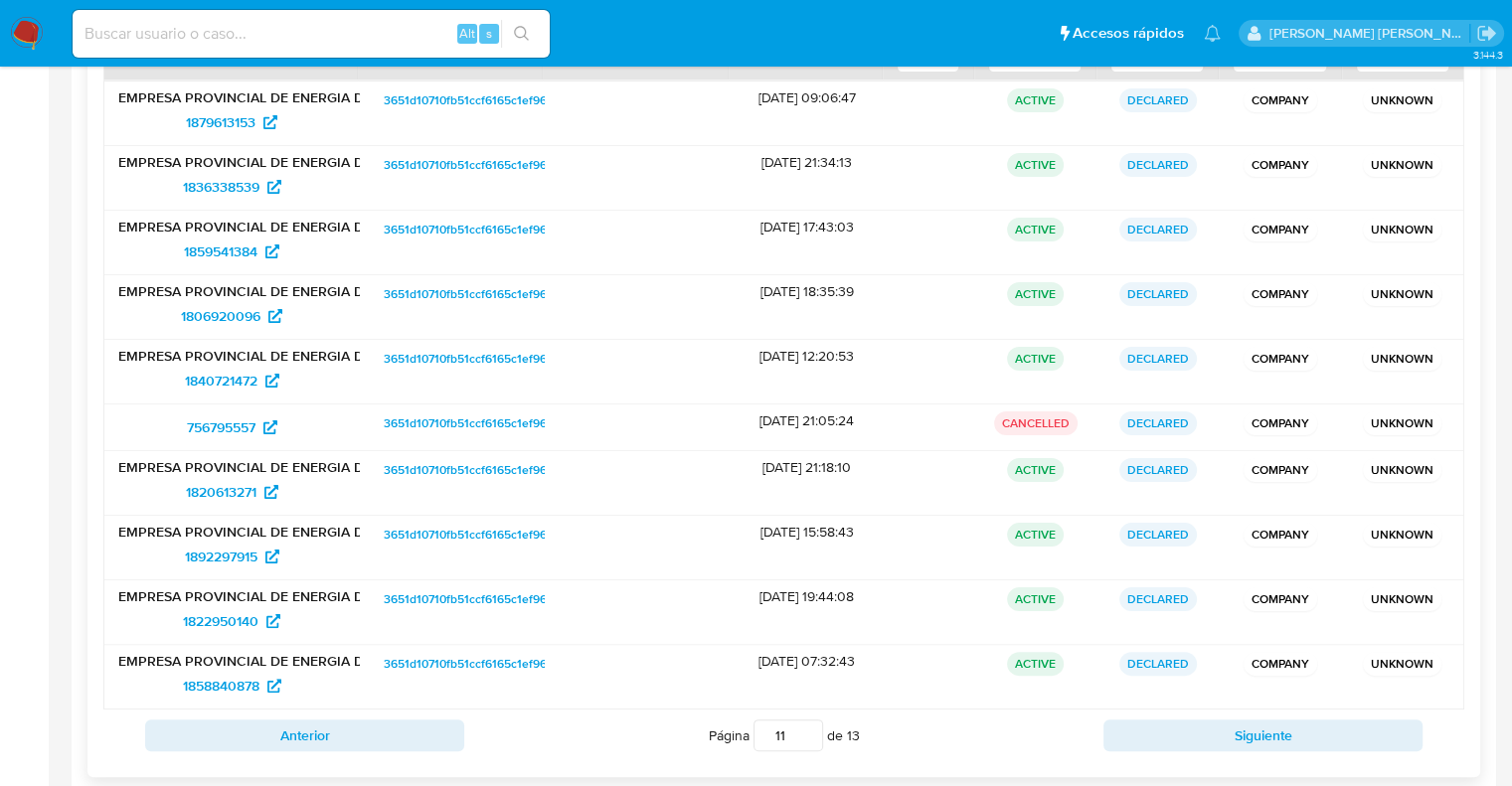 scroll, scrollTop: 354, scrollLeft: 0, axis: vertical 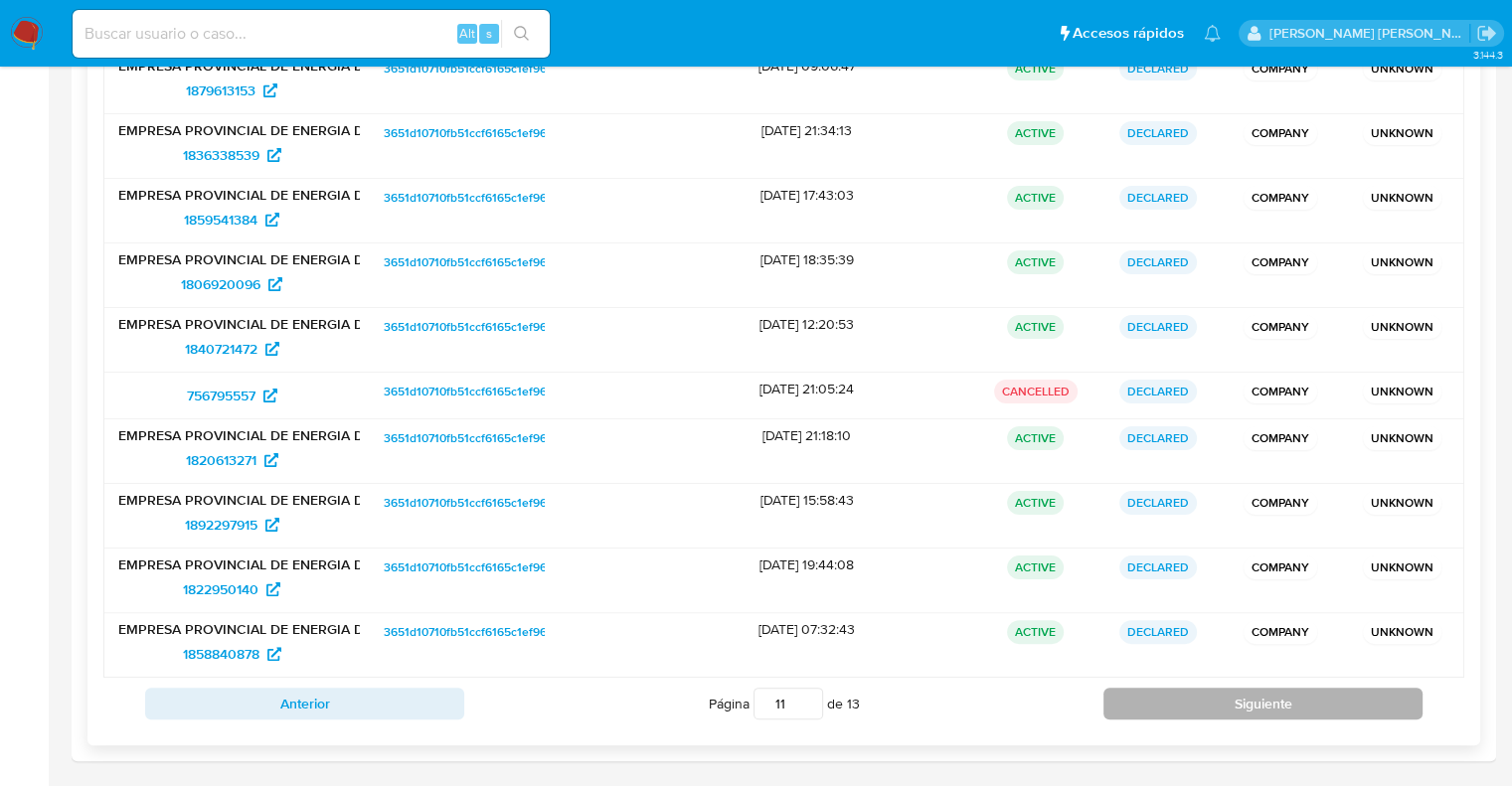 click on "Siguiente" at bounding box center (1262, 704) 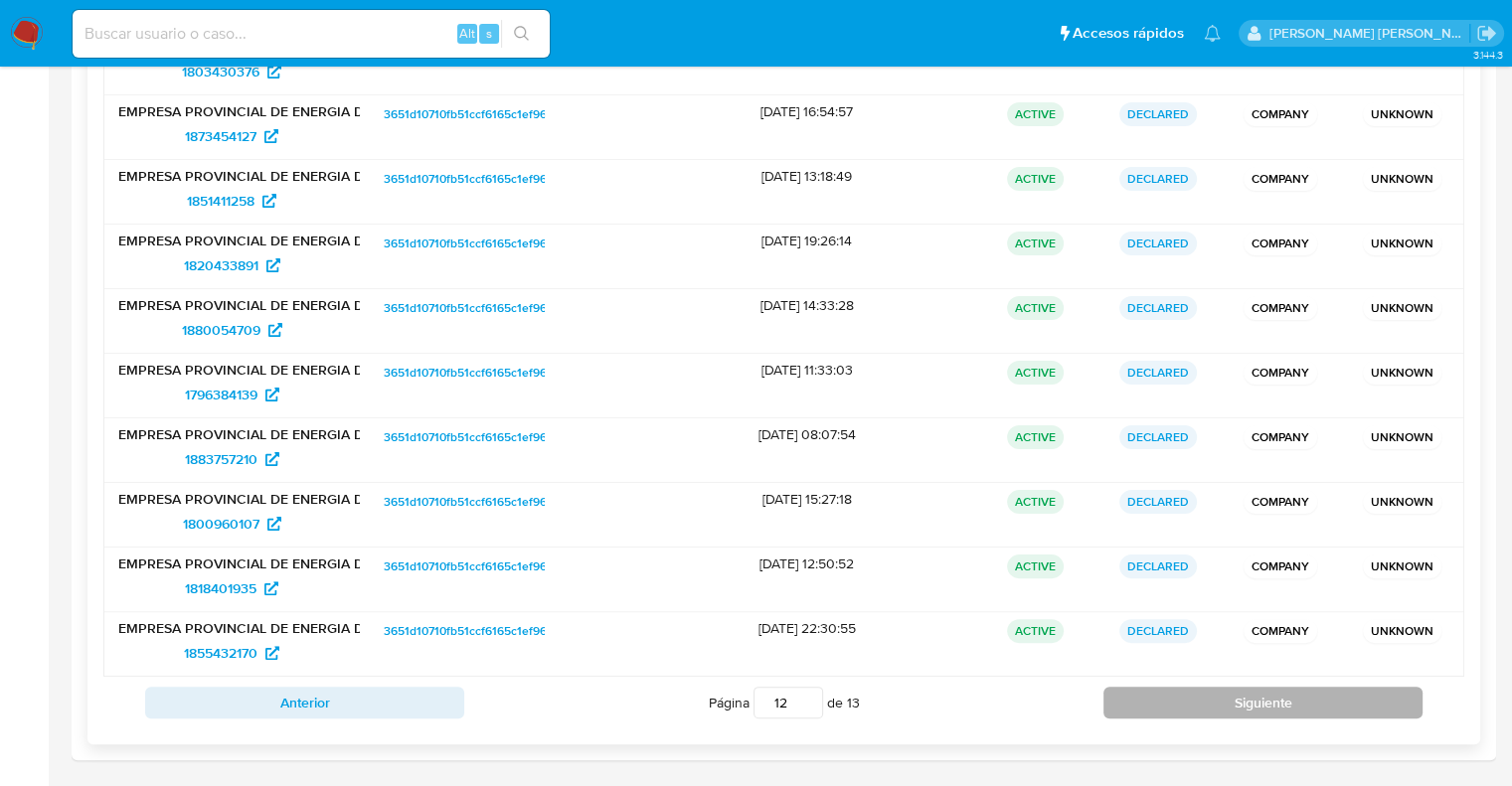 click on "Siguiente" at bounding box center [1262, 703] 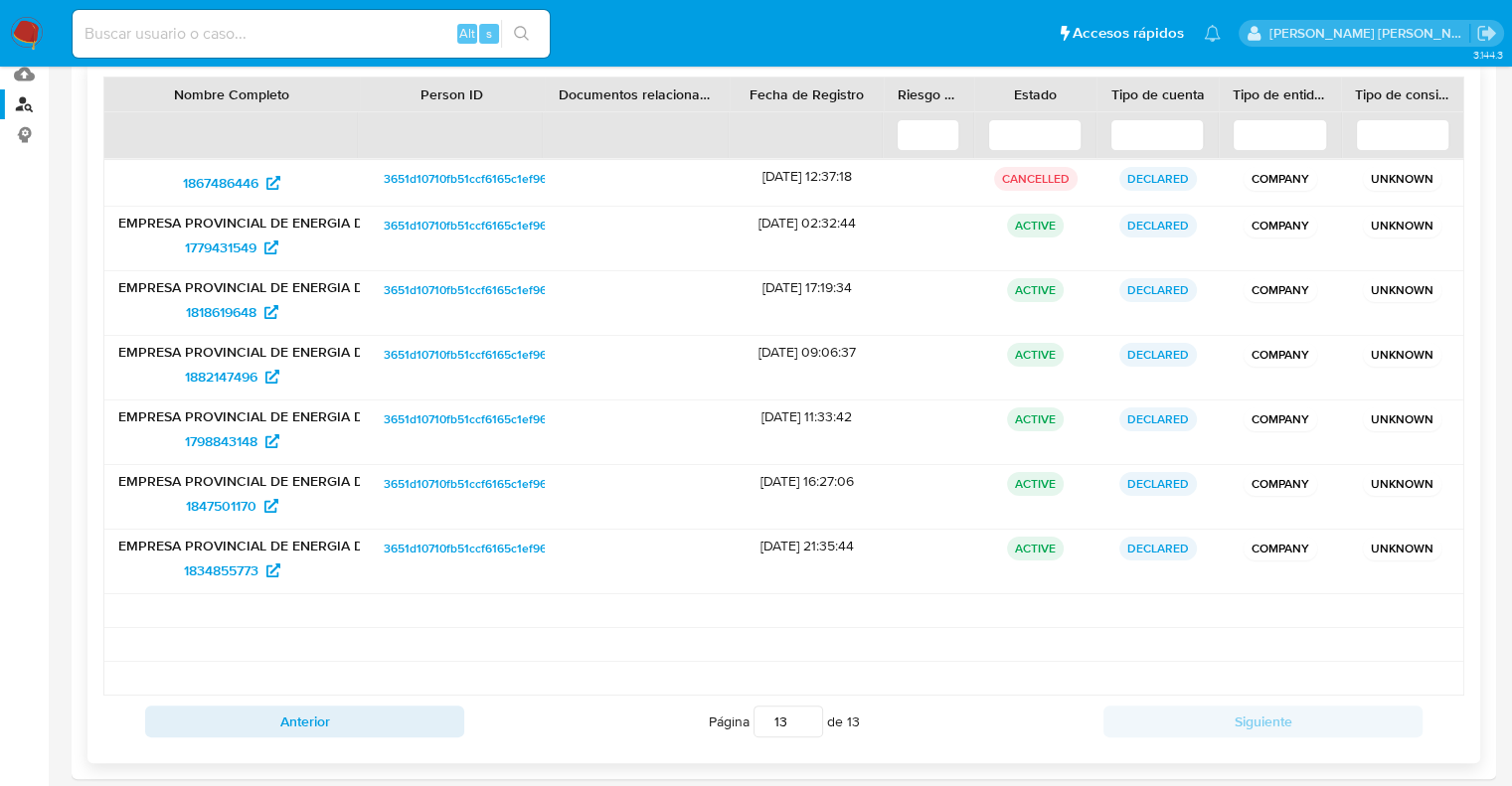 scroll, scrollTop: 261, scrollLeft: 0, axis: vertical 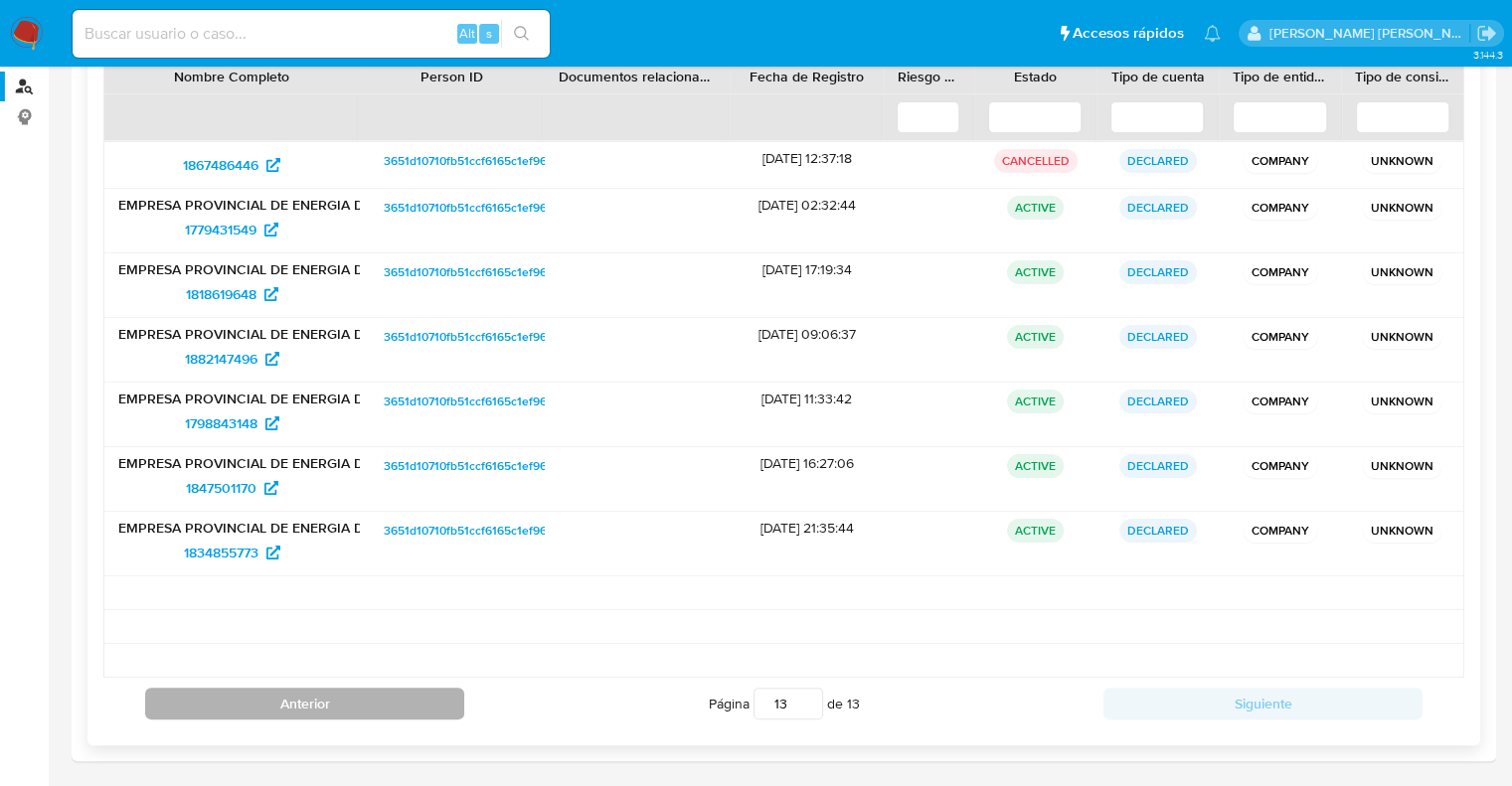 click on "Anterior" at bounding box center (304, 704) 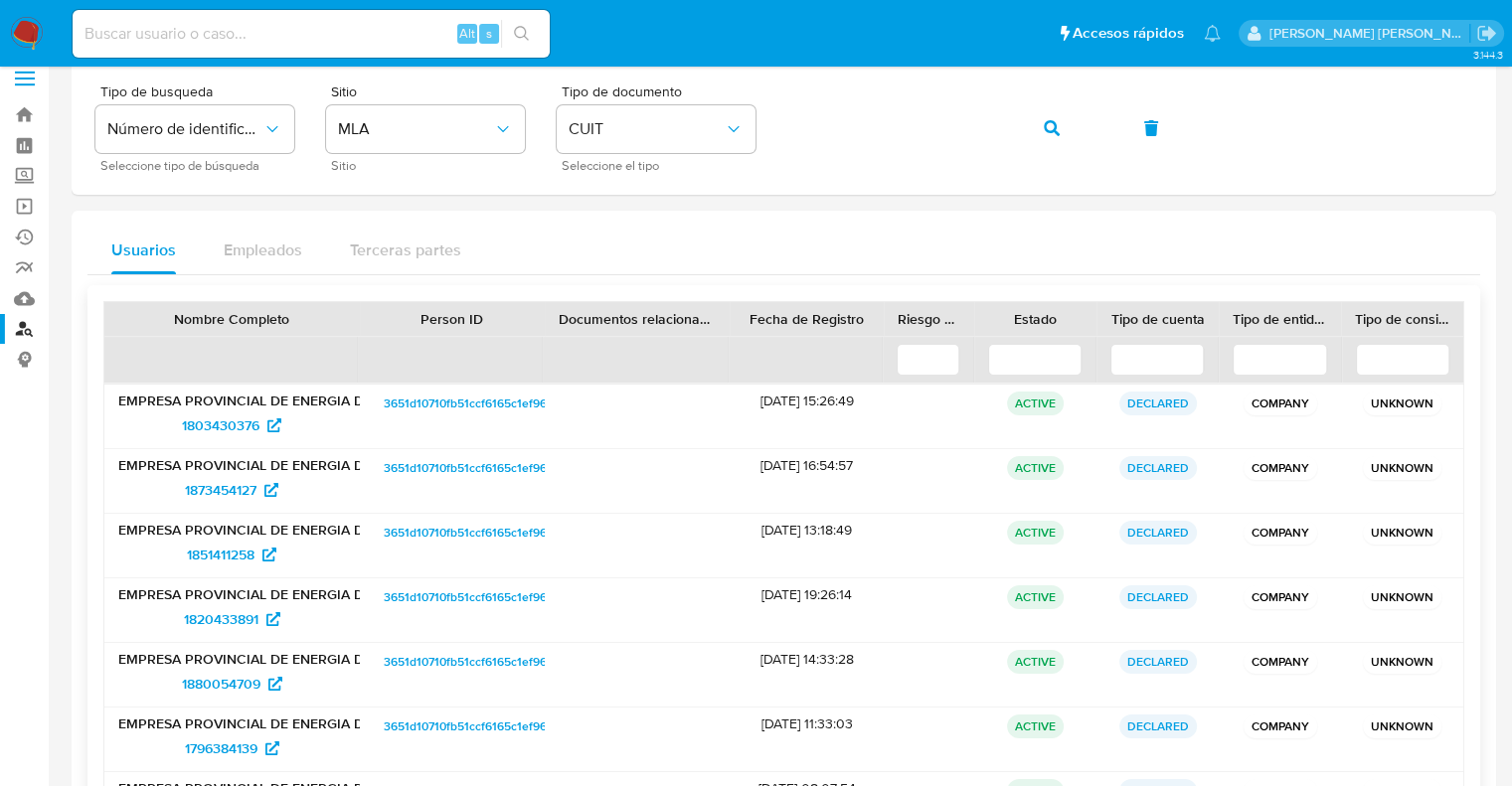 scroll, scrollTop: 0, scrollLeft: 0, axis: both 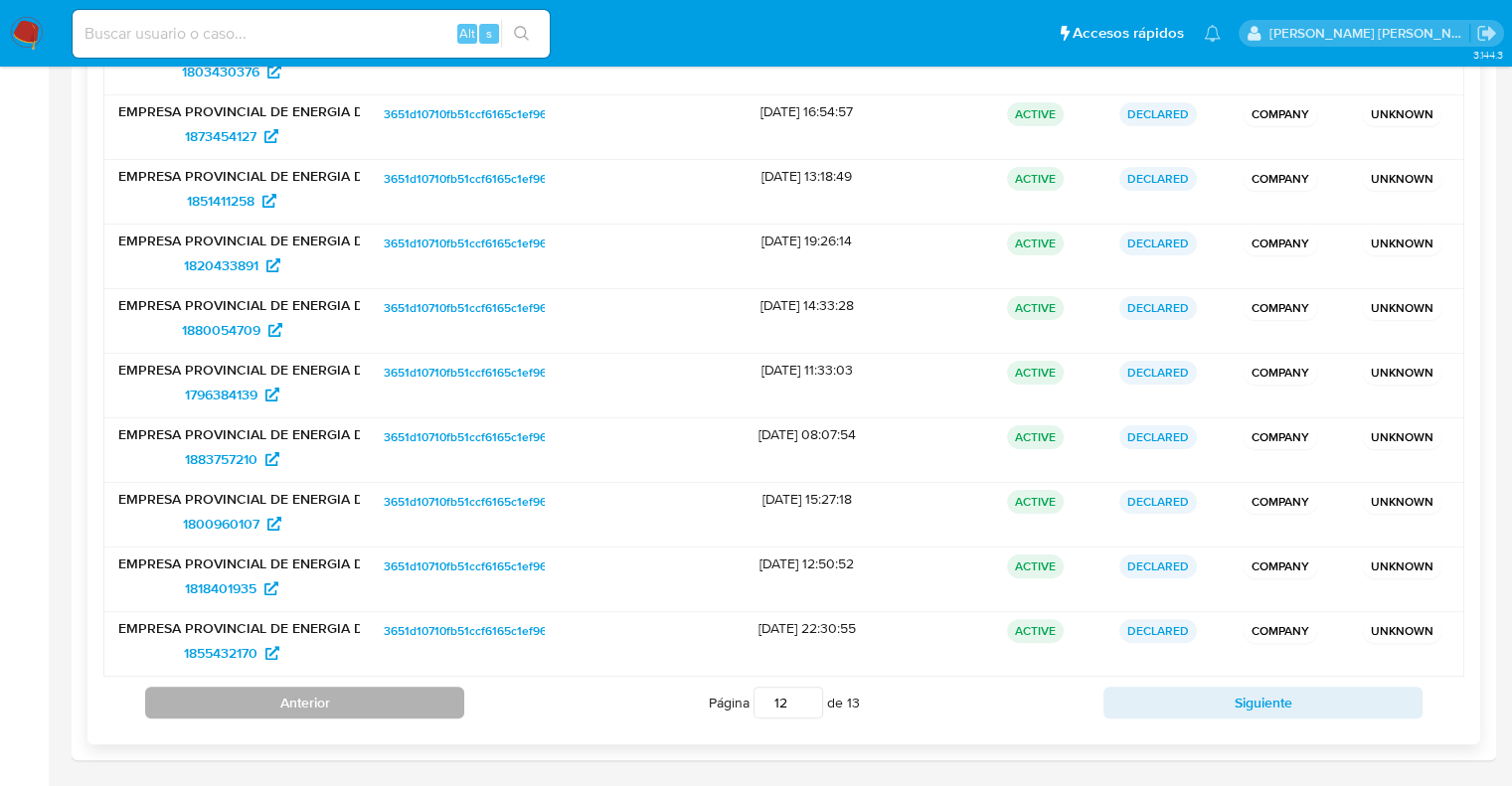 click on "Anterior" at bounding box center (304, 703) 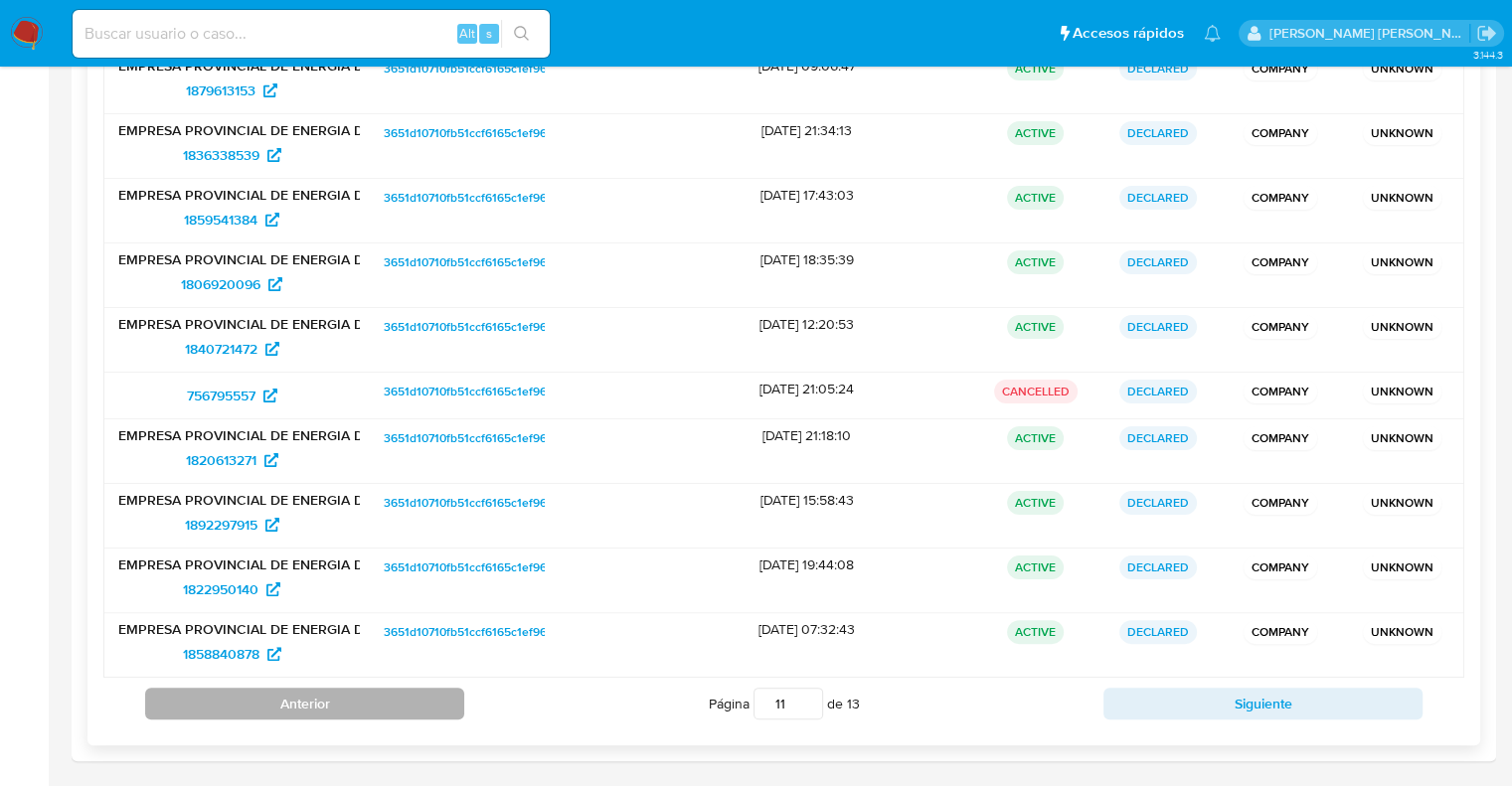 click on "Anterior" at bounding box center [304, 704] 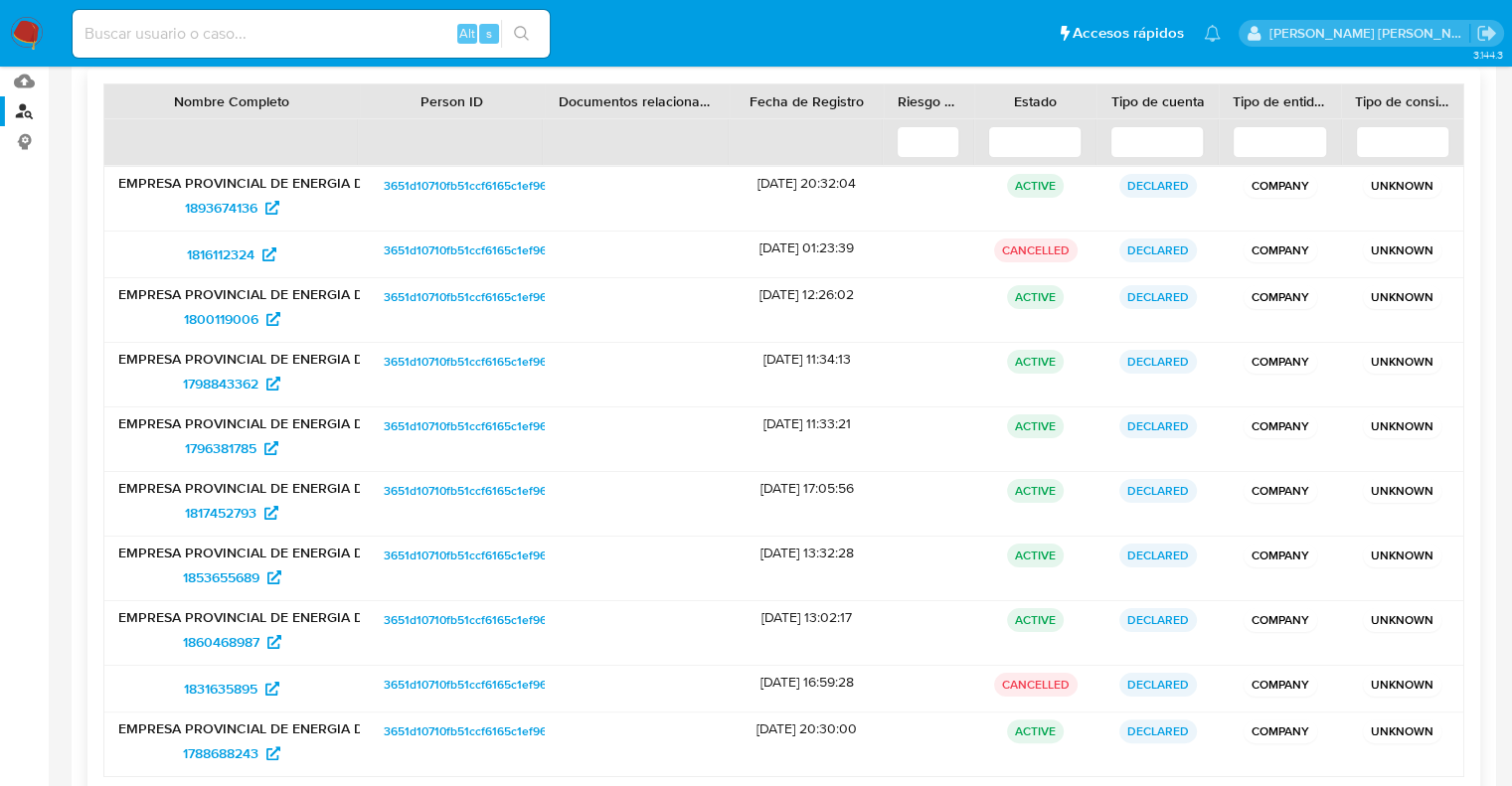 scroll, scrollTop: 337, scrollLeft: 0, axis: vertical 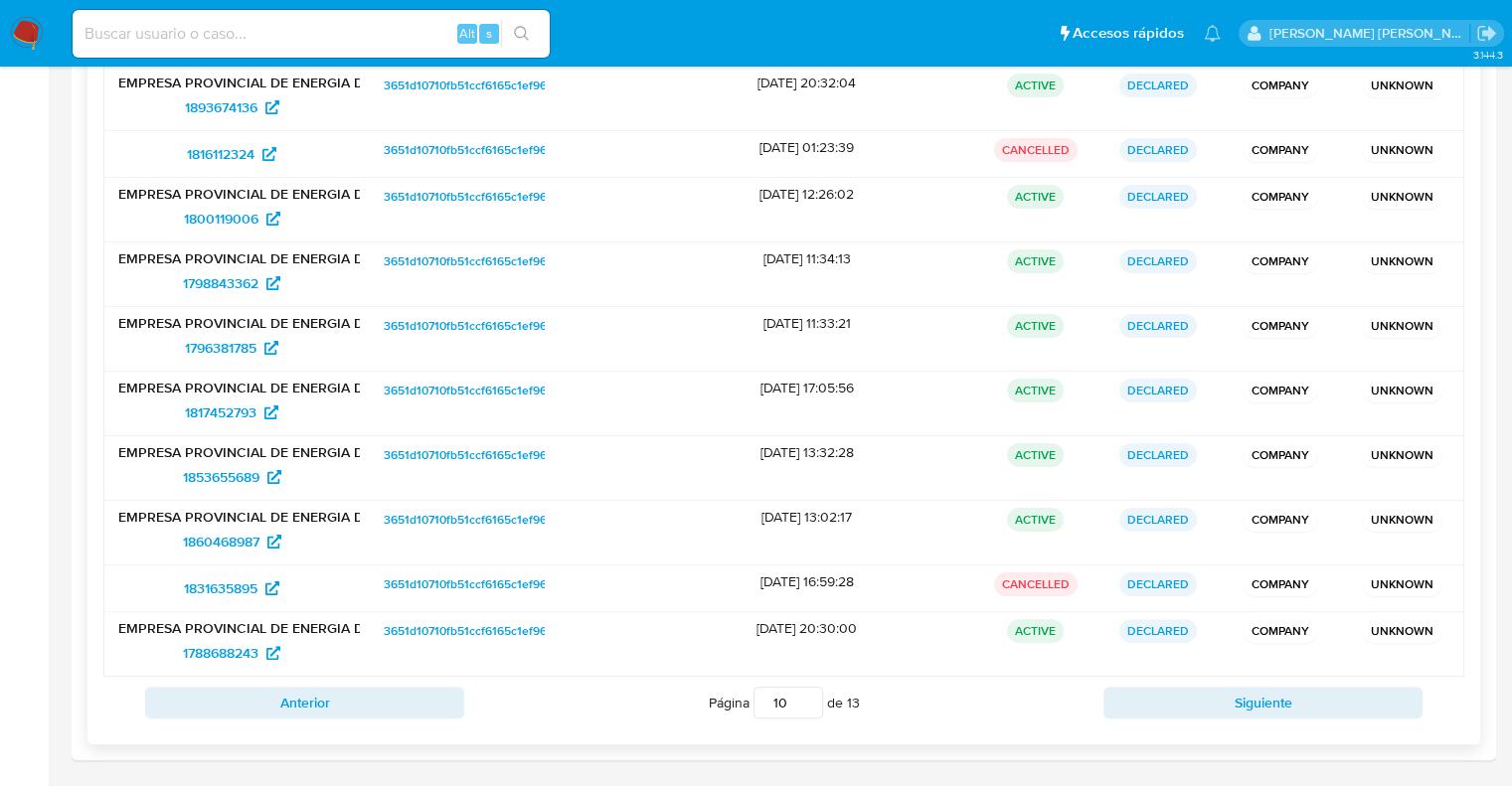 type 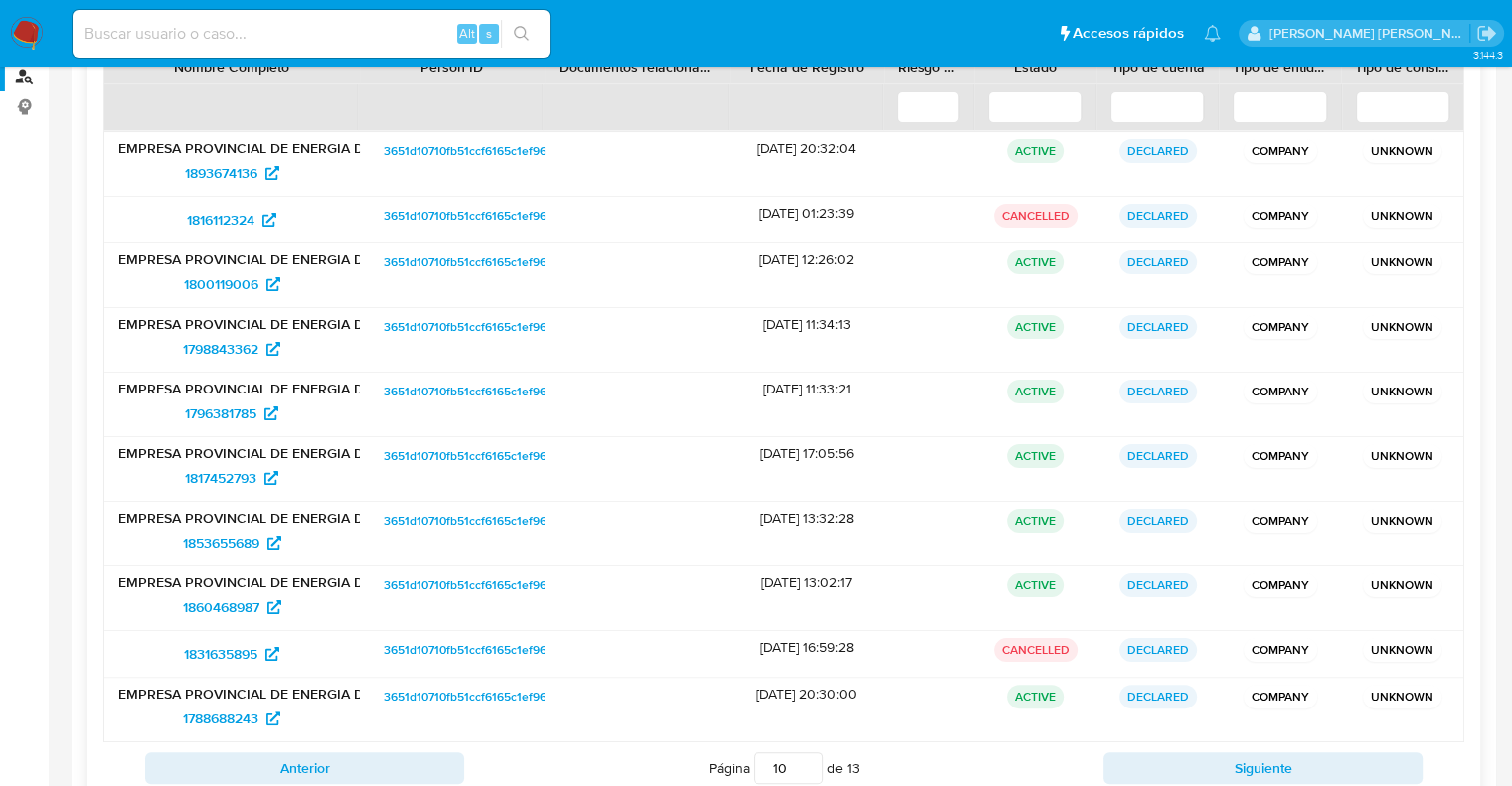 scroll, scrollTop: 237, scrollLeft: 0, axis: vertical 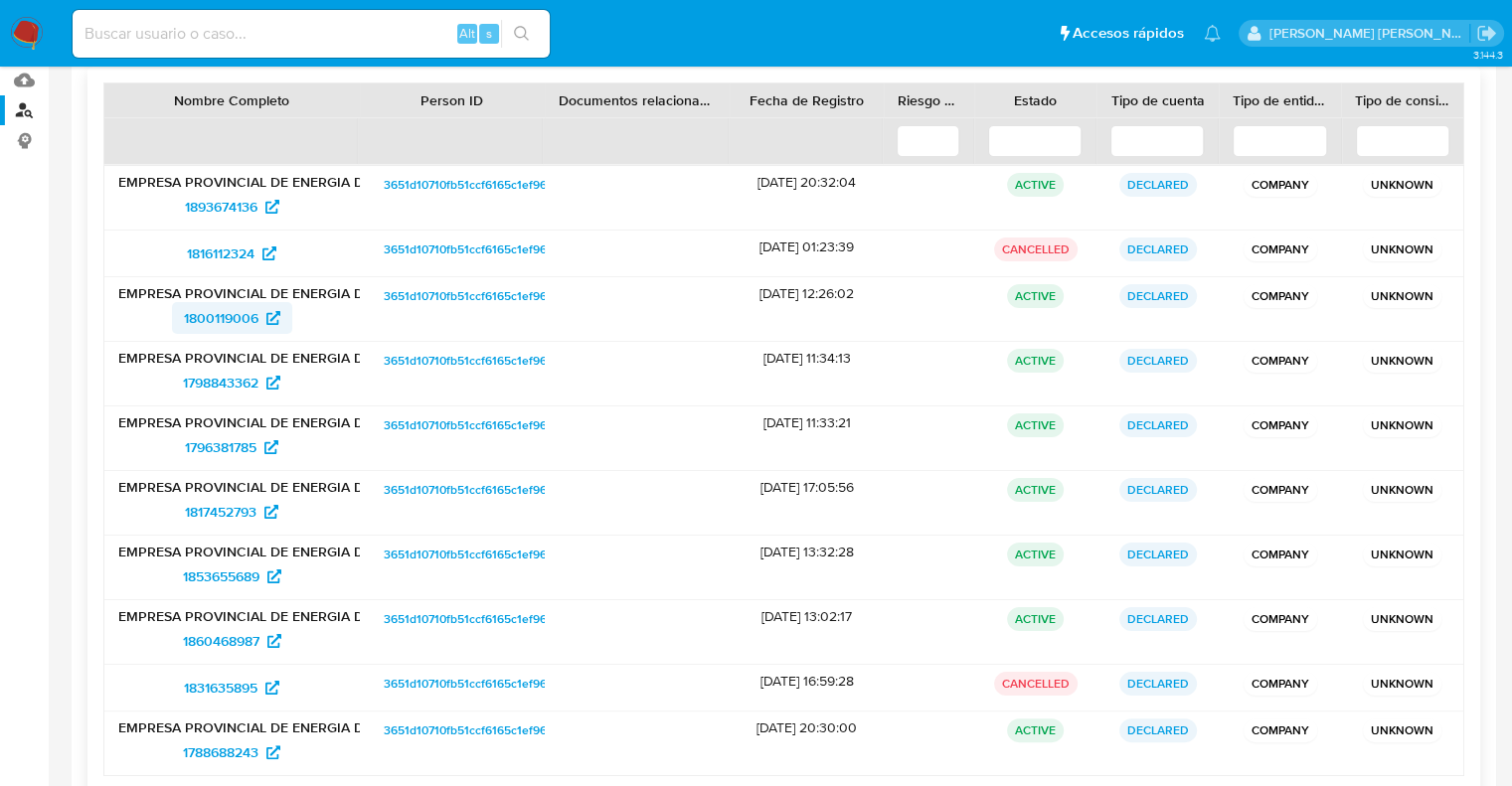 click on "1800119006" at bounding box center [221, 318] 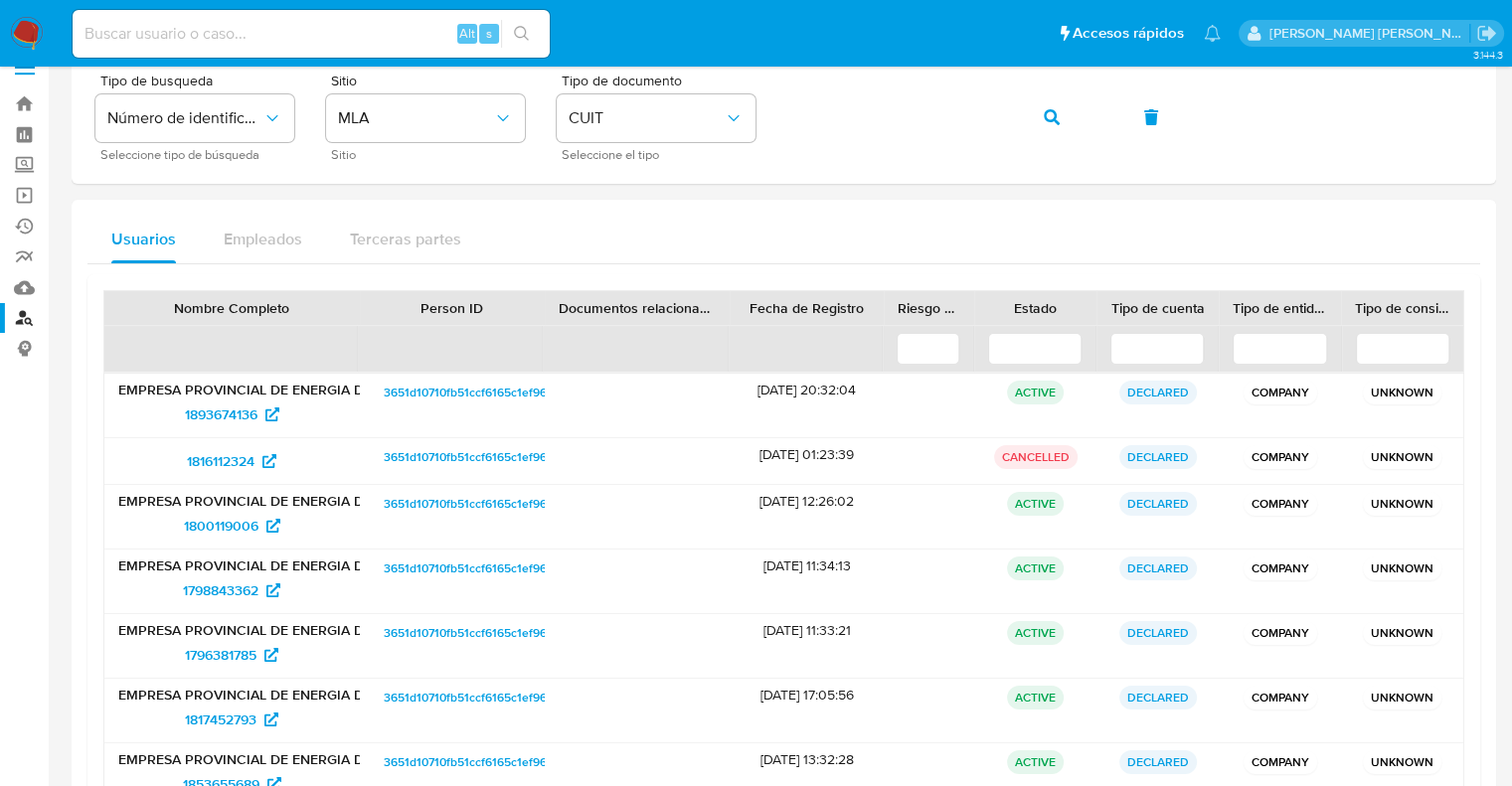 scroll, scrollTop: 0, scrollLeft: 0, axis: both 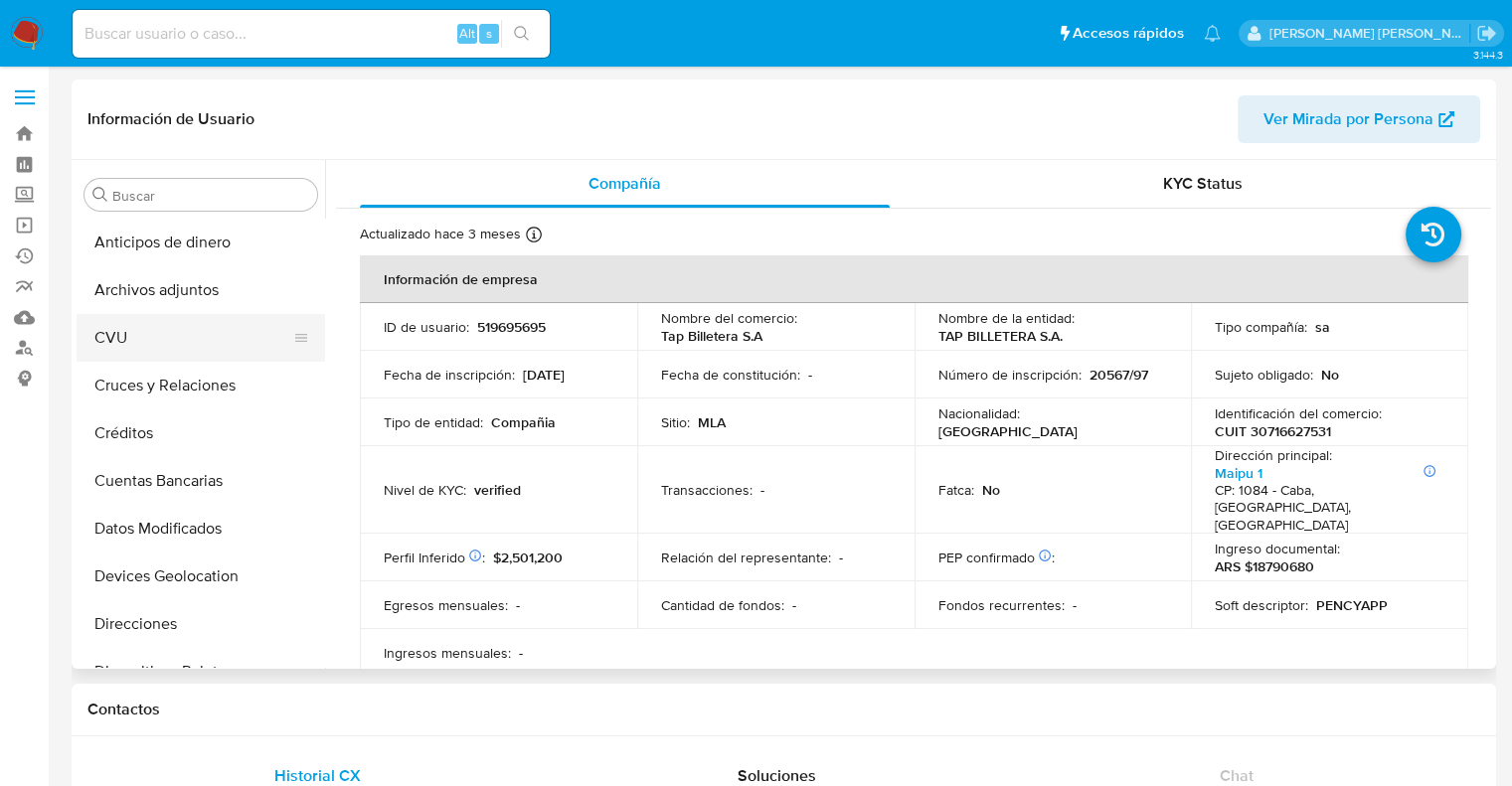 select on "10" 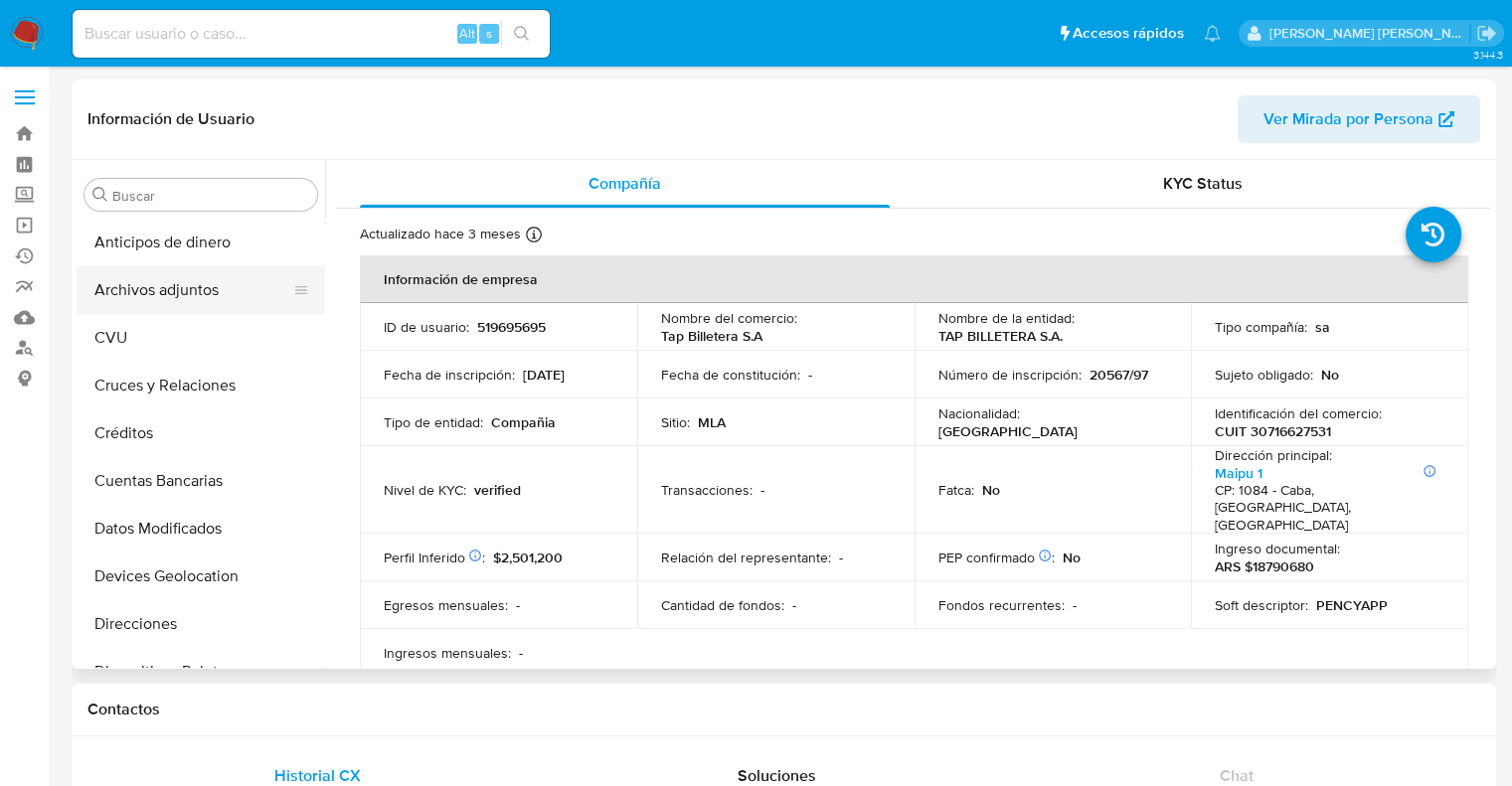 click on "Archivos adjuntos" at bounding box center [193, 290] 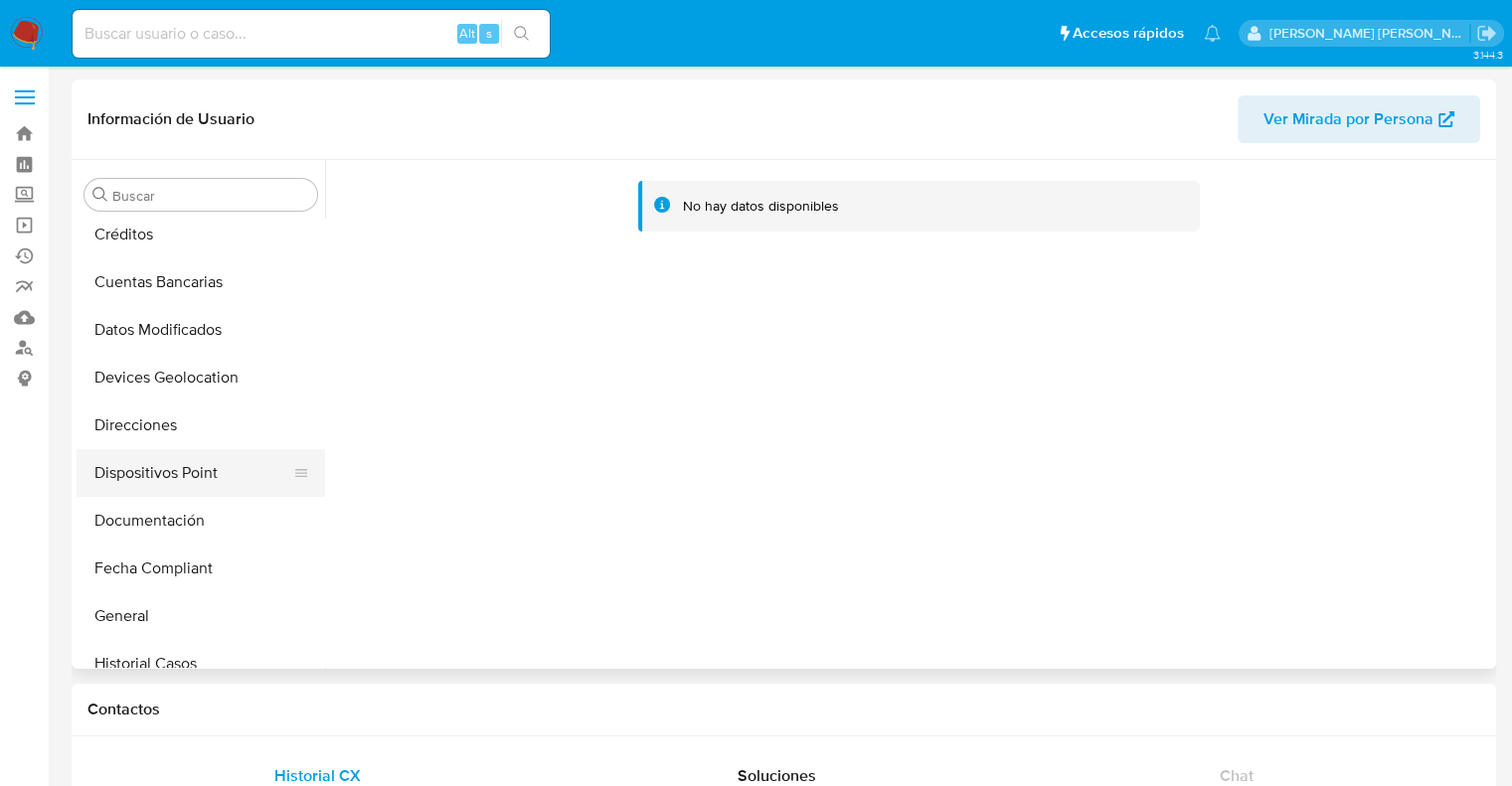 scroll, scrollTop: 298, scrollLeft: 0, axis: vertical 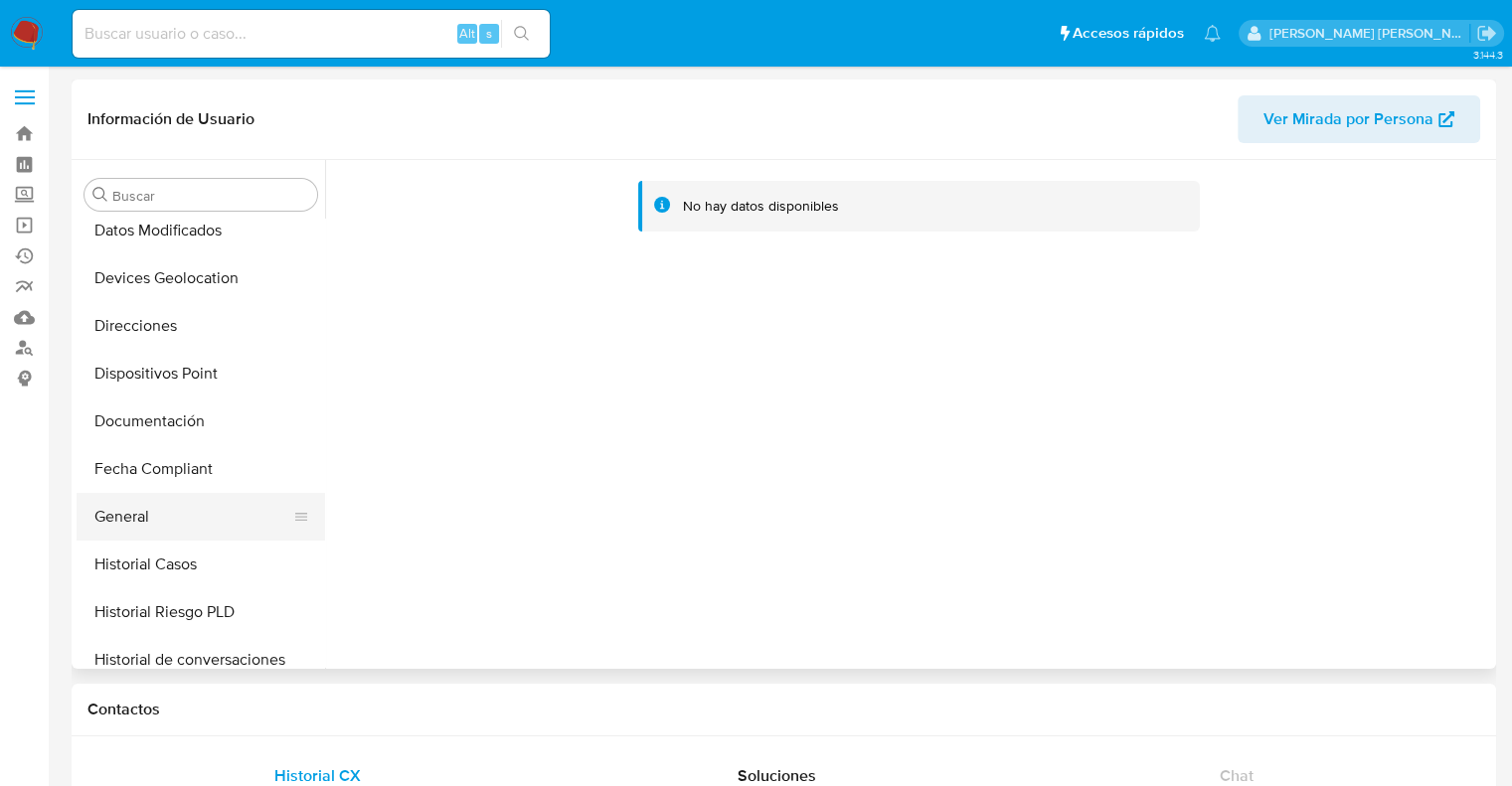 click on "General" at bounding box center (193, 517) 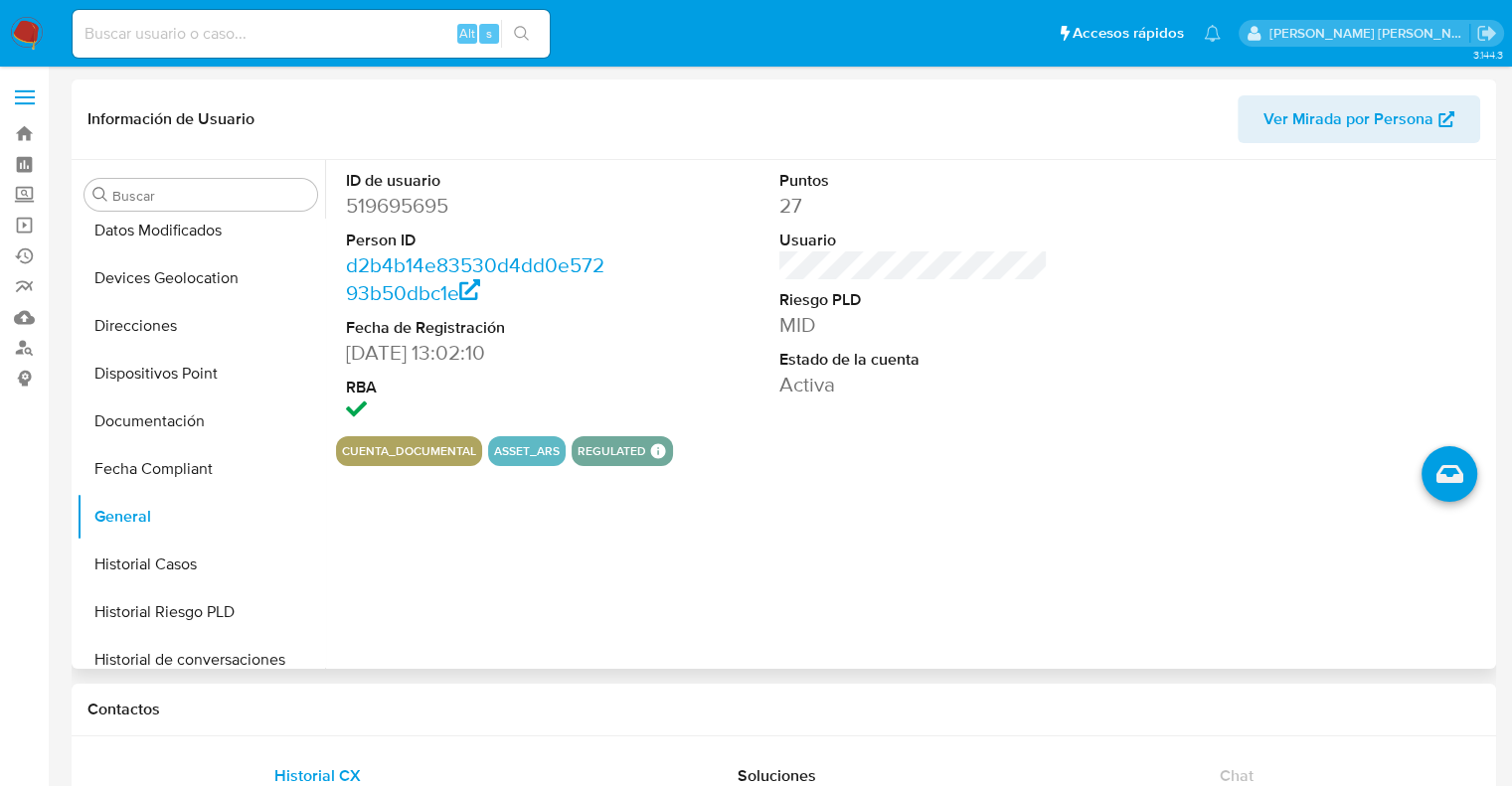 type 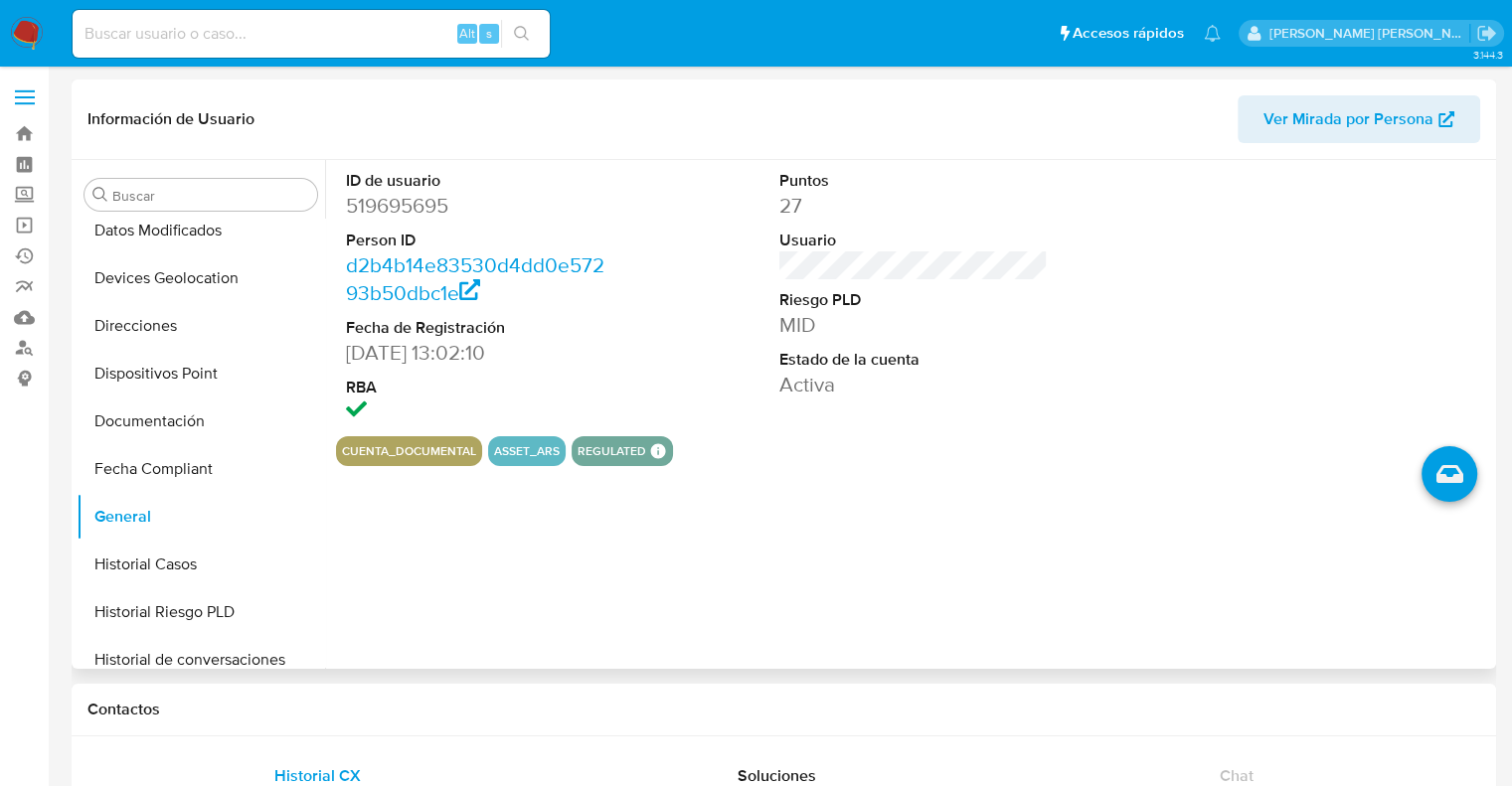 click on "ID de usuario 519695695 Person ID d2b4b14e83530d4dd0e57293b50dbc1e Fecha de Registración 28/01/2020 13:02:10 RBA Puntos 27 Usuario Riesgo PLD MID Estado de la cuenta Activa cuenta_documental asset_ars regulated   Regulated MLA UIF COMPLIES LEGACY Mark Id MLA_UIF Compliant is_compliant Created At 2022-01-21T12:32:16Z" at bounding box center [908, 414] 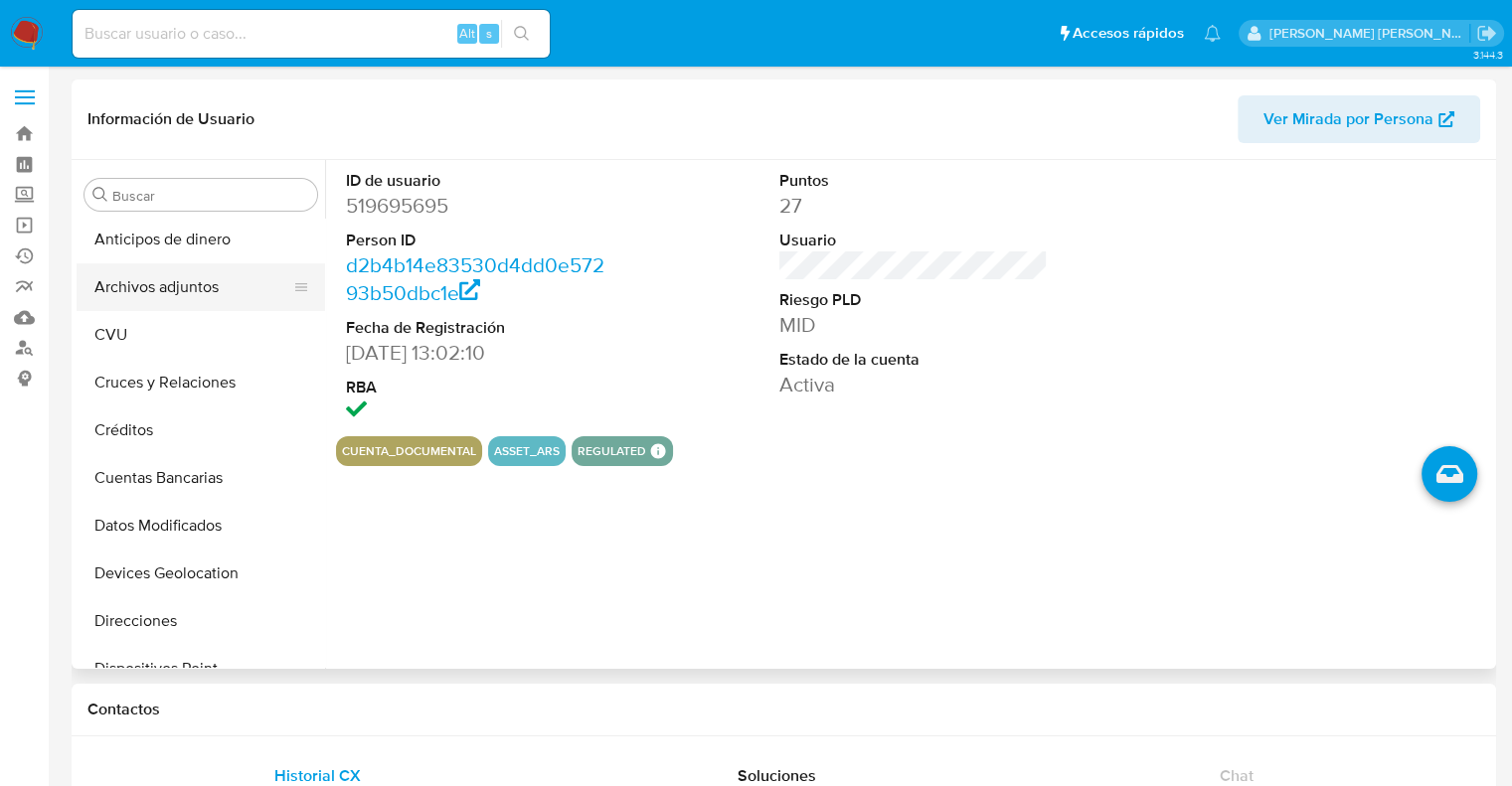 scroll, scrollTop: 0, scrollLeft: 0, axis: both 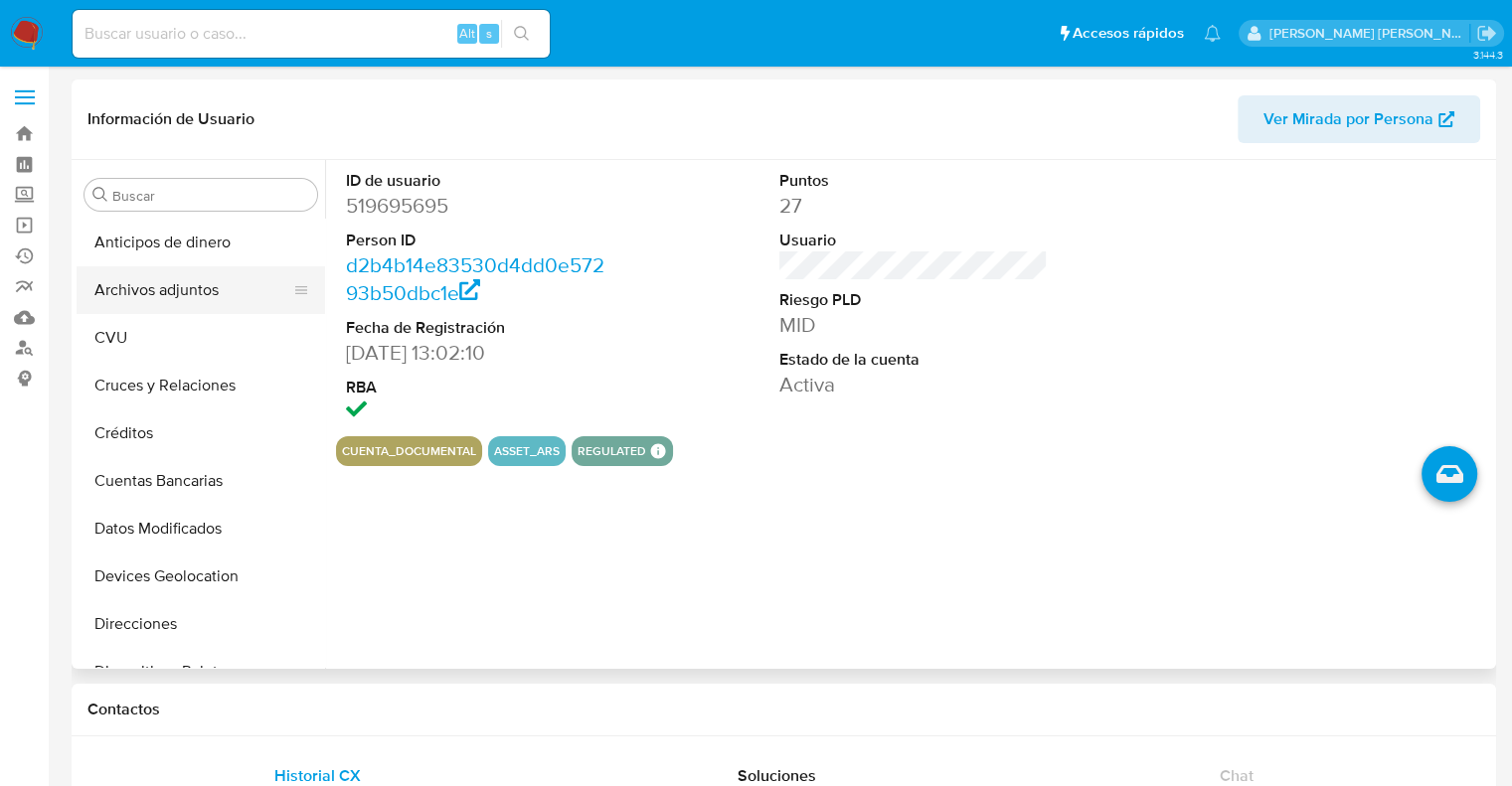 click on "Archivos adjuntos" at bounding box center [193, 290] 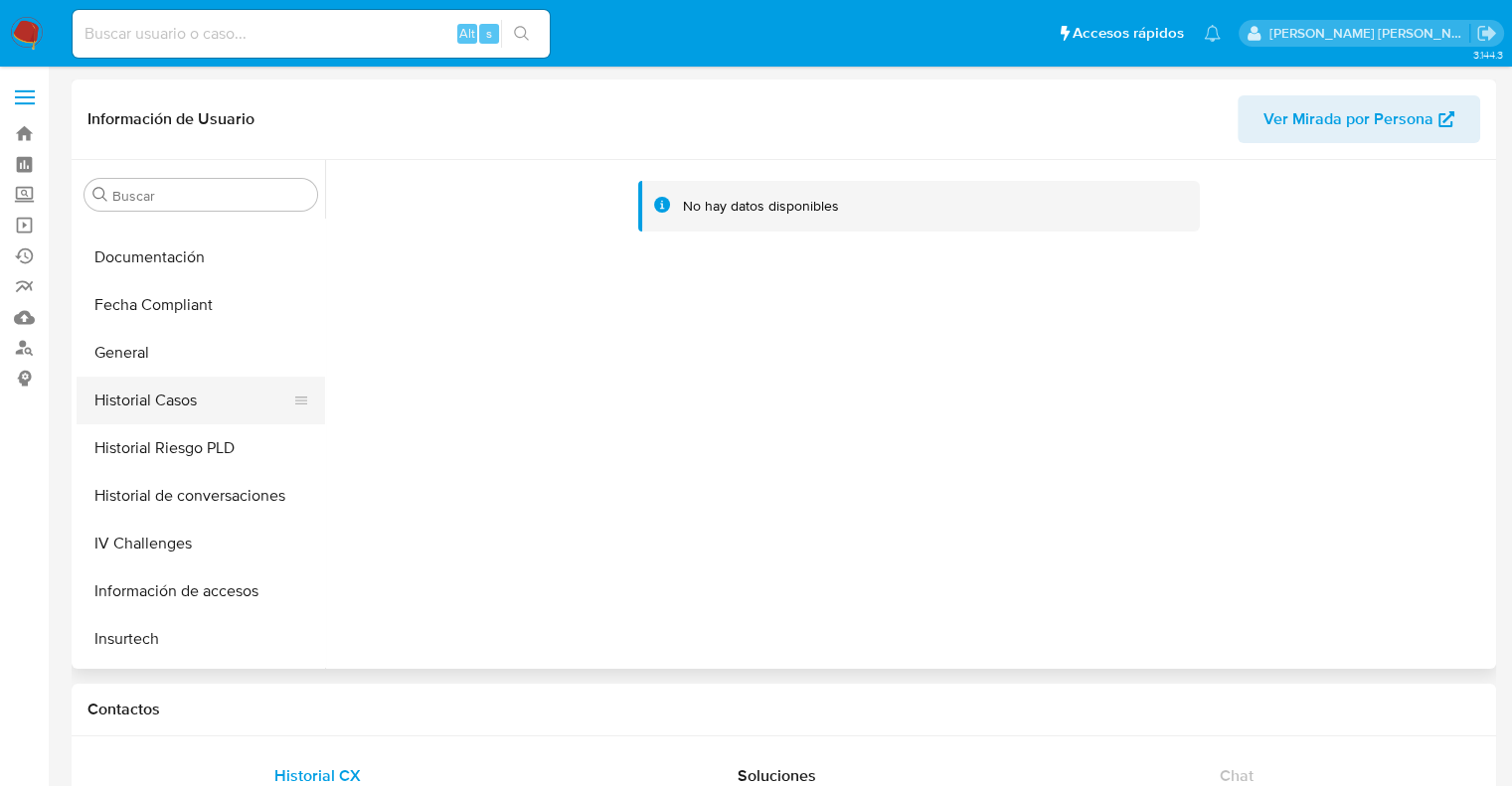 scroll, scrollTop: 497, scrollLeft: 0, axis: vertical 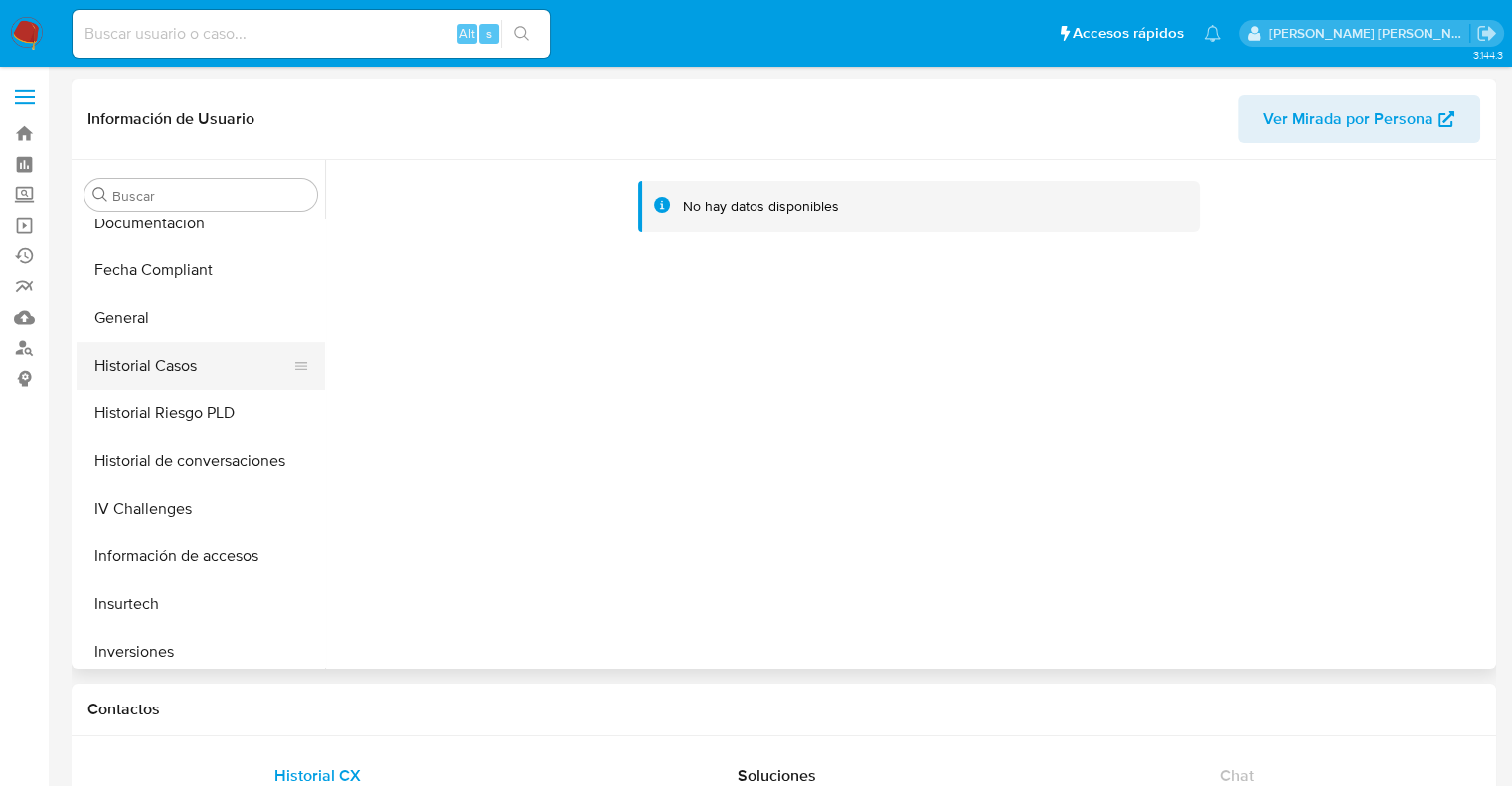 click on "Historial Casos" at bounding box center [193, 366] 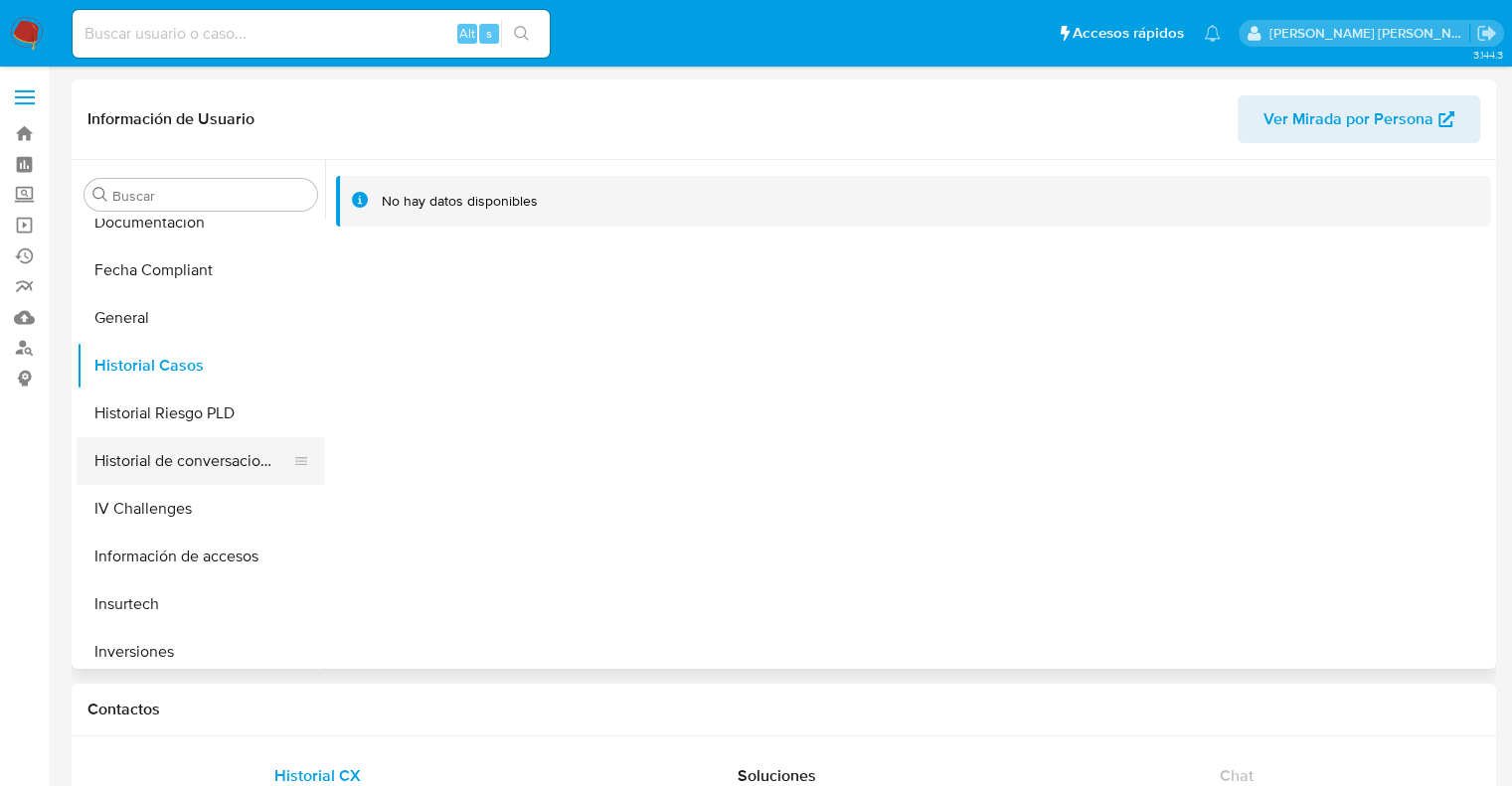 scroll, scrollTop: 596, scrollLeft: 0, axis: vertical 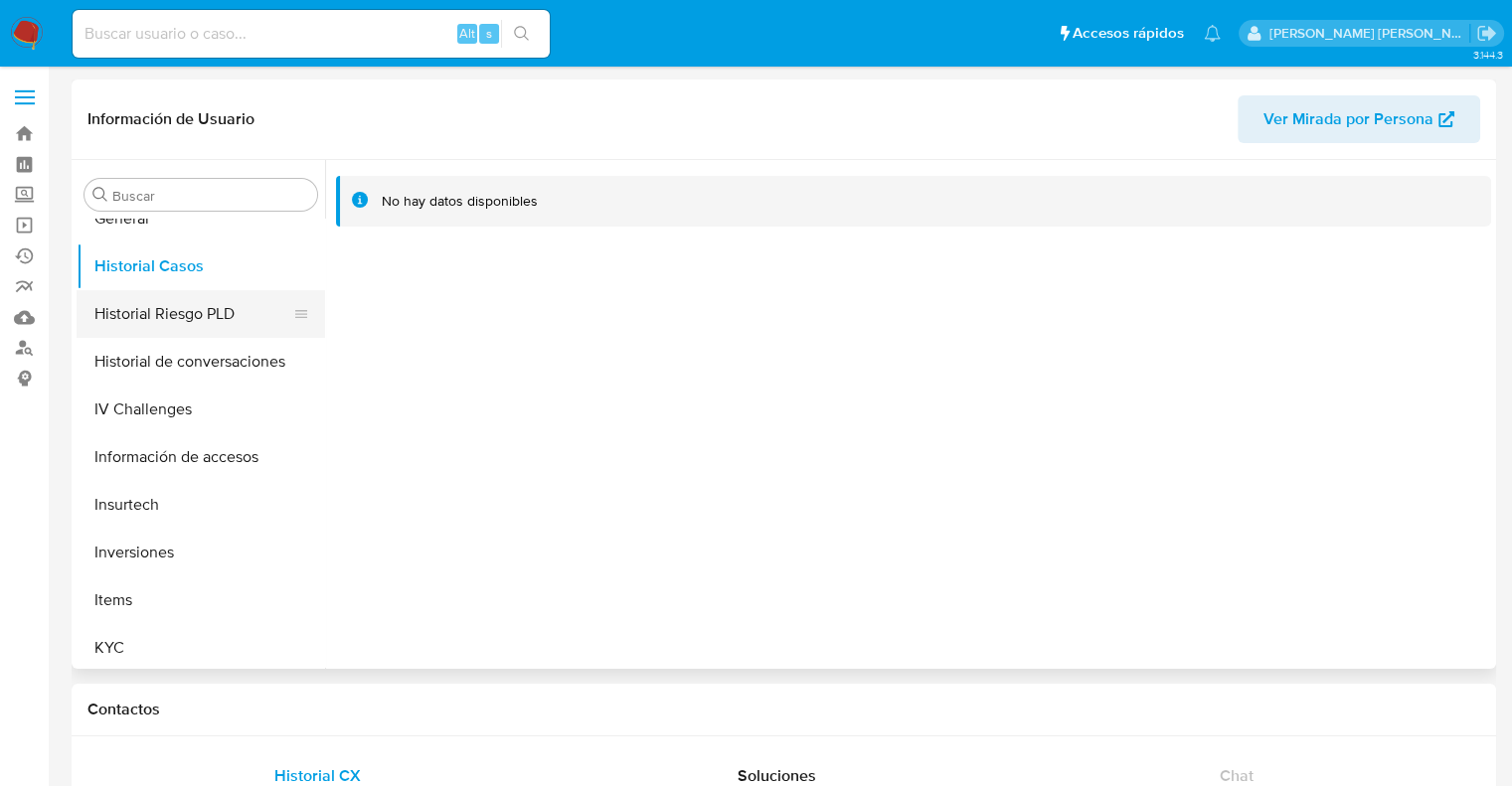 click on "Historial Riesgo PLD" at bounding box center (193, 314) 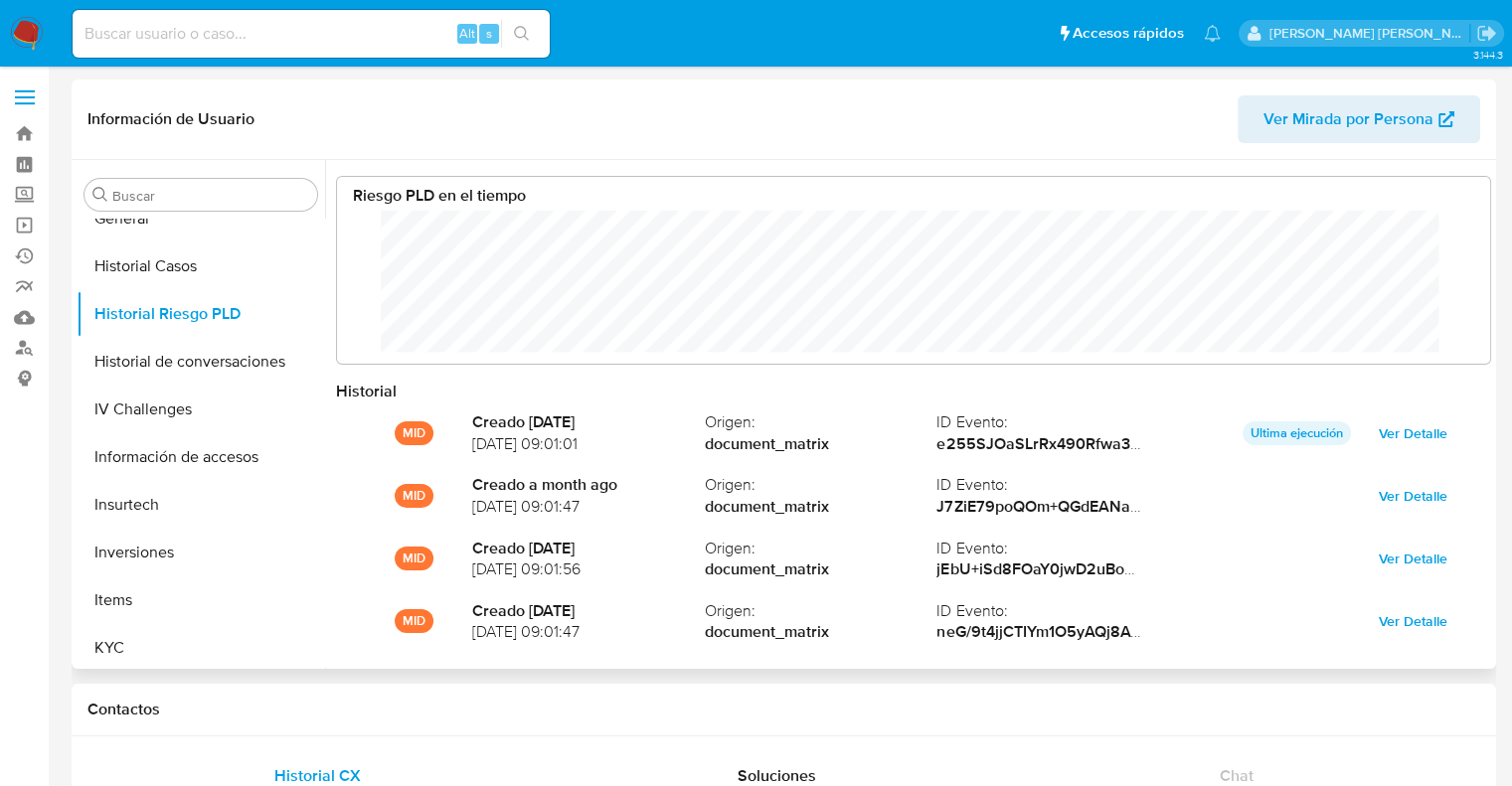 scroll, scrollTop: 993529, scrollLeft: 992968, axis: both 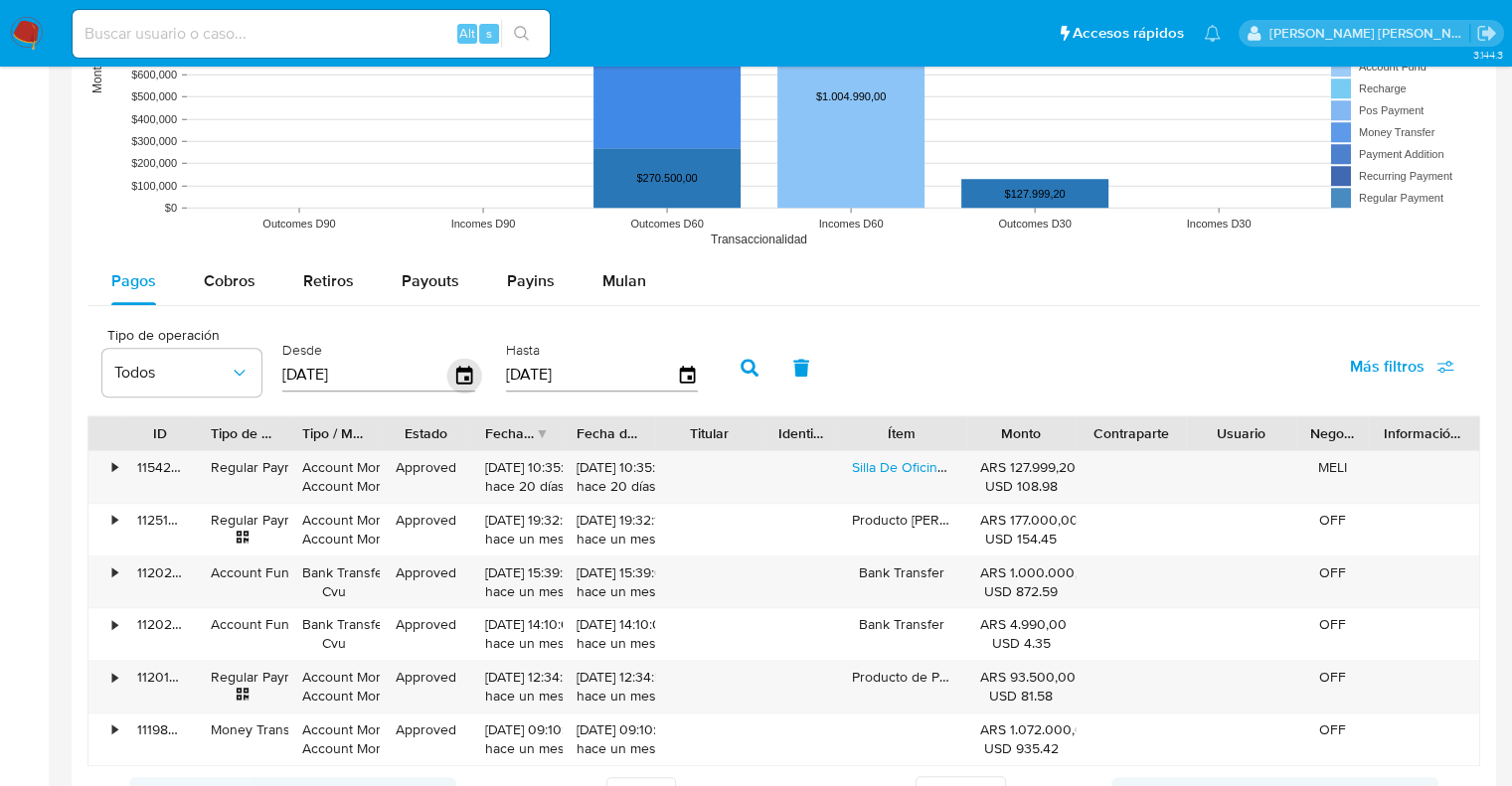 click 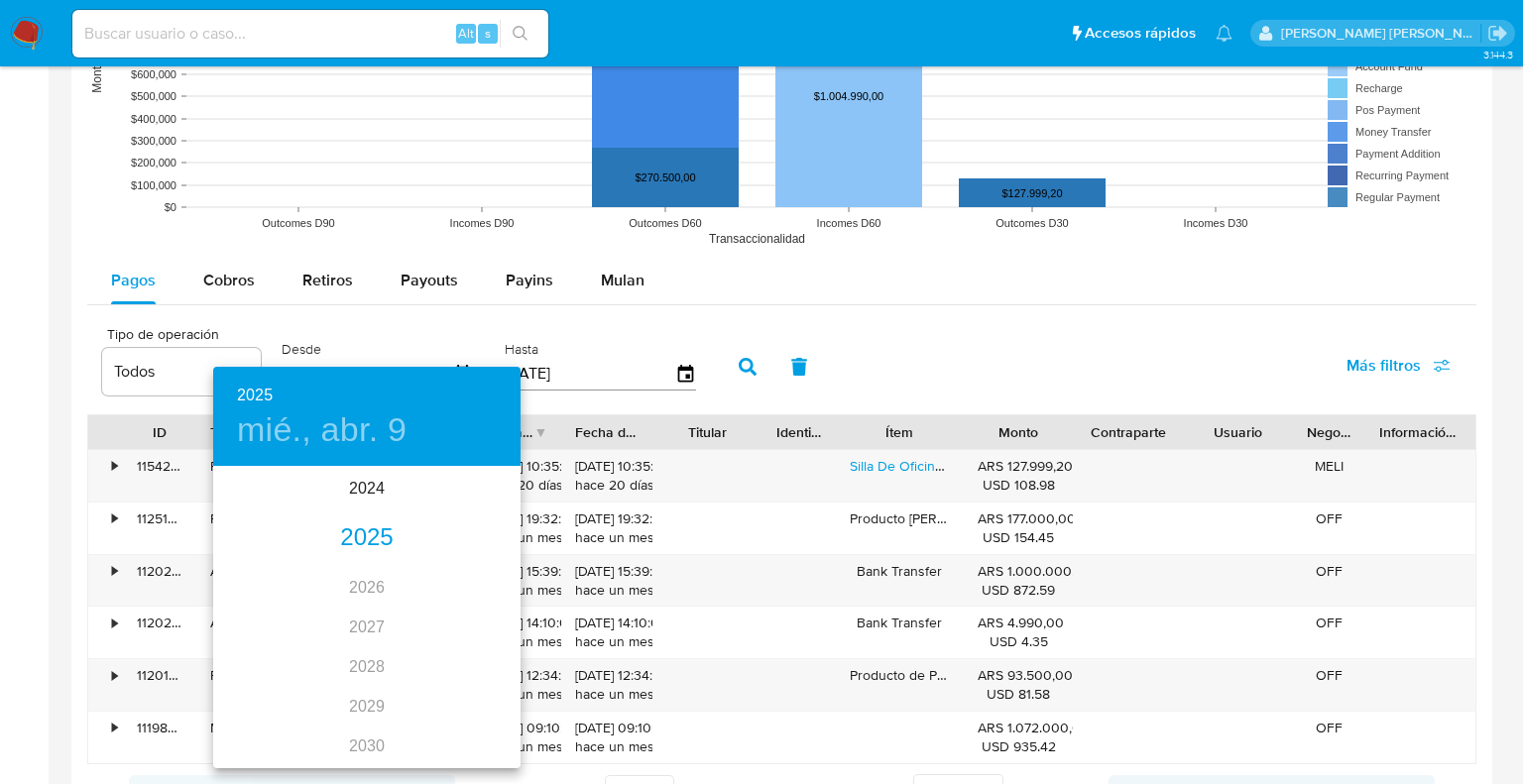 click on "2025" at bounding box center (367, 538) 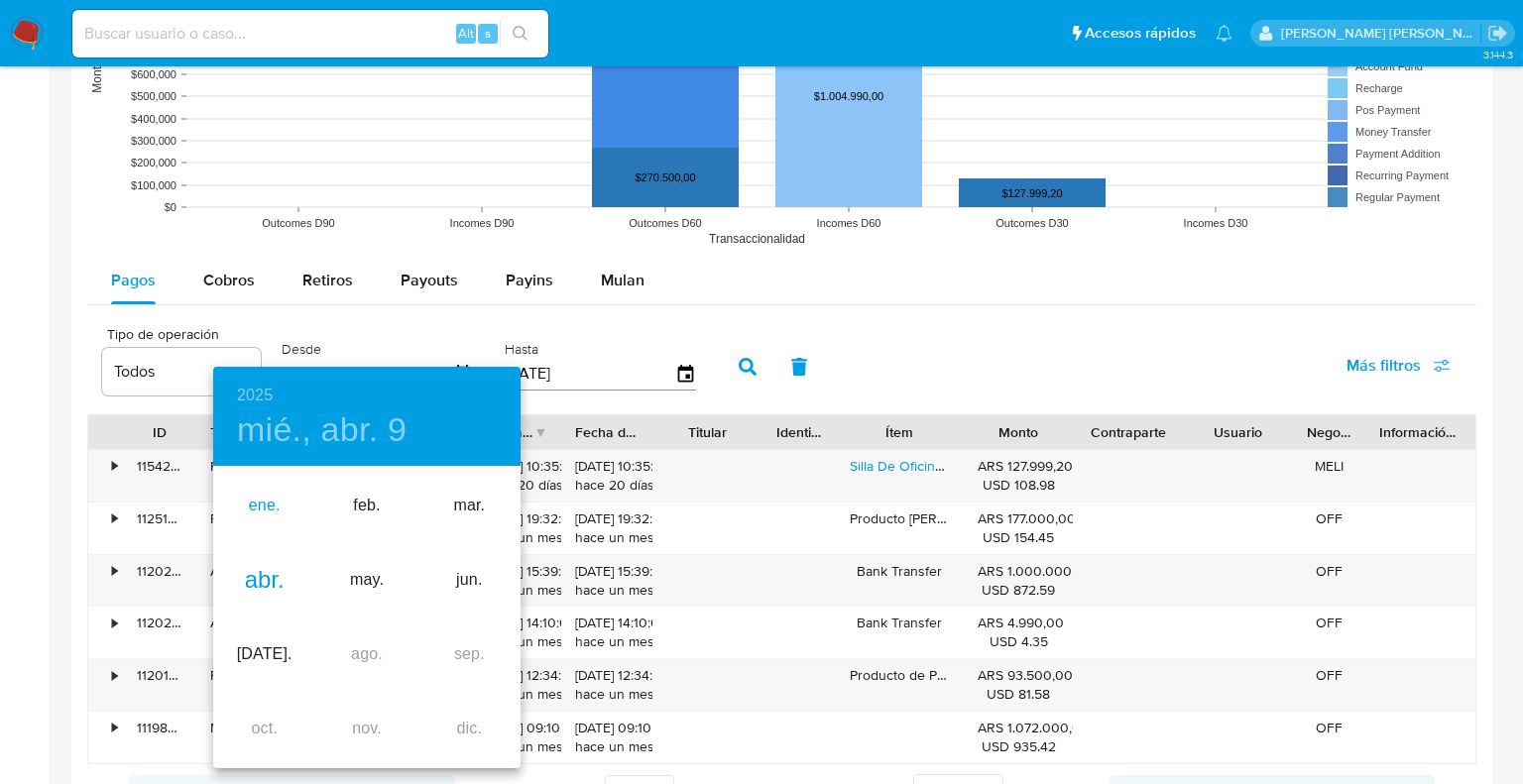 click on "ene." at bounding box center (264, 505) 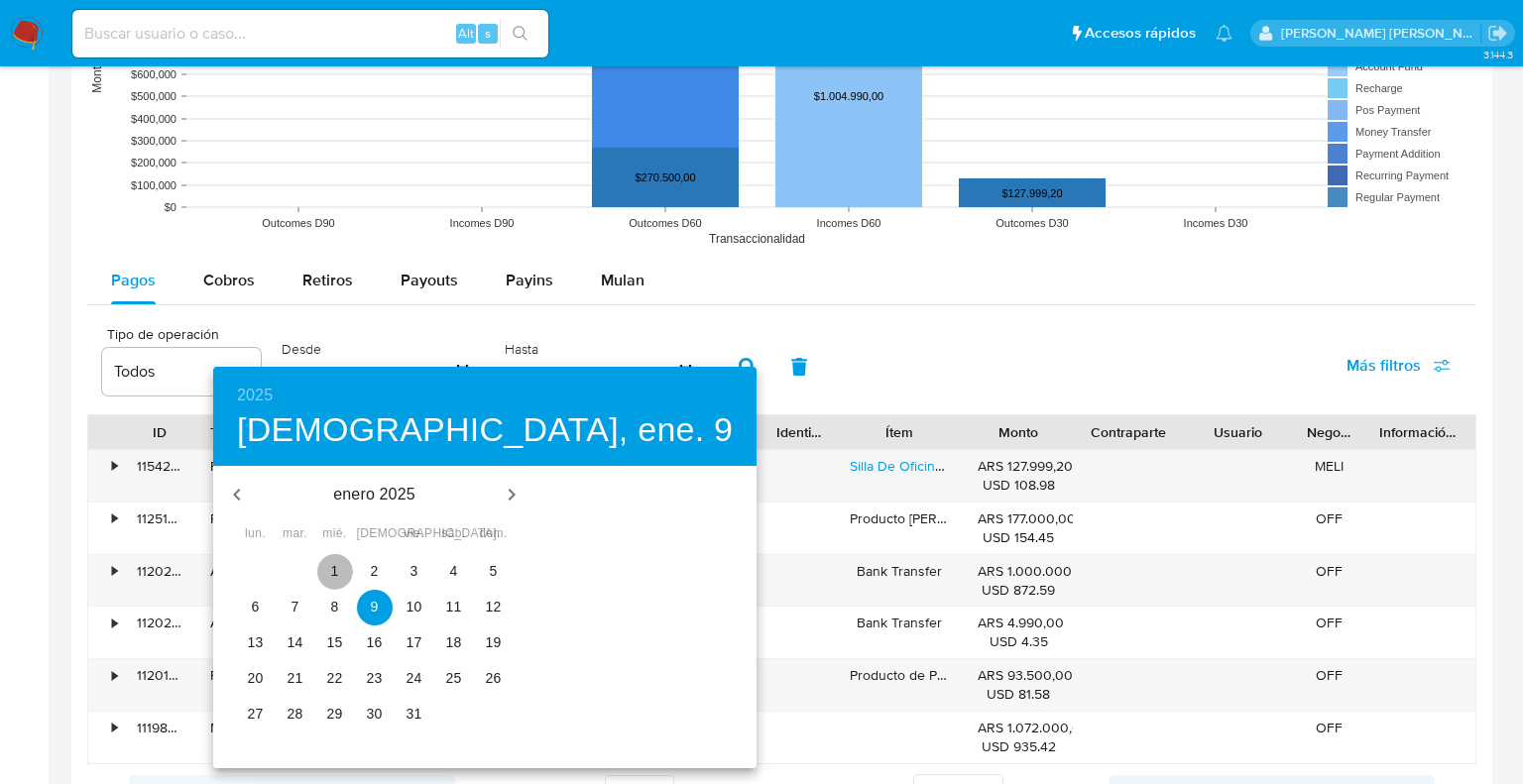 drag, startPoint x: 325, startPoint y: 571, endPoint x: 440, endPoint y: 538, distance: 119.64113 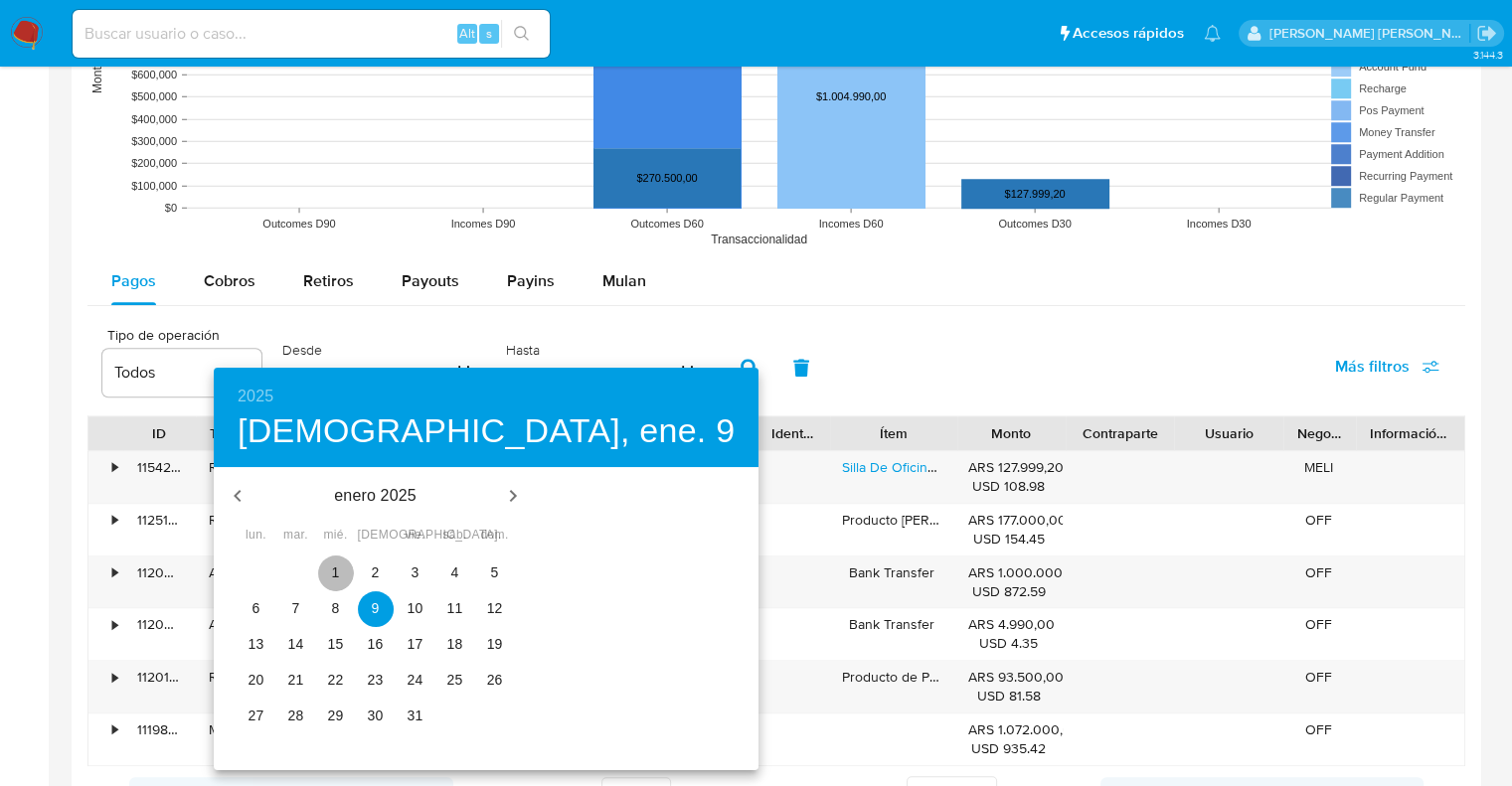 scroll, scrollTop: 993529, scrollLeft: 992968, axis: both 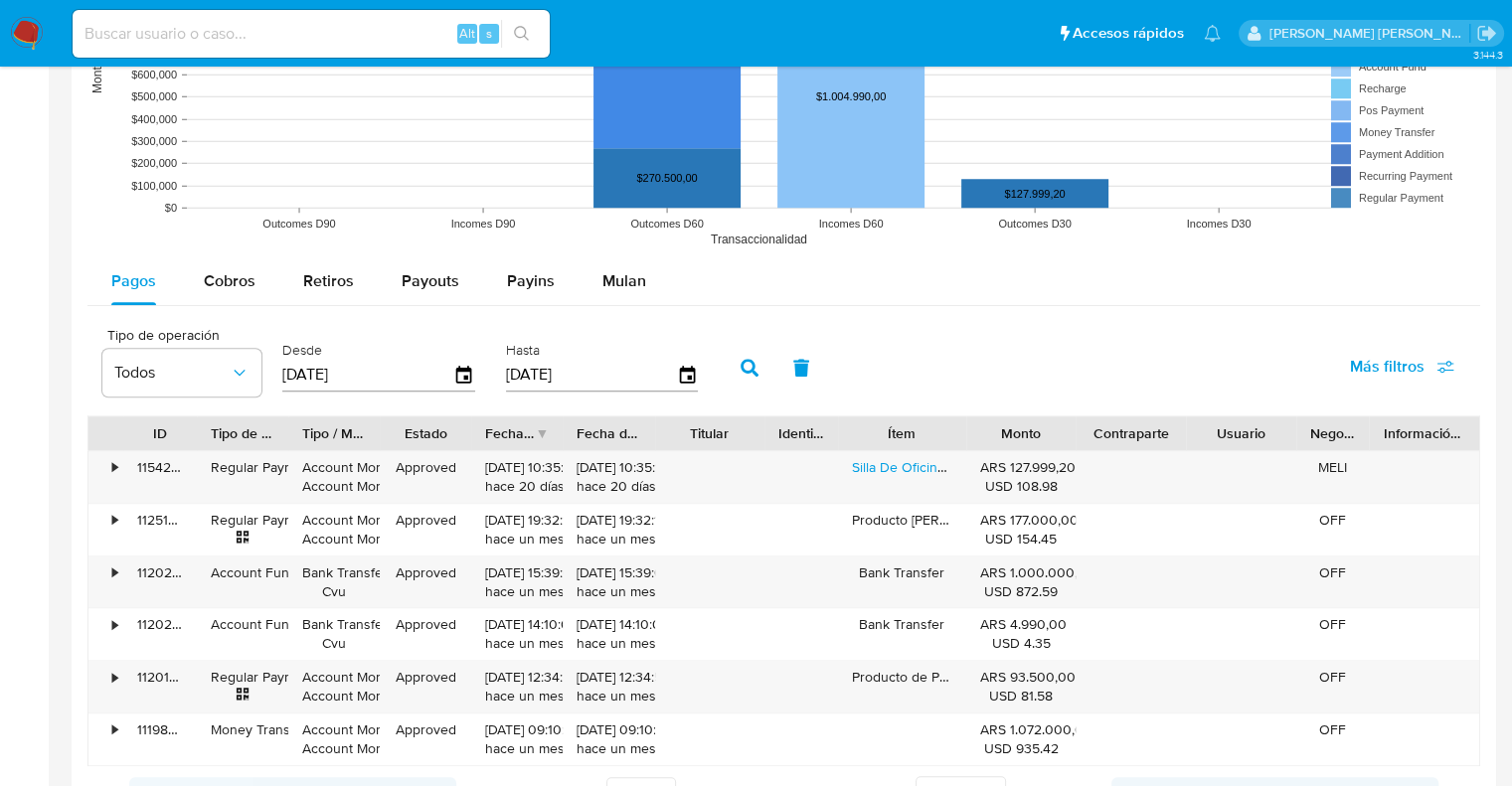 click 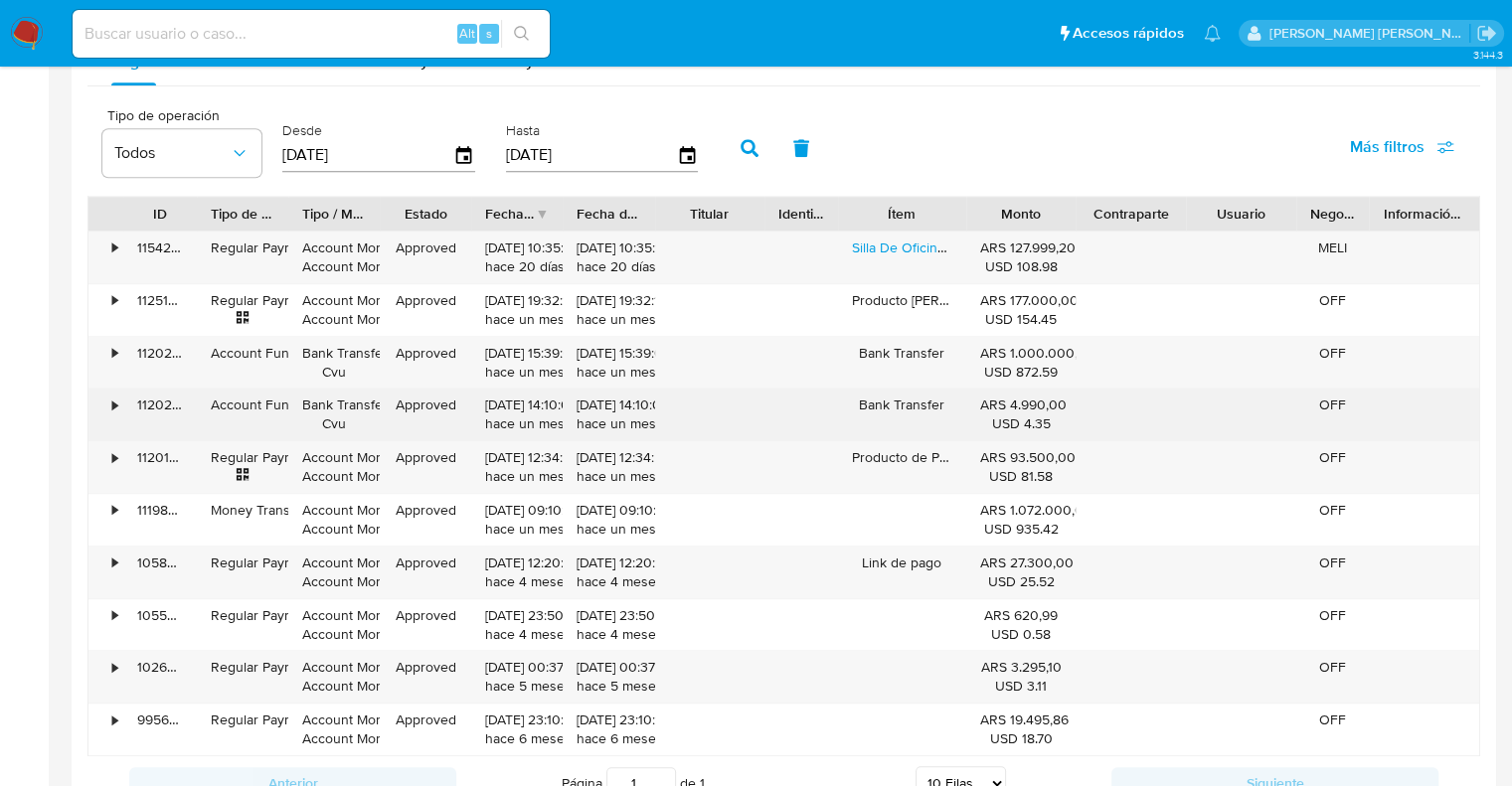 scroll, scrollTop: 1789, scrollLeft: 0, axis: vertical 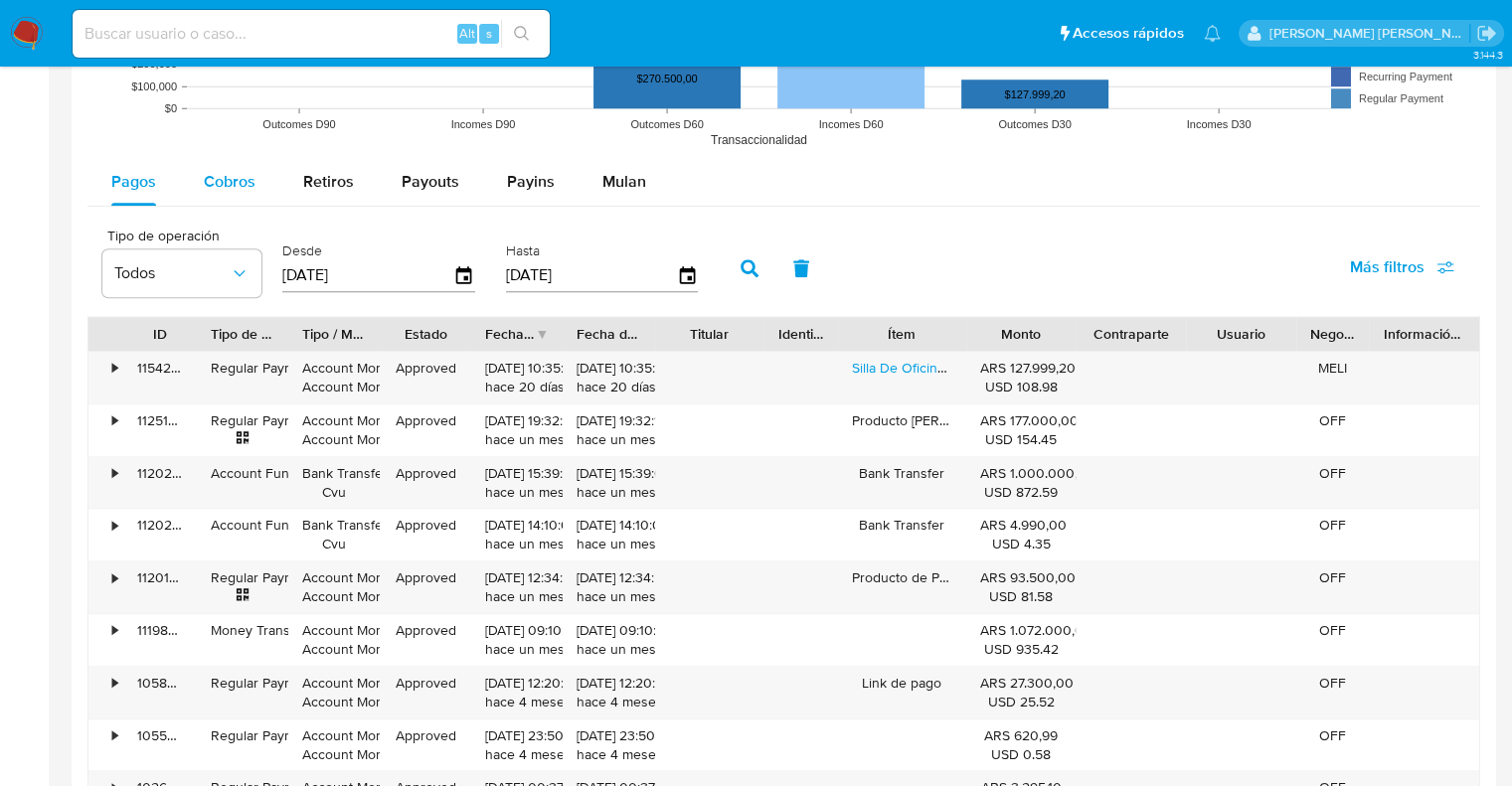 click on "Cobros" at bounding box center (230, 181) 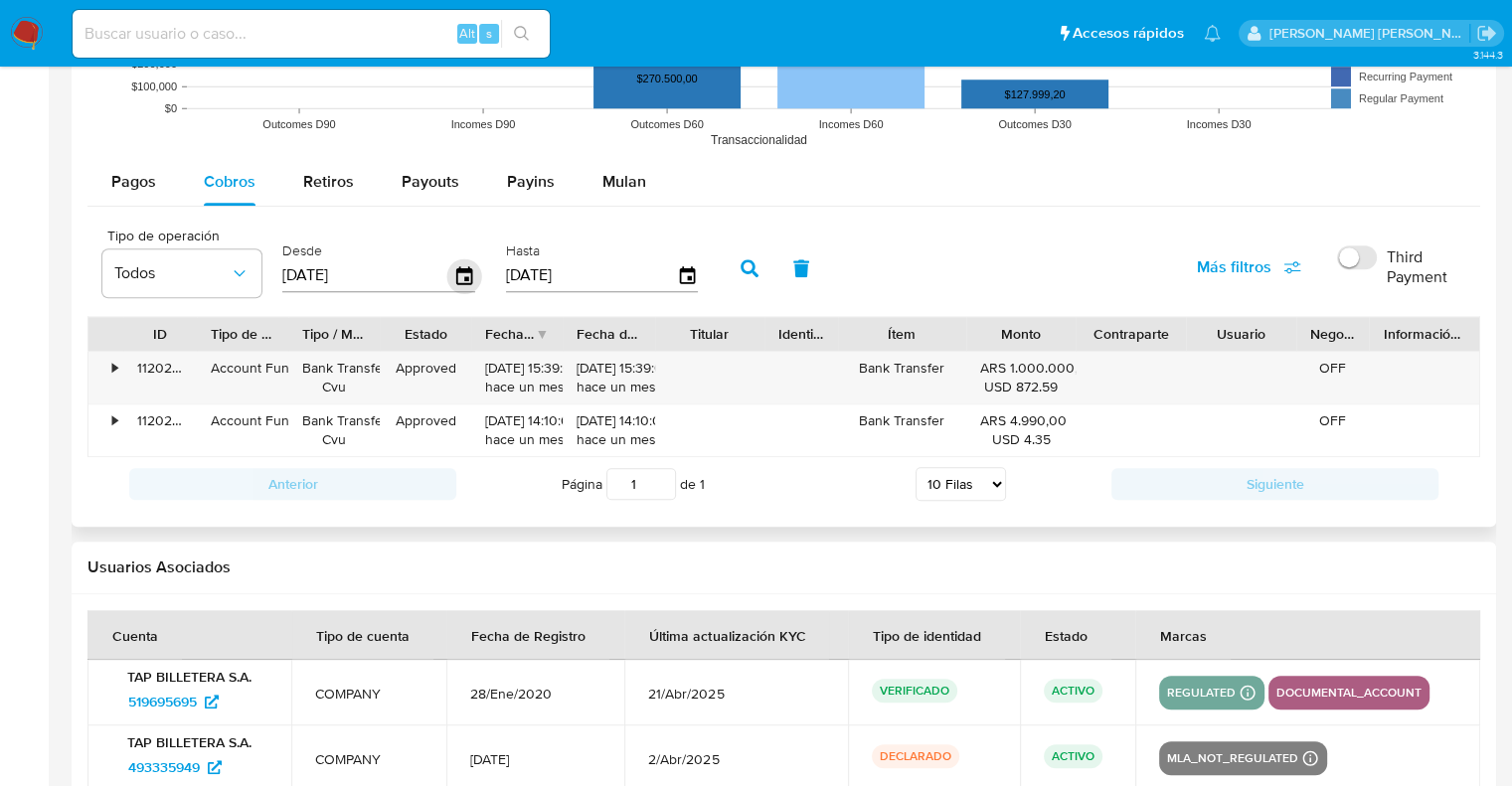 click 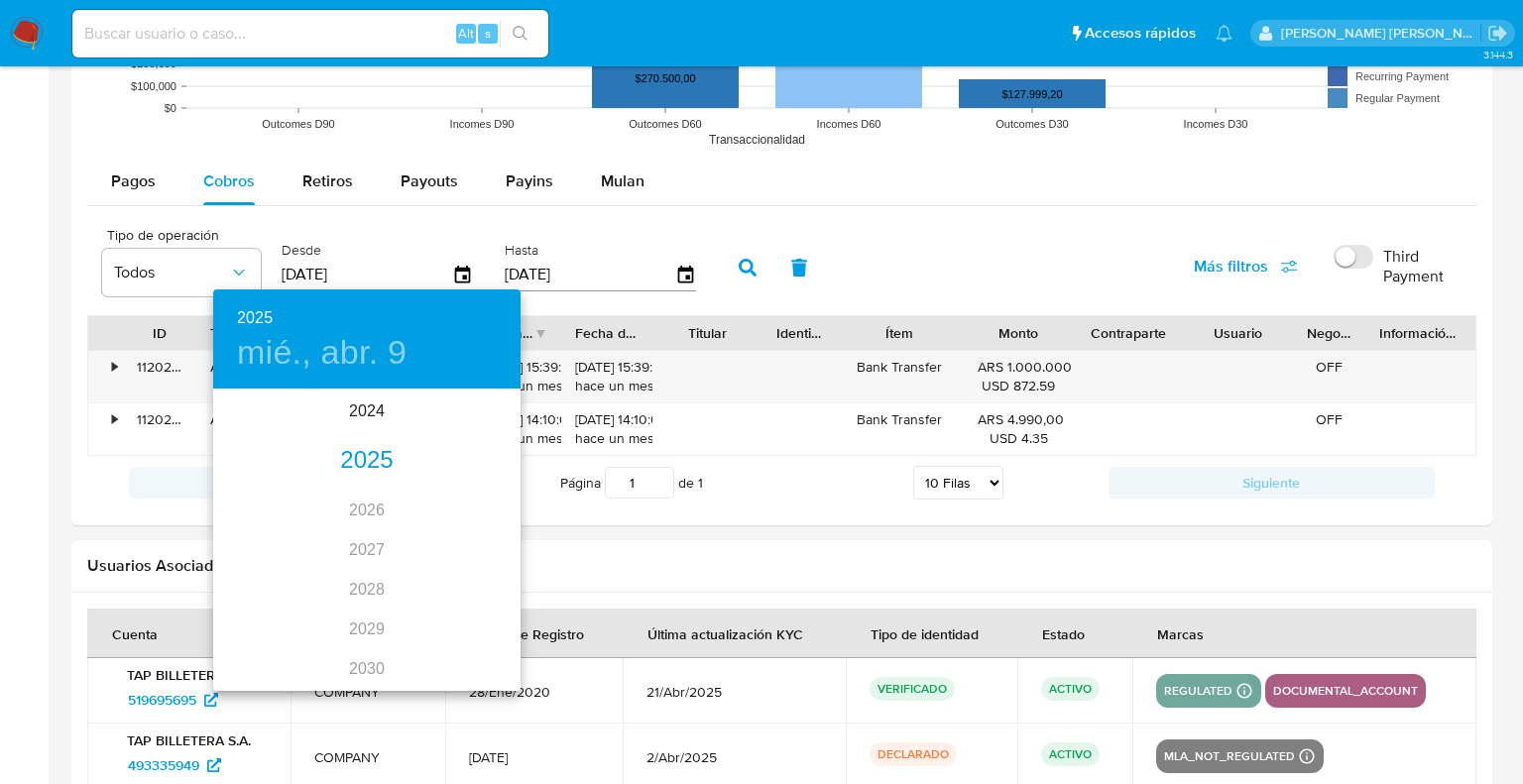 click on "2025" at bounding box center (367, 461) 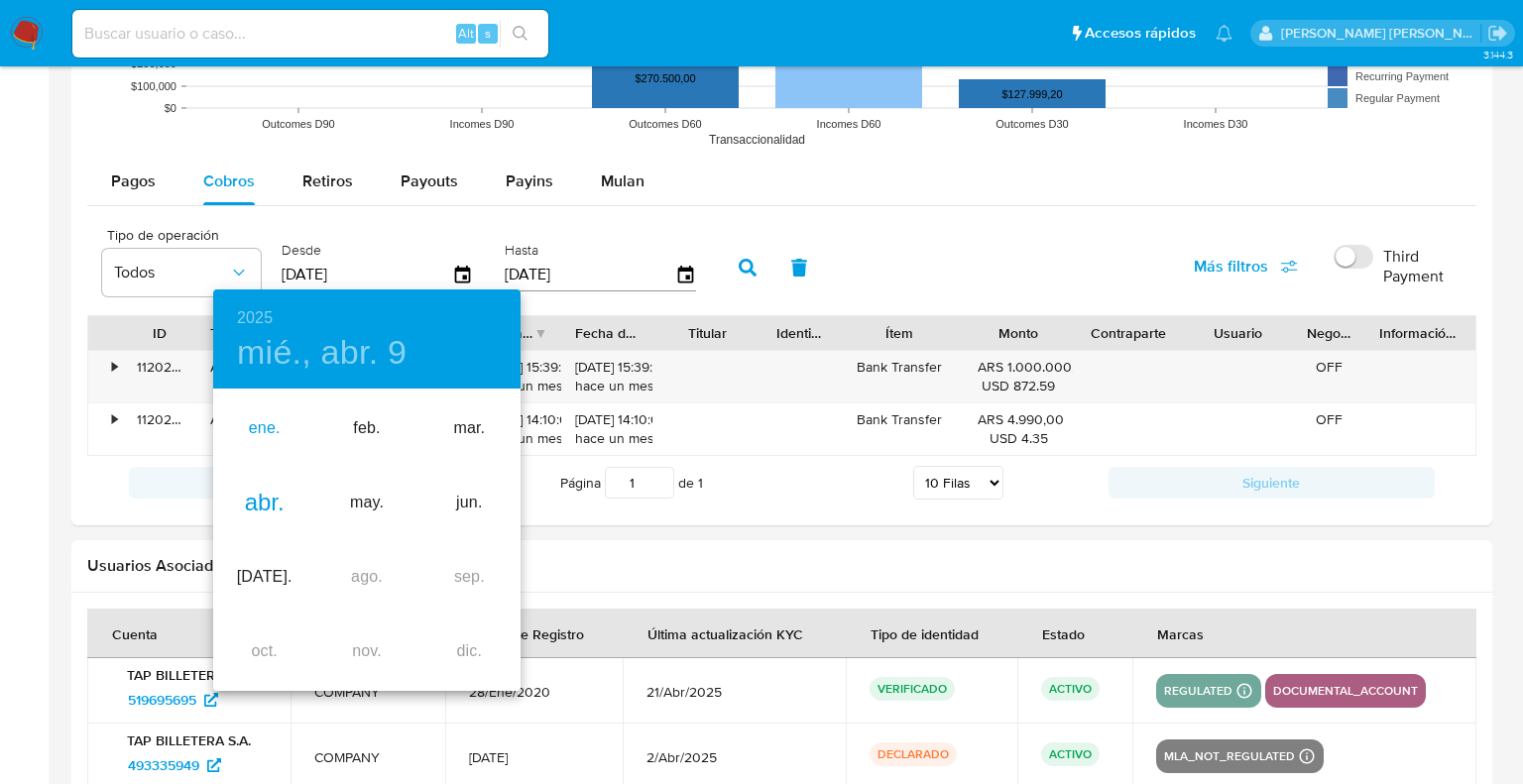 click on "ene." at bounding box center [264, 428] 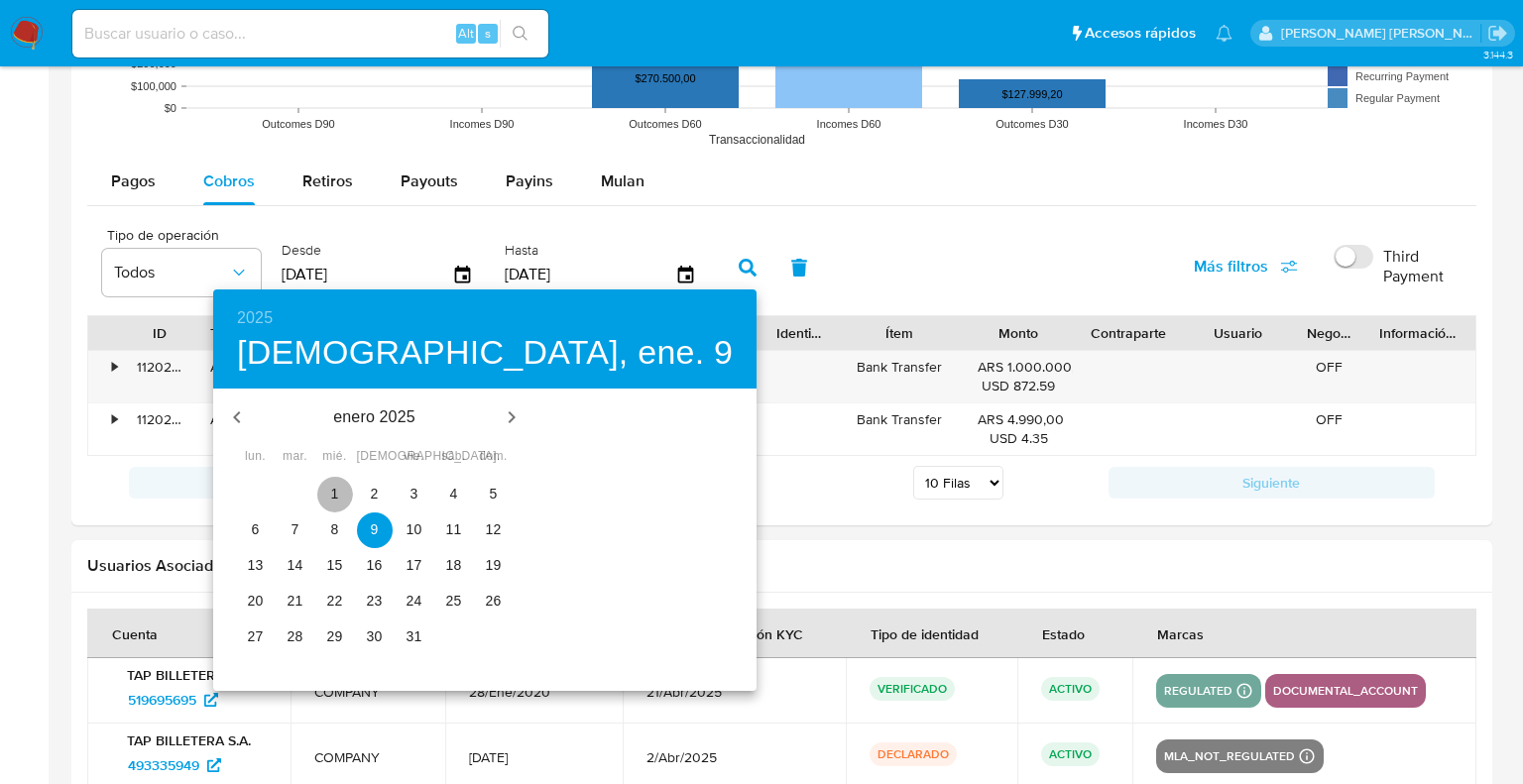 click on "1" at bounding box center [335, 494] 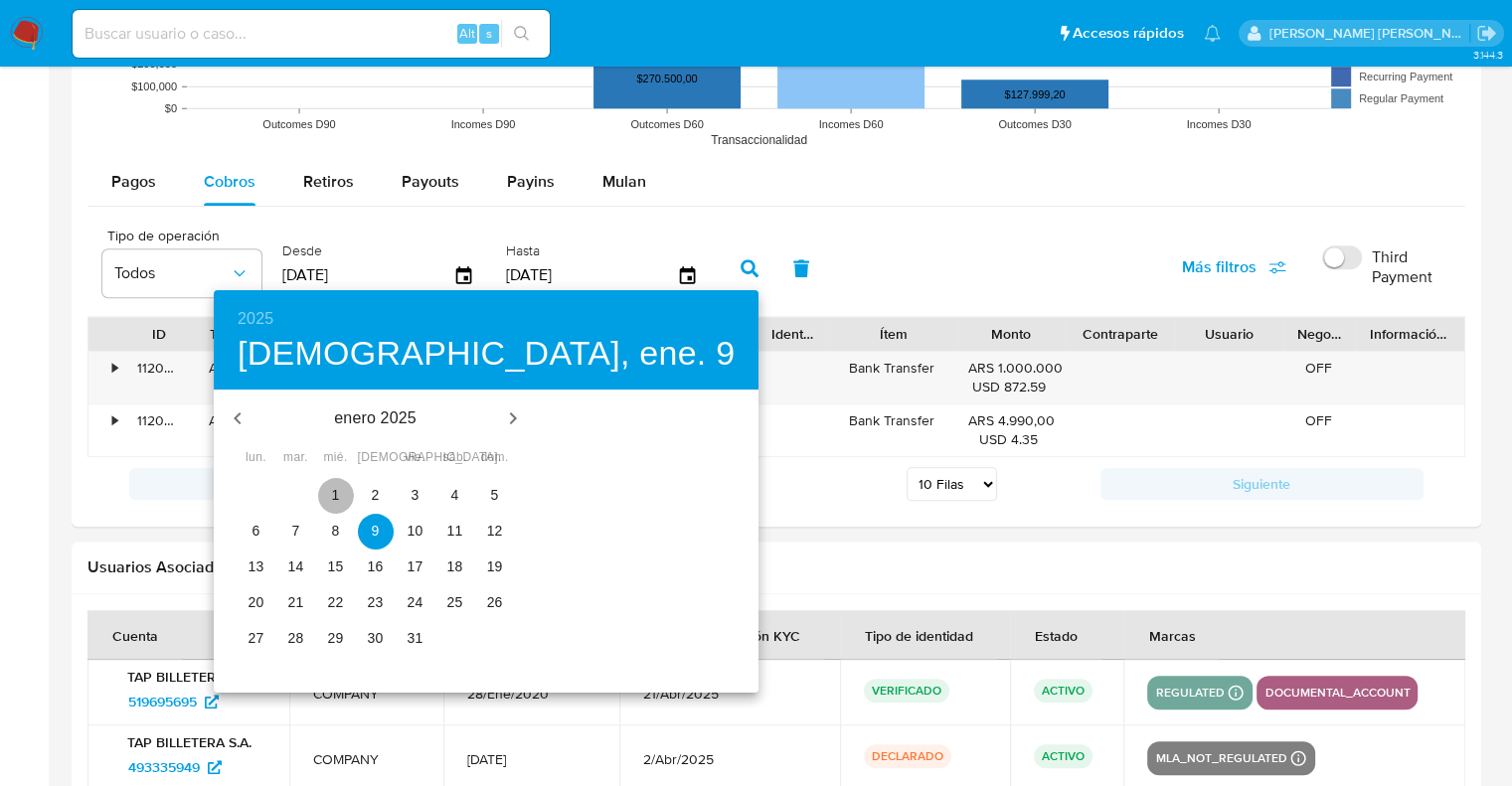scroll, scrollTop: 993529, scrollLeft: 992968, axis: both 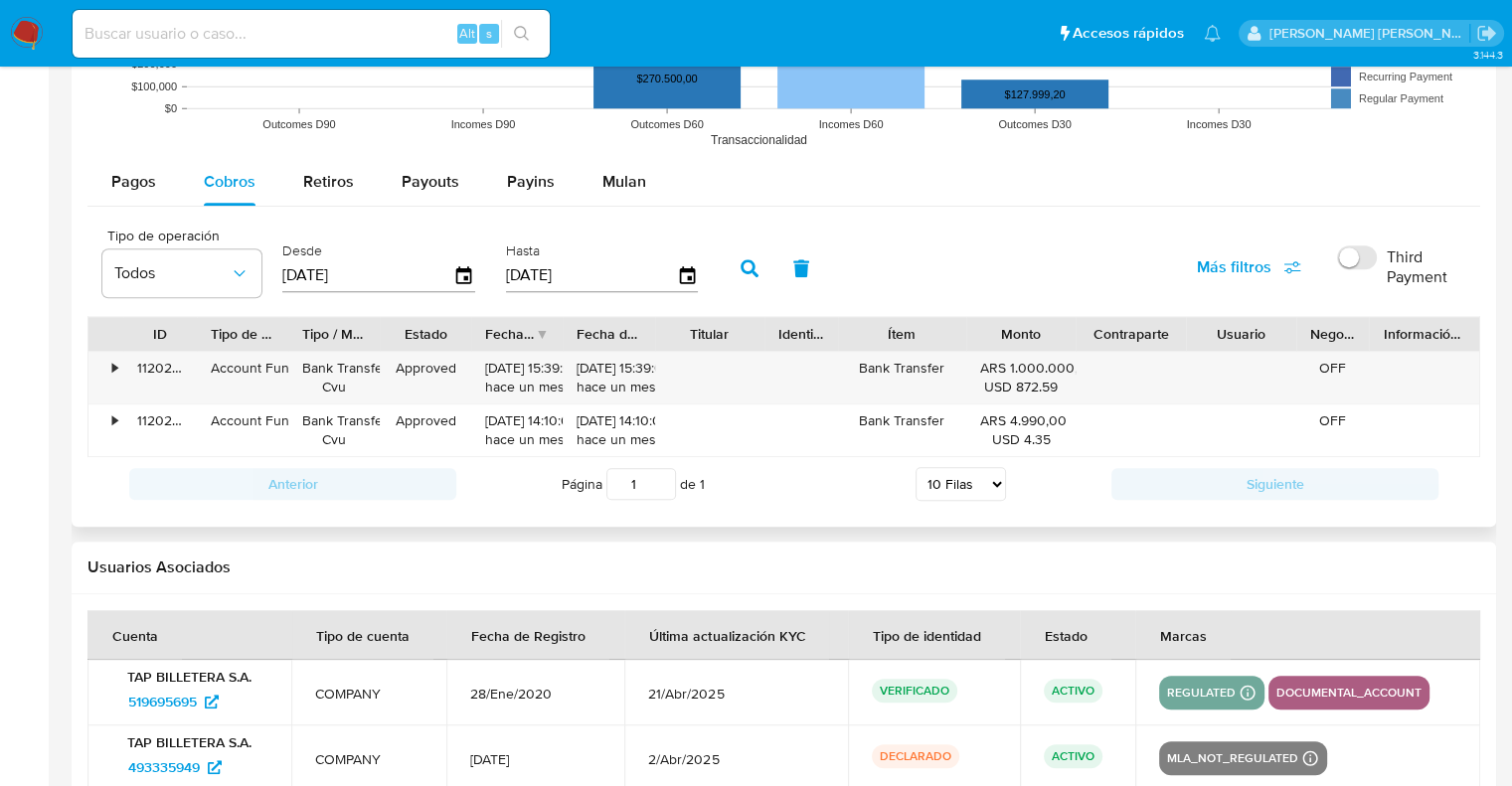 click at bounding box center (750, 268) 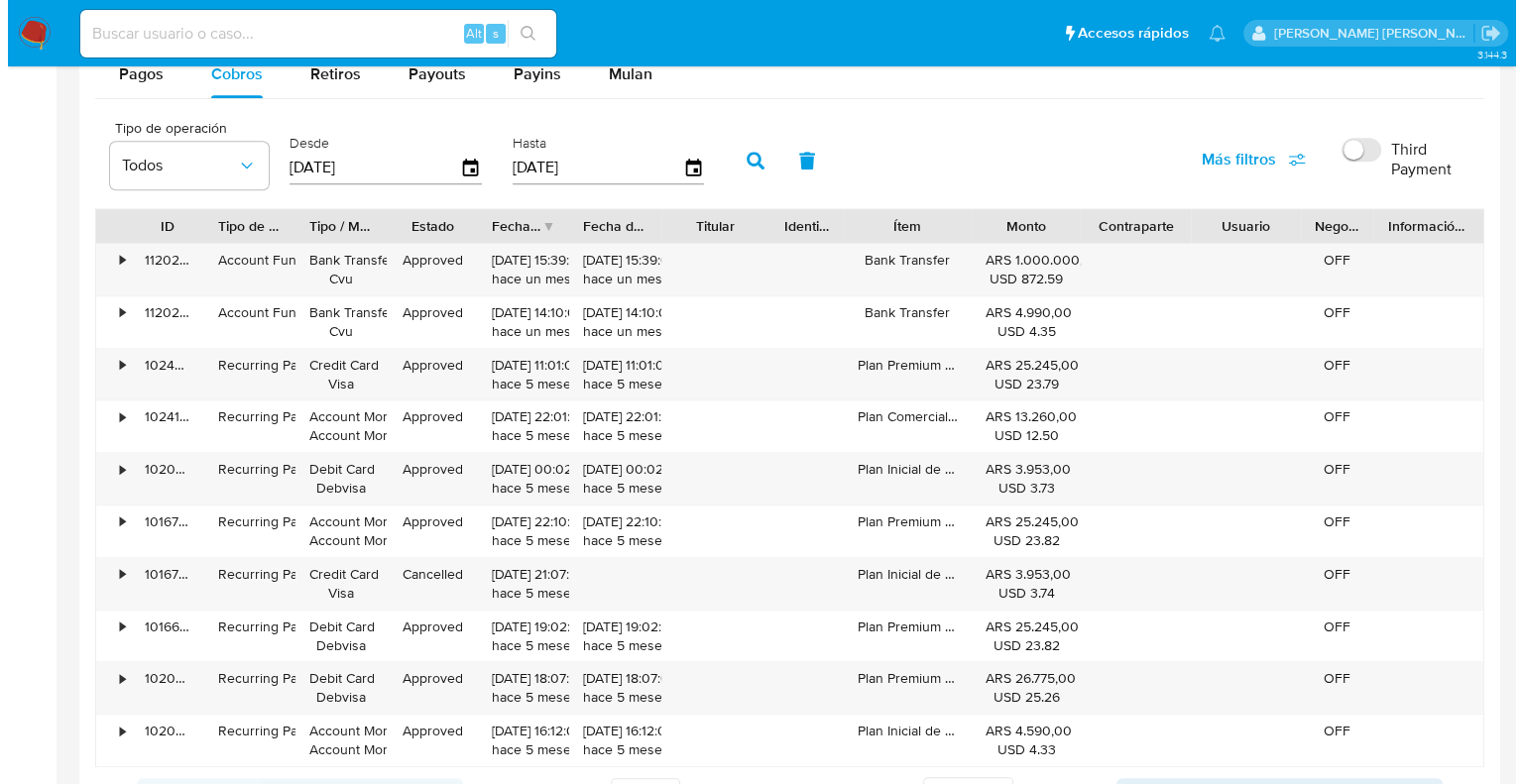 scroll, scrollTop: 1784, scrollLeft: 0, axis: vertical 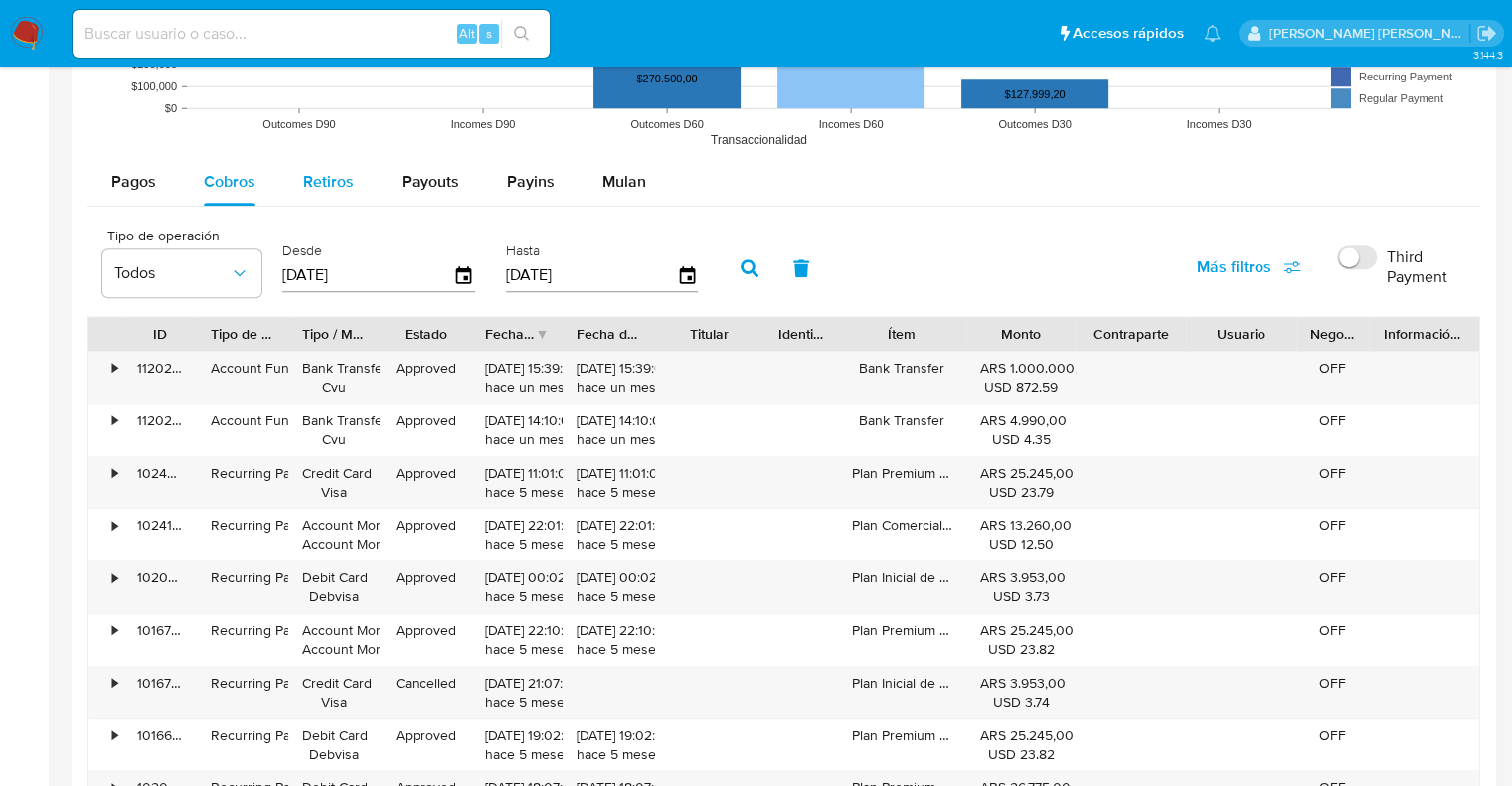 click on "Retiros" at bounding box center [328, 181] 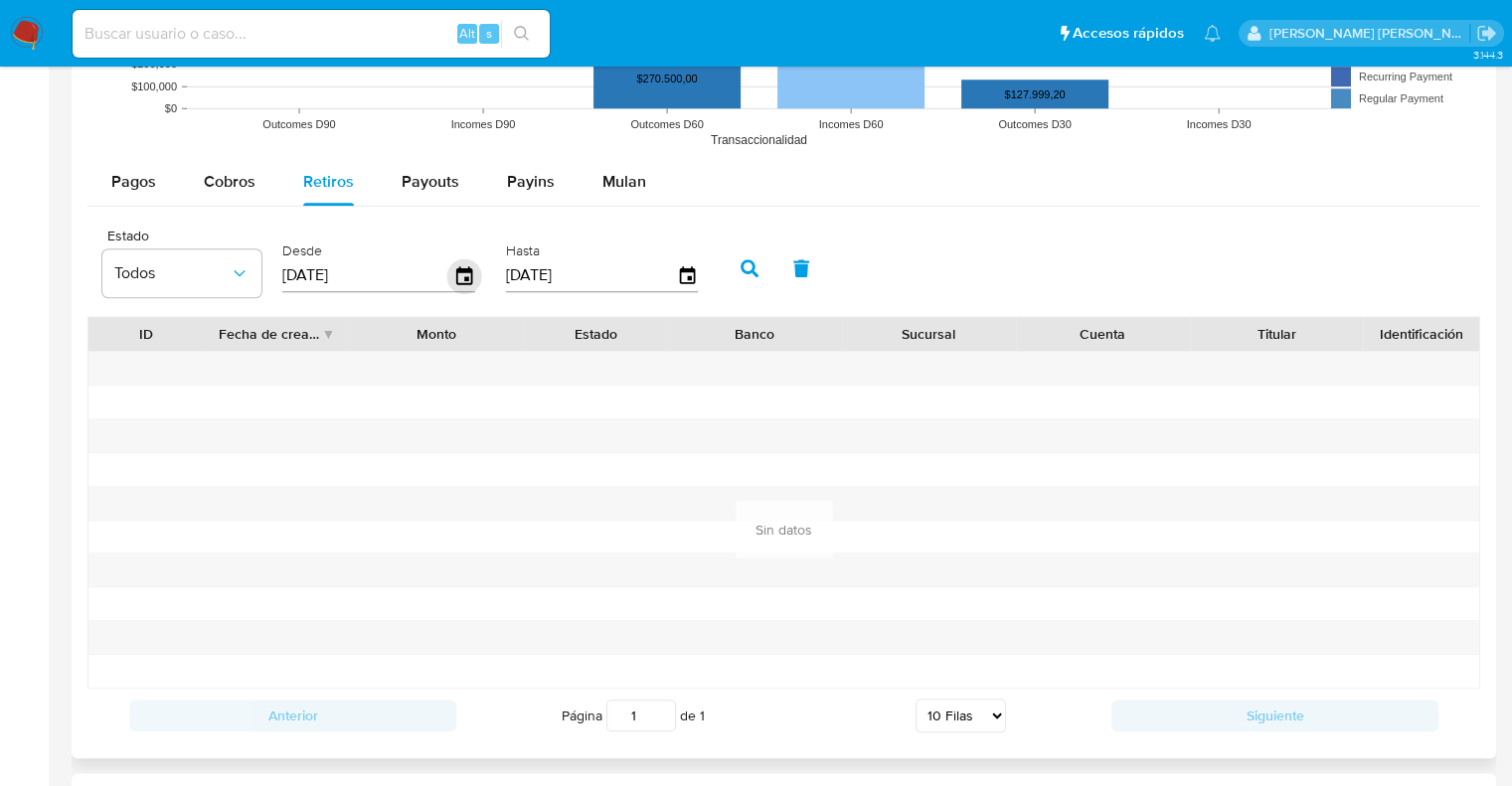 click 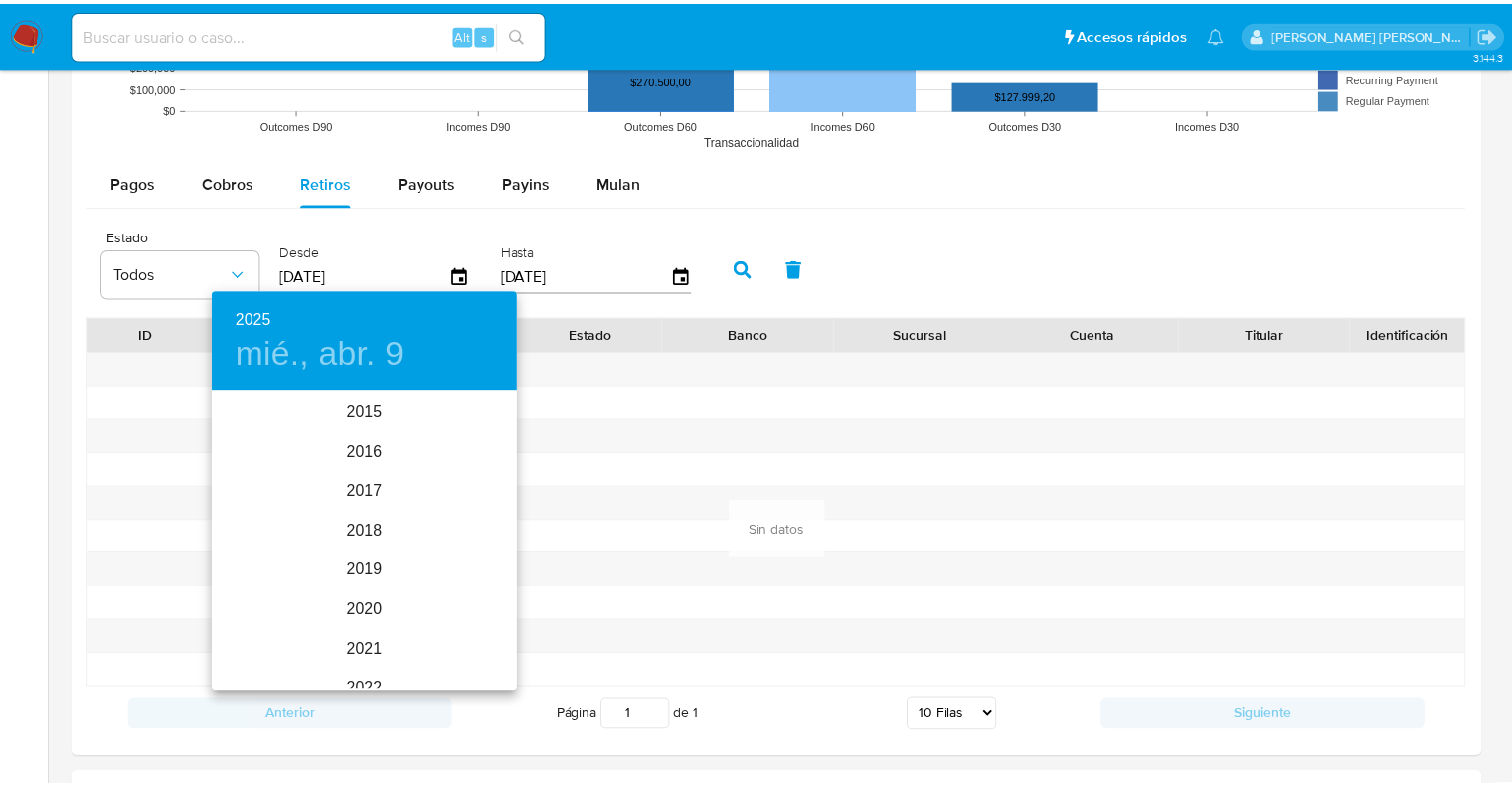 scroll, scrollTop: 278, scrollLeft: 0, axis: vertical 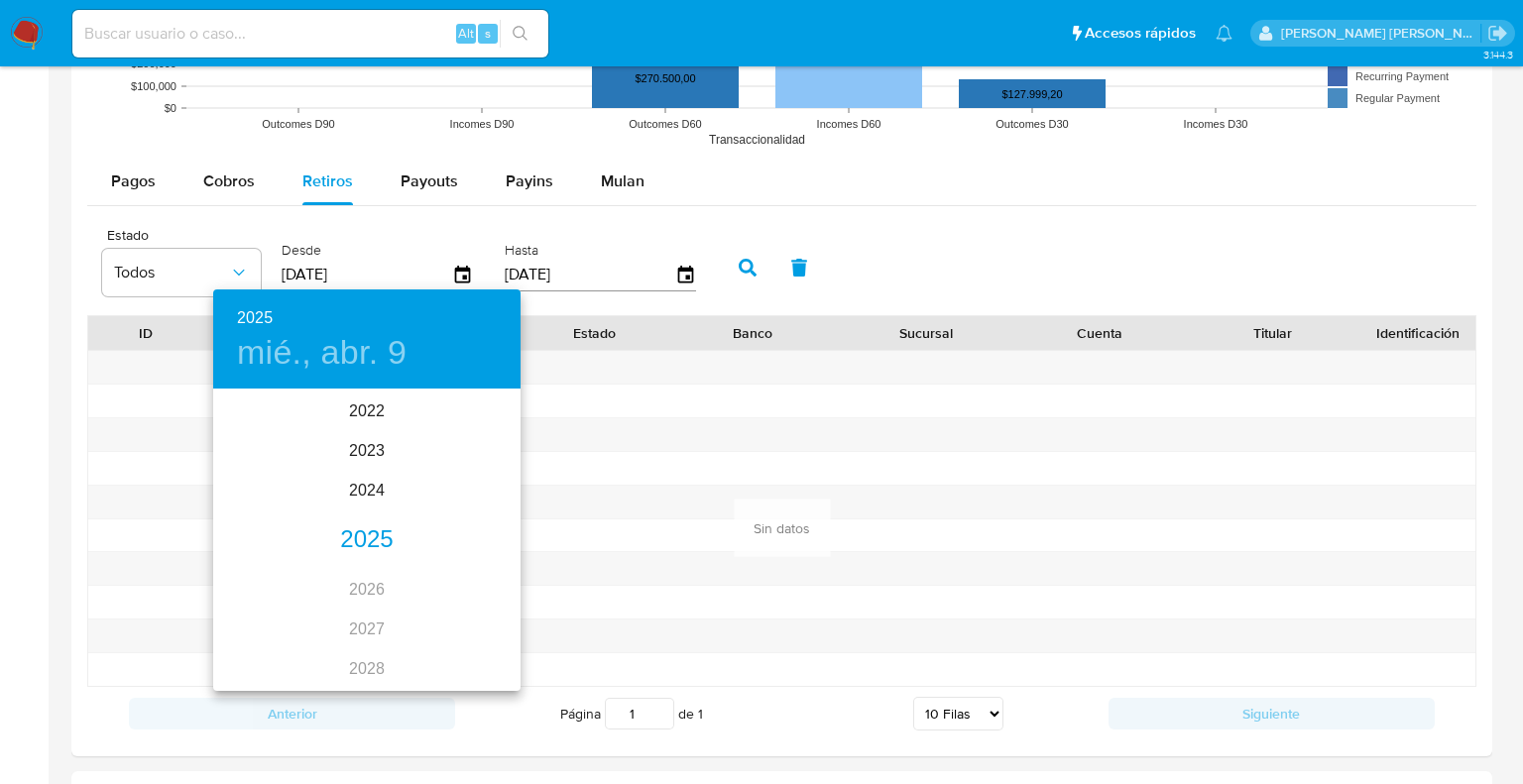 click on "2025" at bounding box center (367, 540) 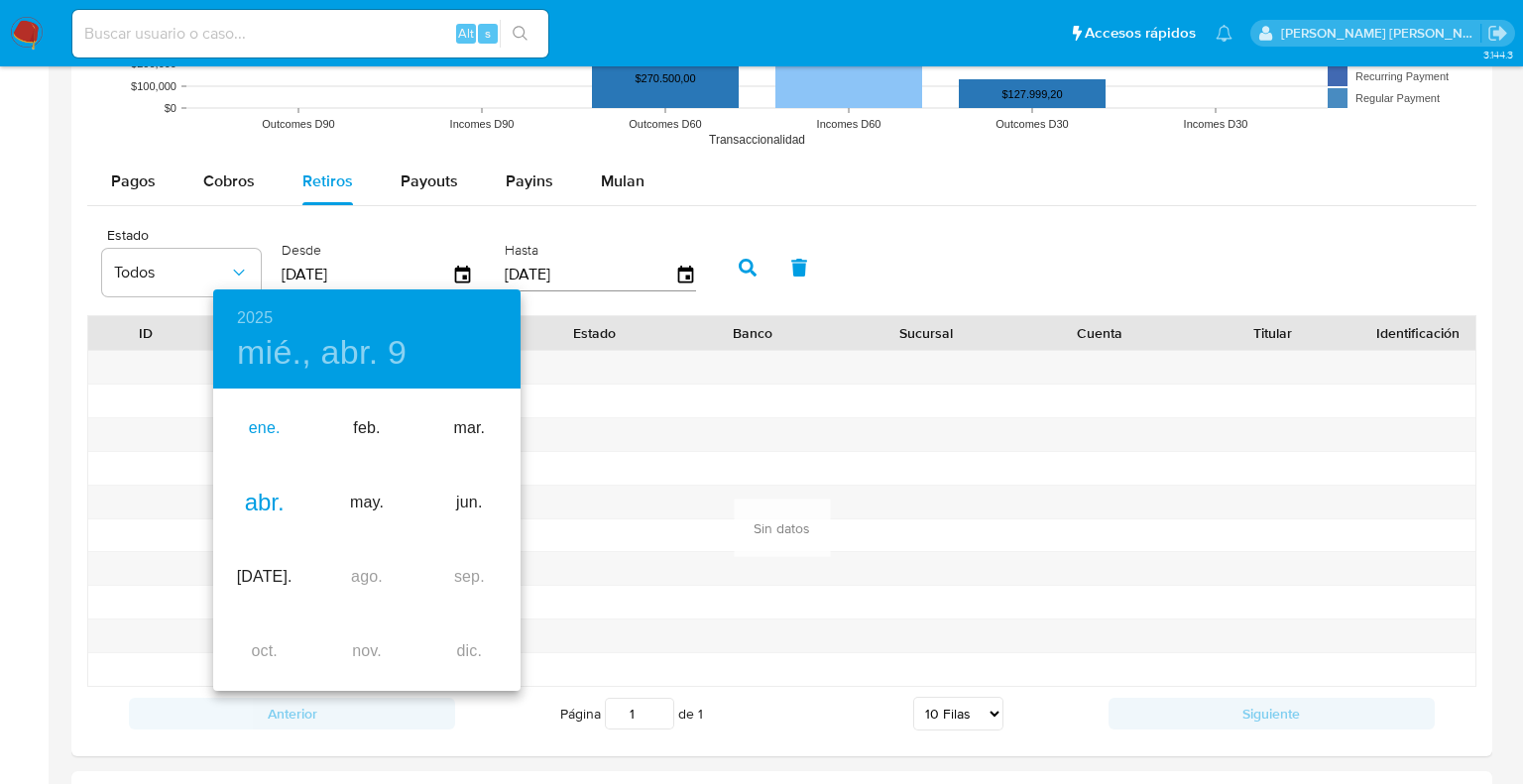 click on "ene." at bounding box center [264, 428] 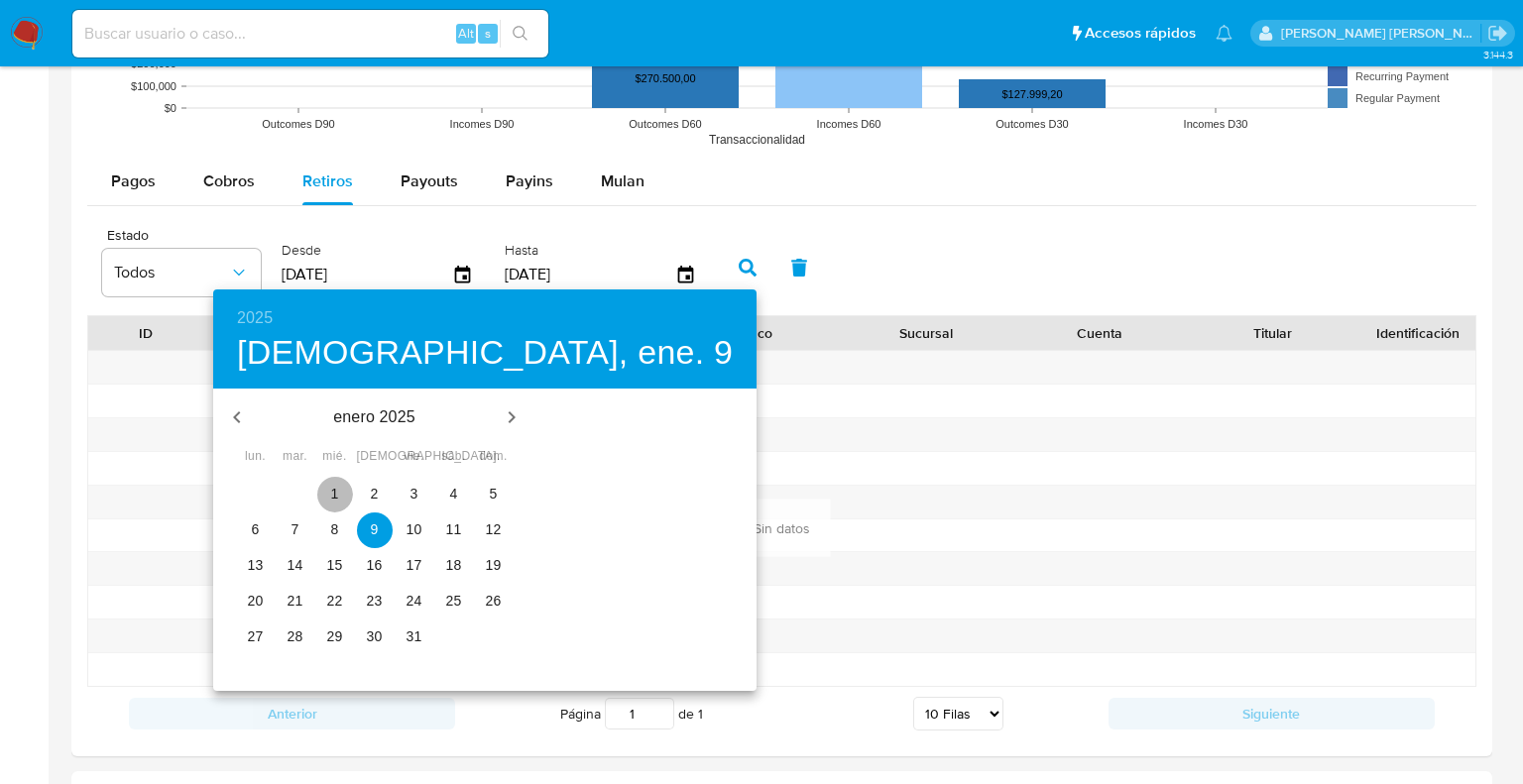 drag, startPoint x: 314, startPoint y: 485, endPoint x: 334, endPoint y: 483, distance: 20.09975 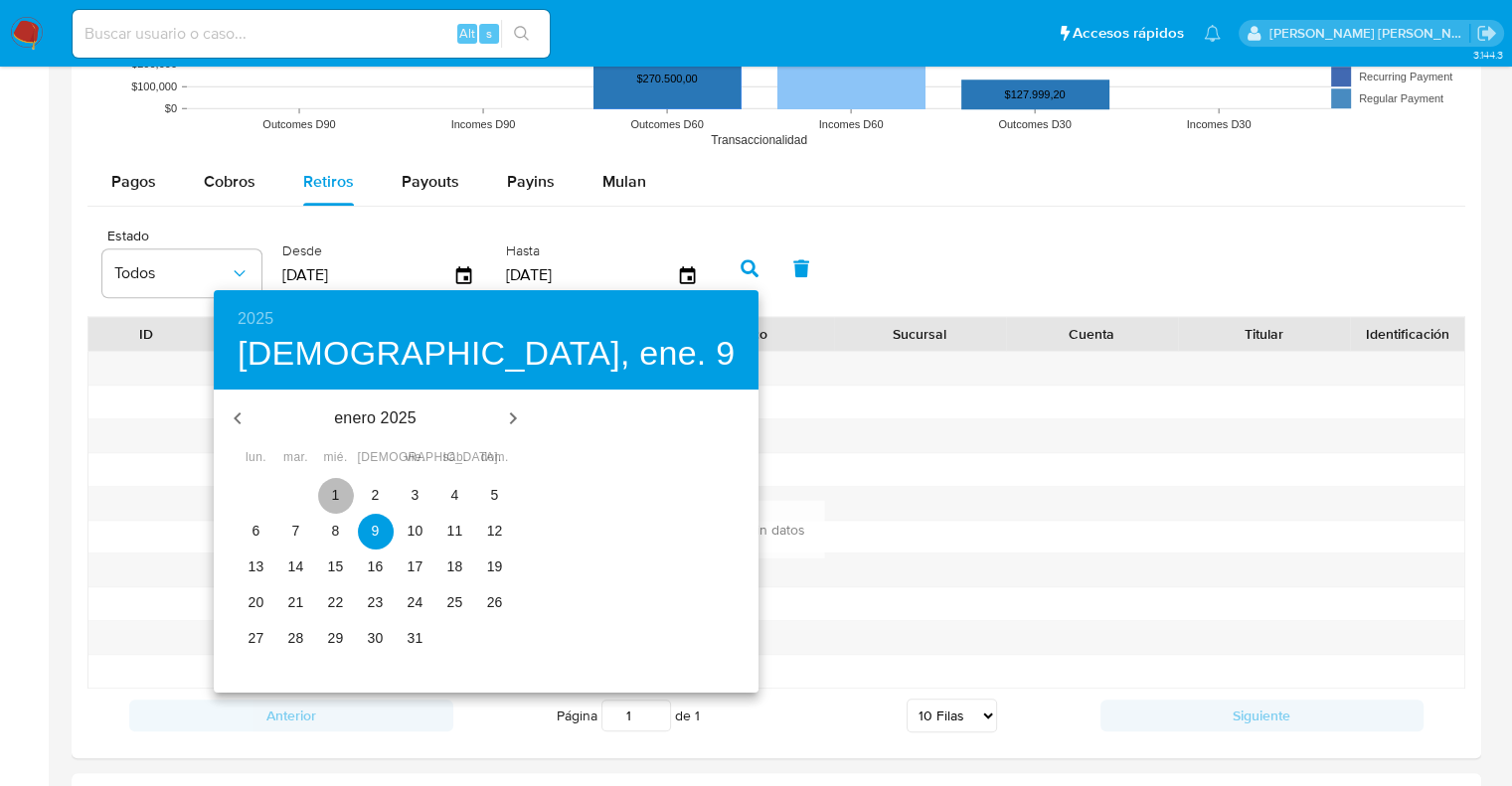 scroll, scrollTop: 993529, scrollLeft: 992968, axis: both 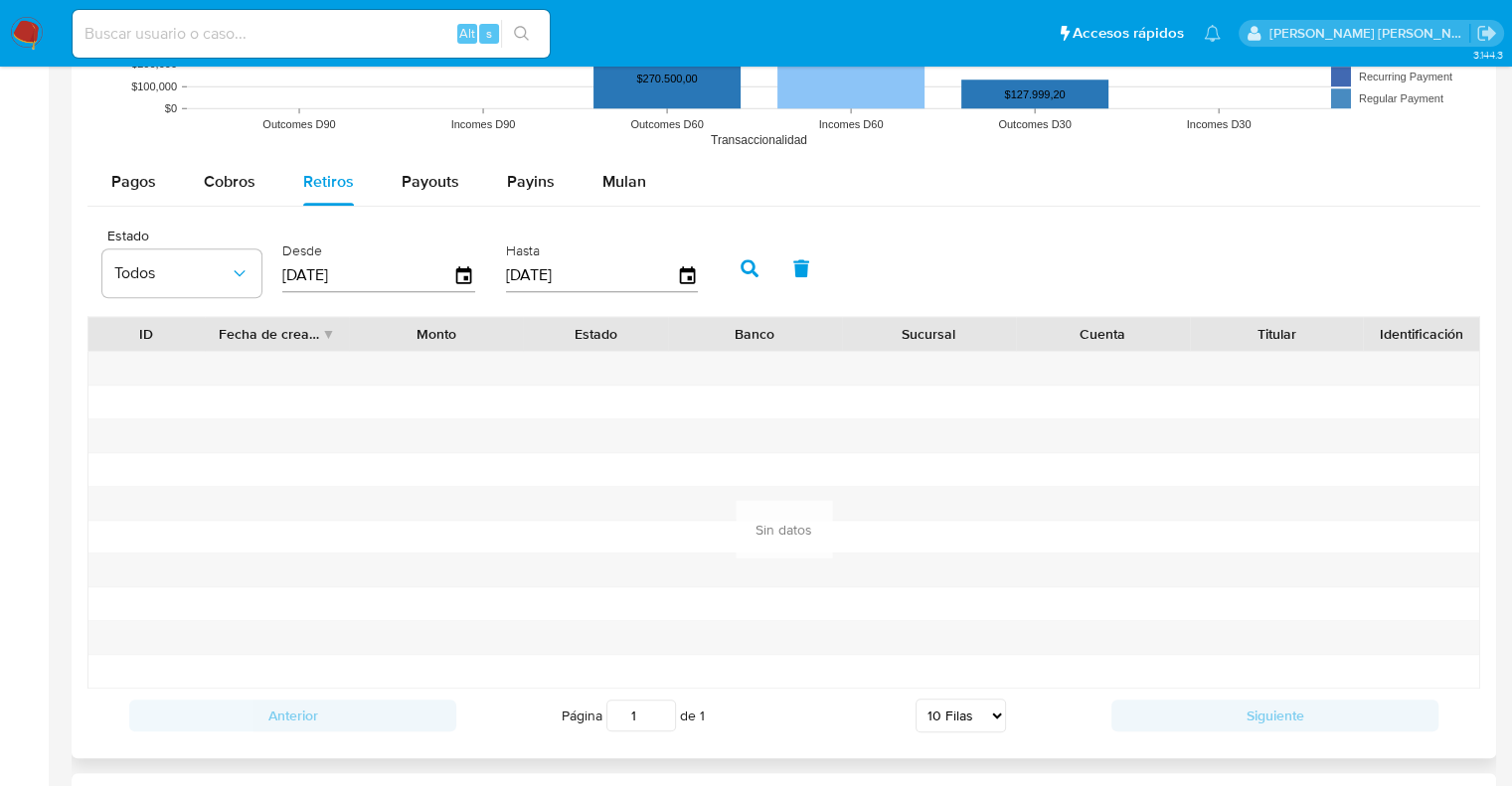 click at bounding box center [750, 268] 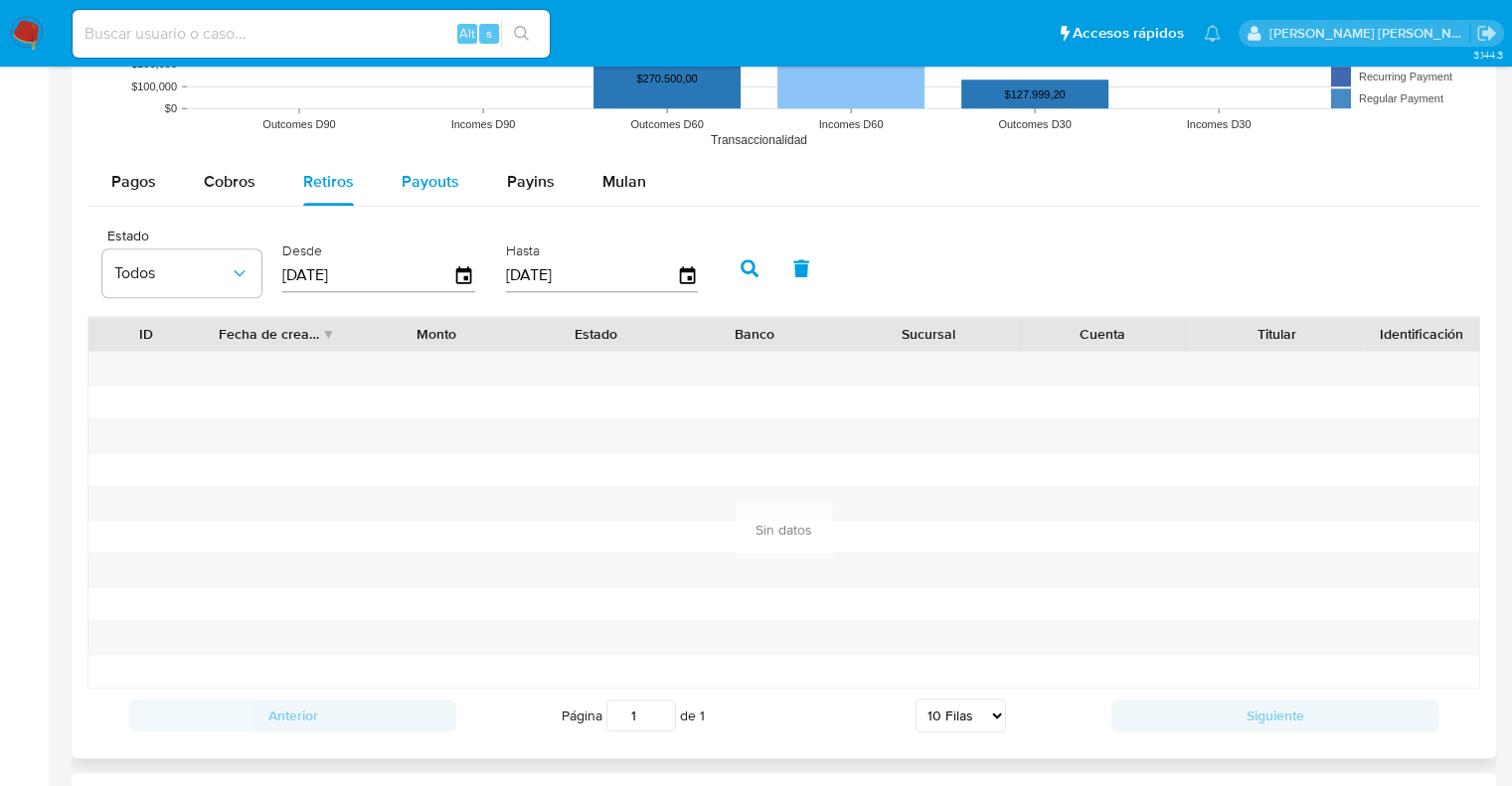click on "Payouts" at bounding box center [430, 181] 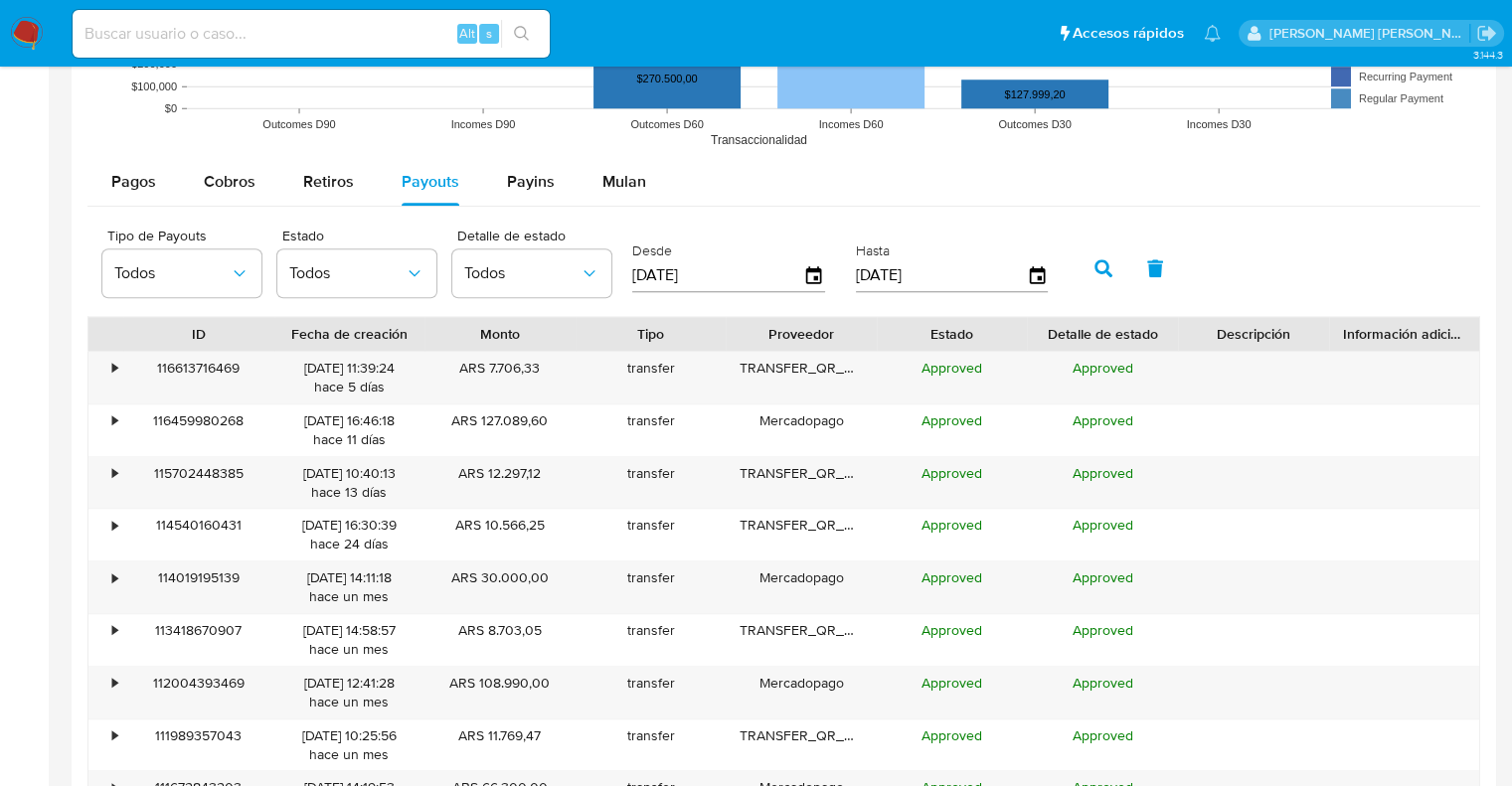 click on "09/04/2025" at bounding box center [718, 275] 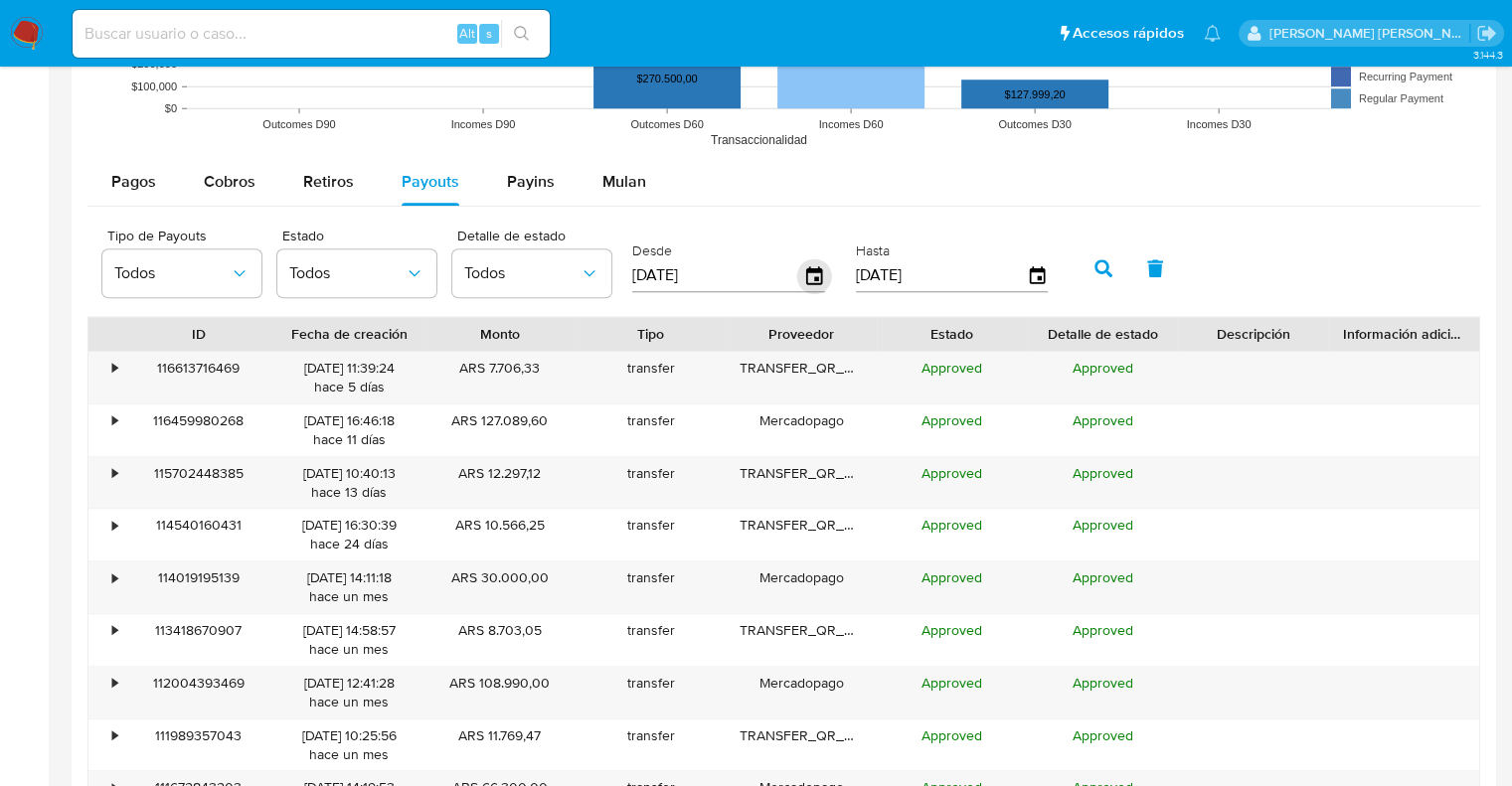 click 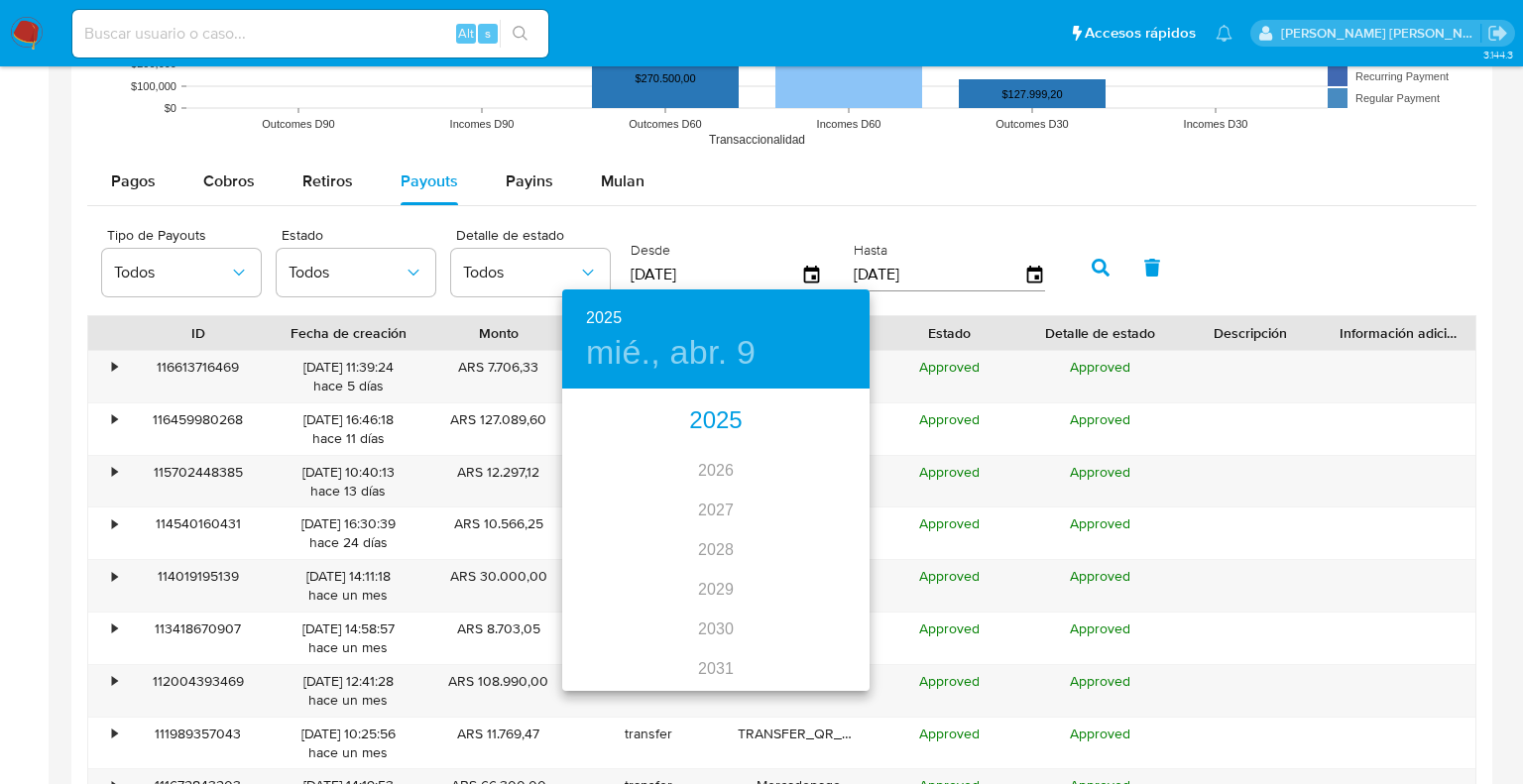 click on "2025" at bounding box center (716, 421) 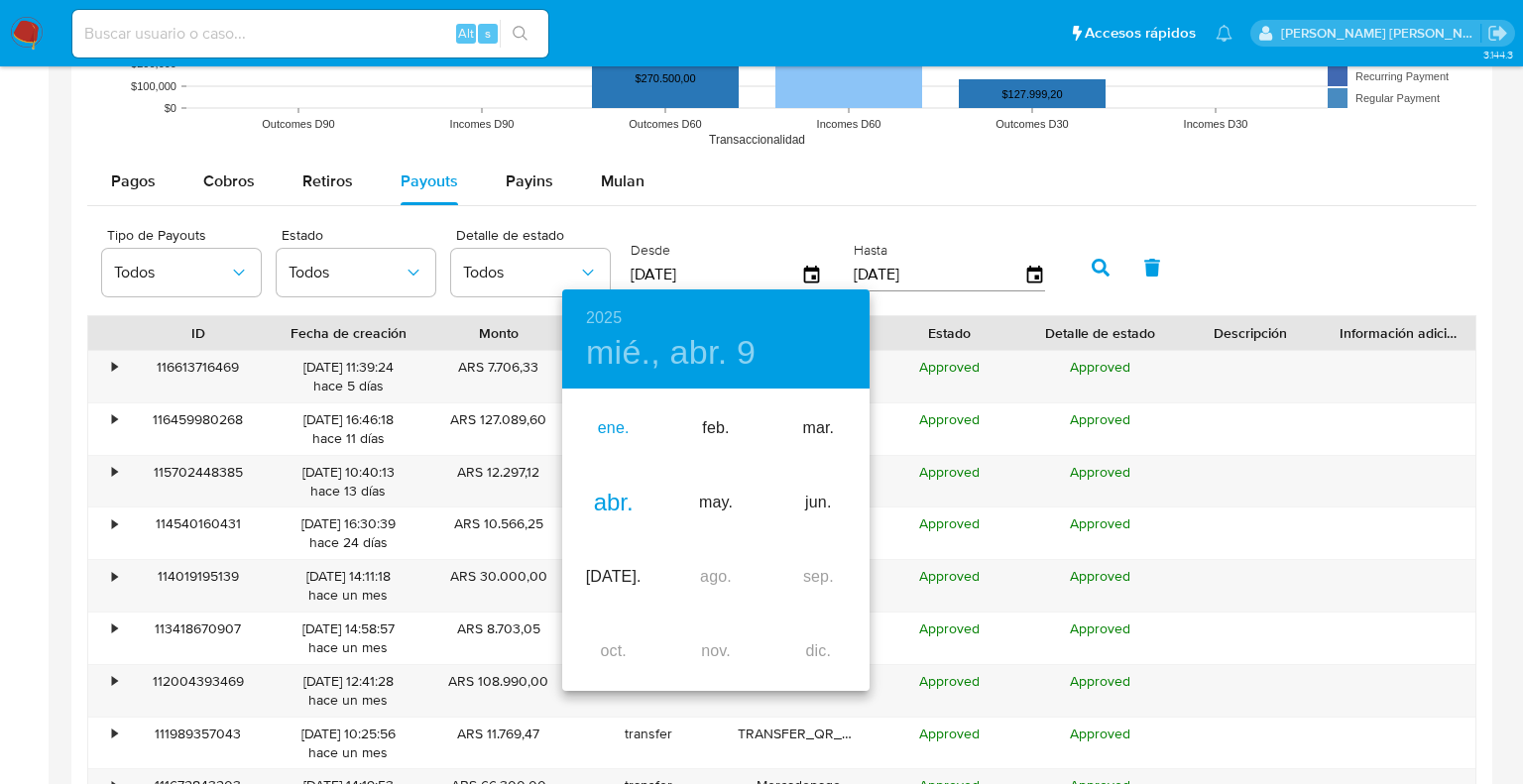 click on "ene." at bounding box center [613, 428] 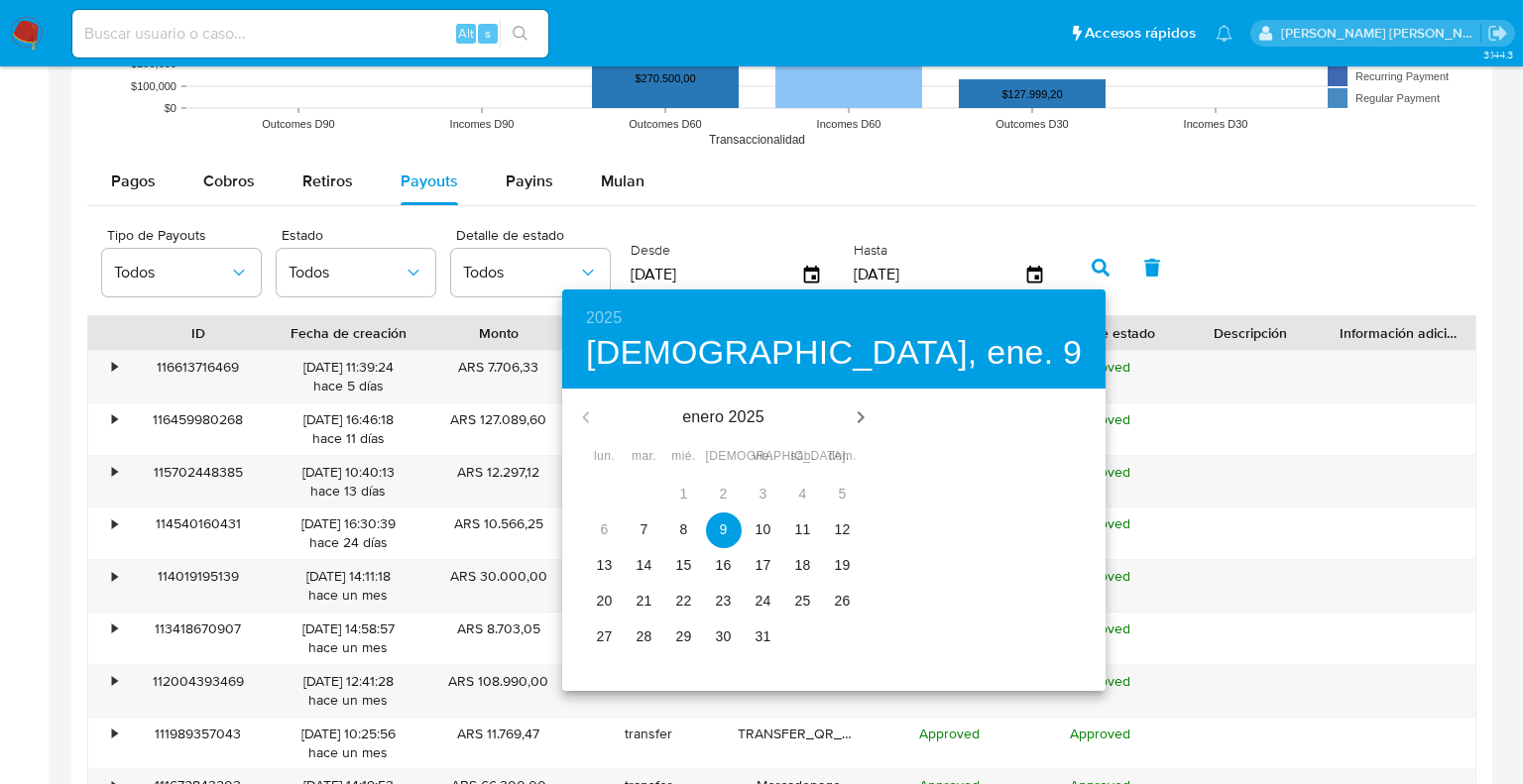 drag, startPoint x: 630, startPoint y: 530, endPoint x: 642, endPoint y: 516, distance: 18.439089 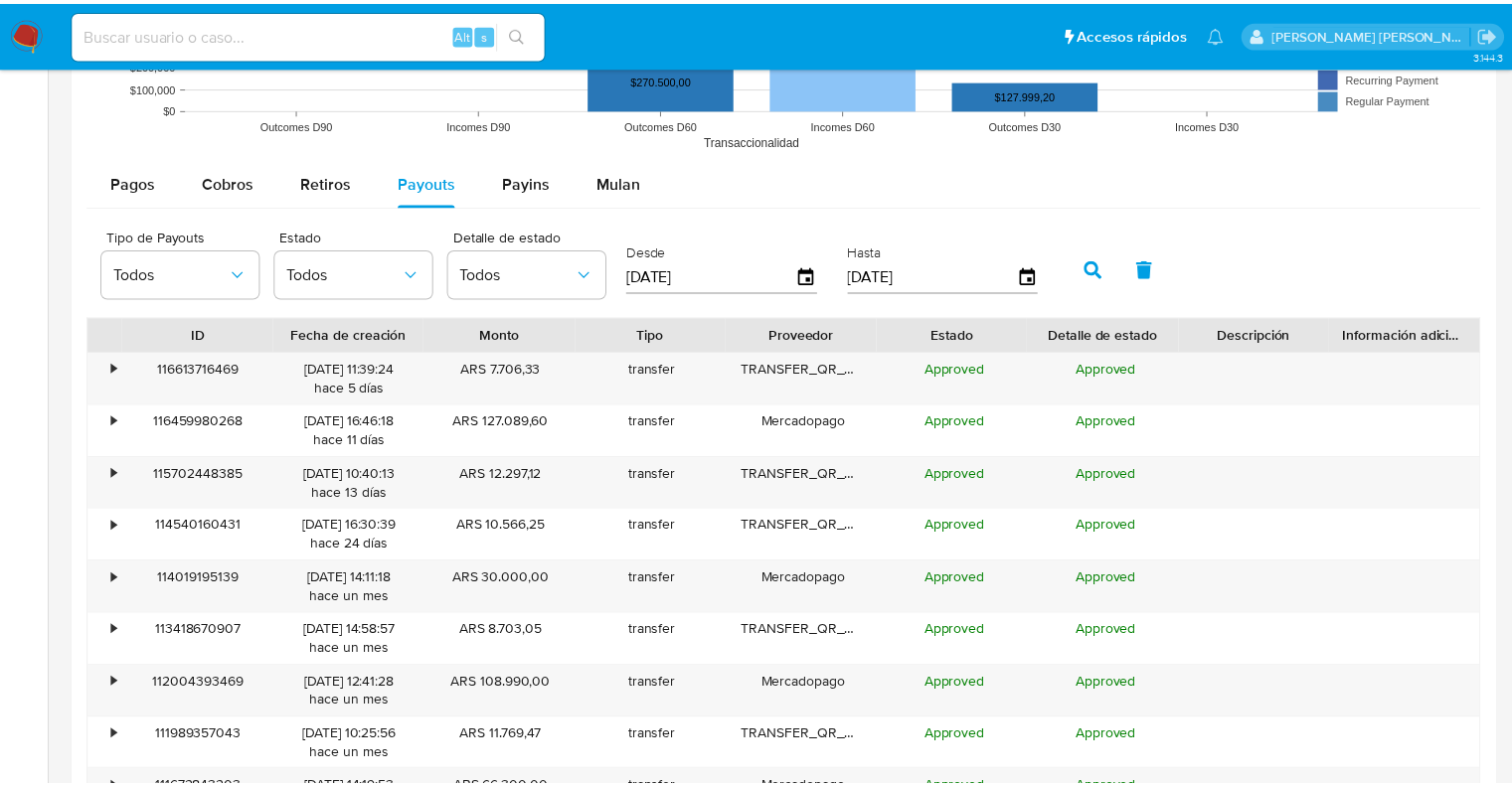scroll, scrollTop: 993529, scrollLeft: 992968, axis: both 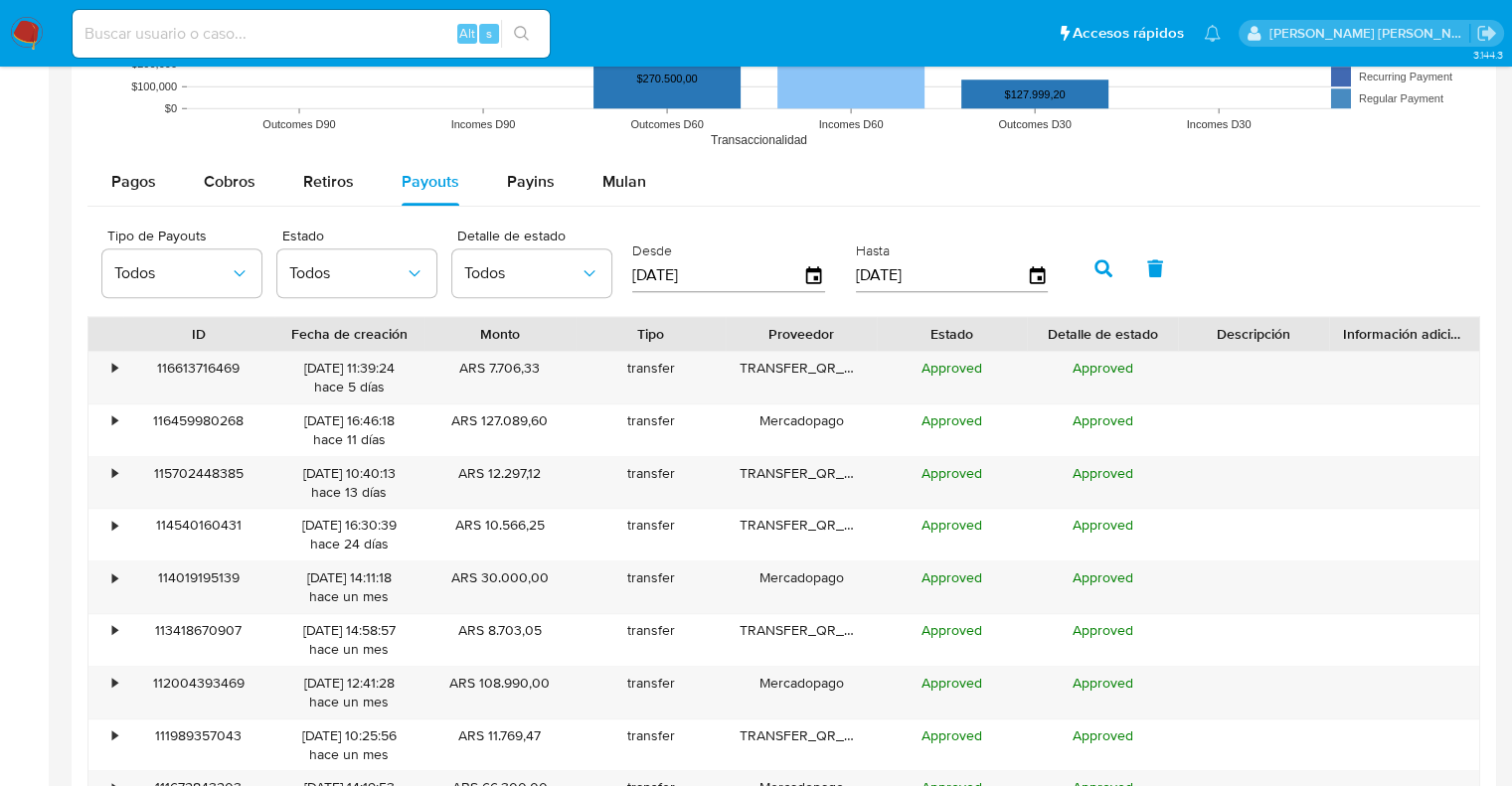 click 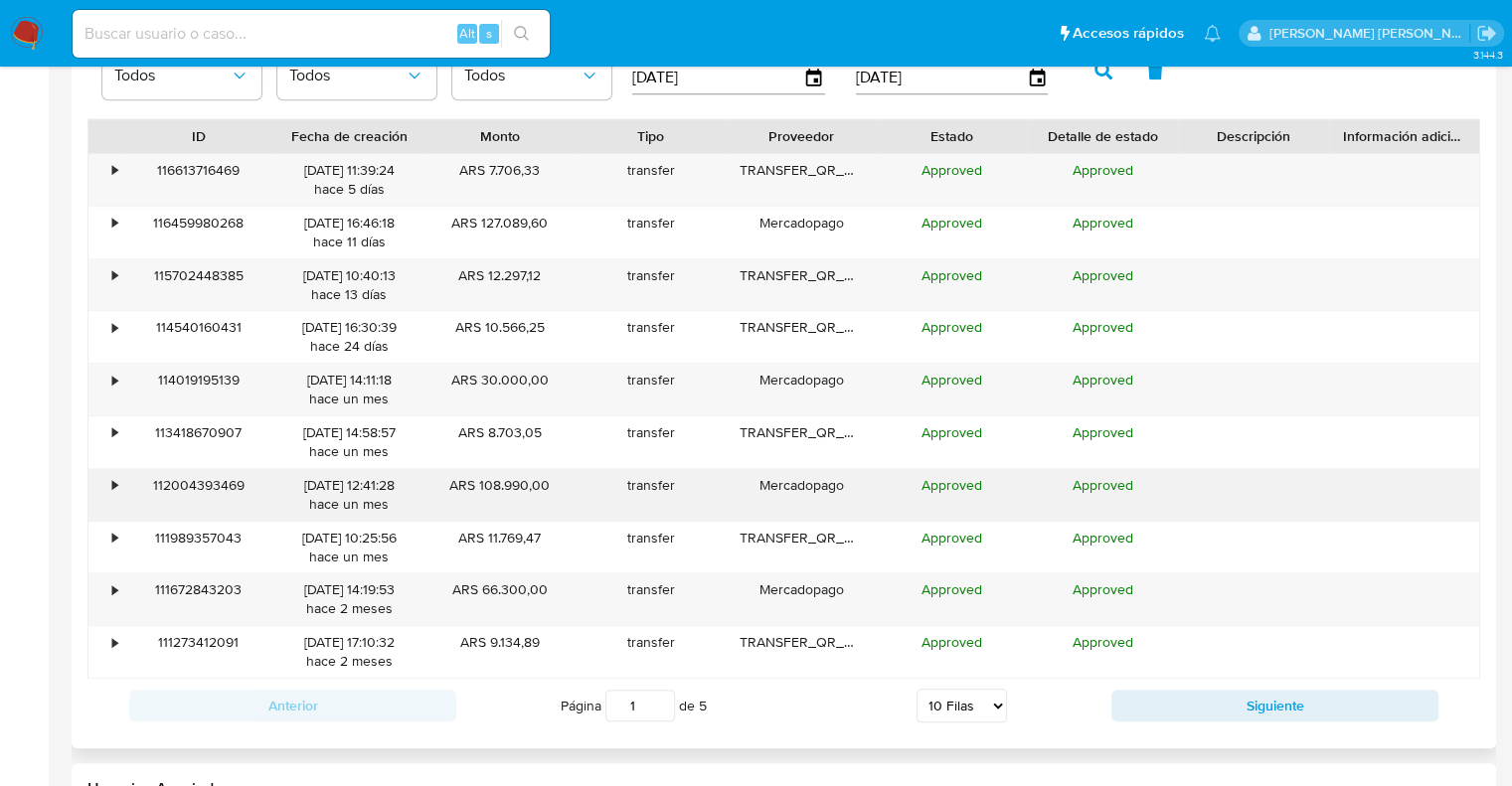scroll, scrollTop: 1987, scrollLeft: 0, axis: vertical 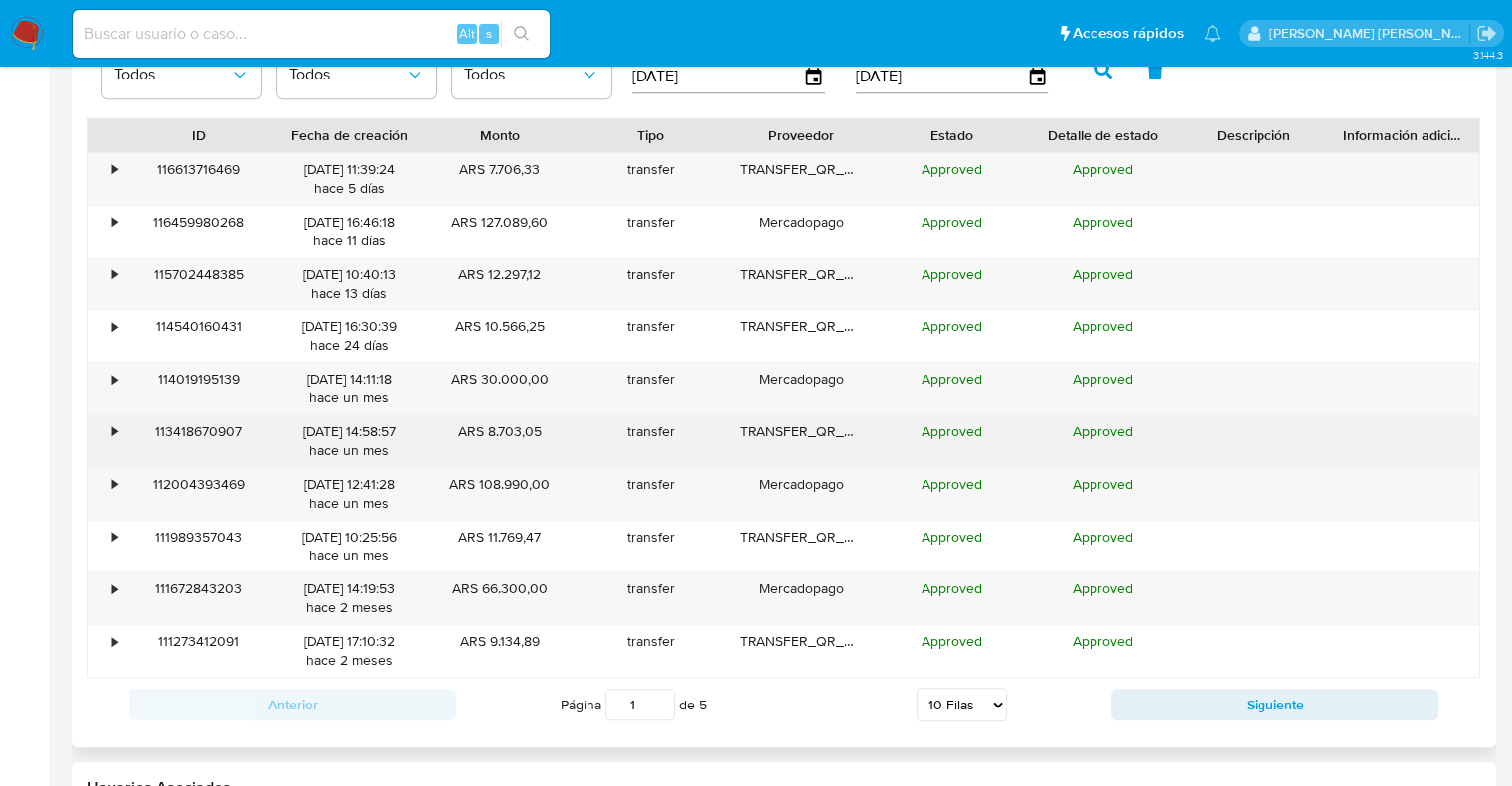 click on "•" at bounding box center [114, 431] 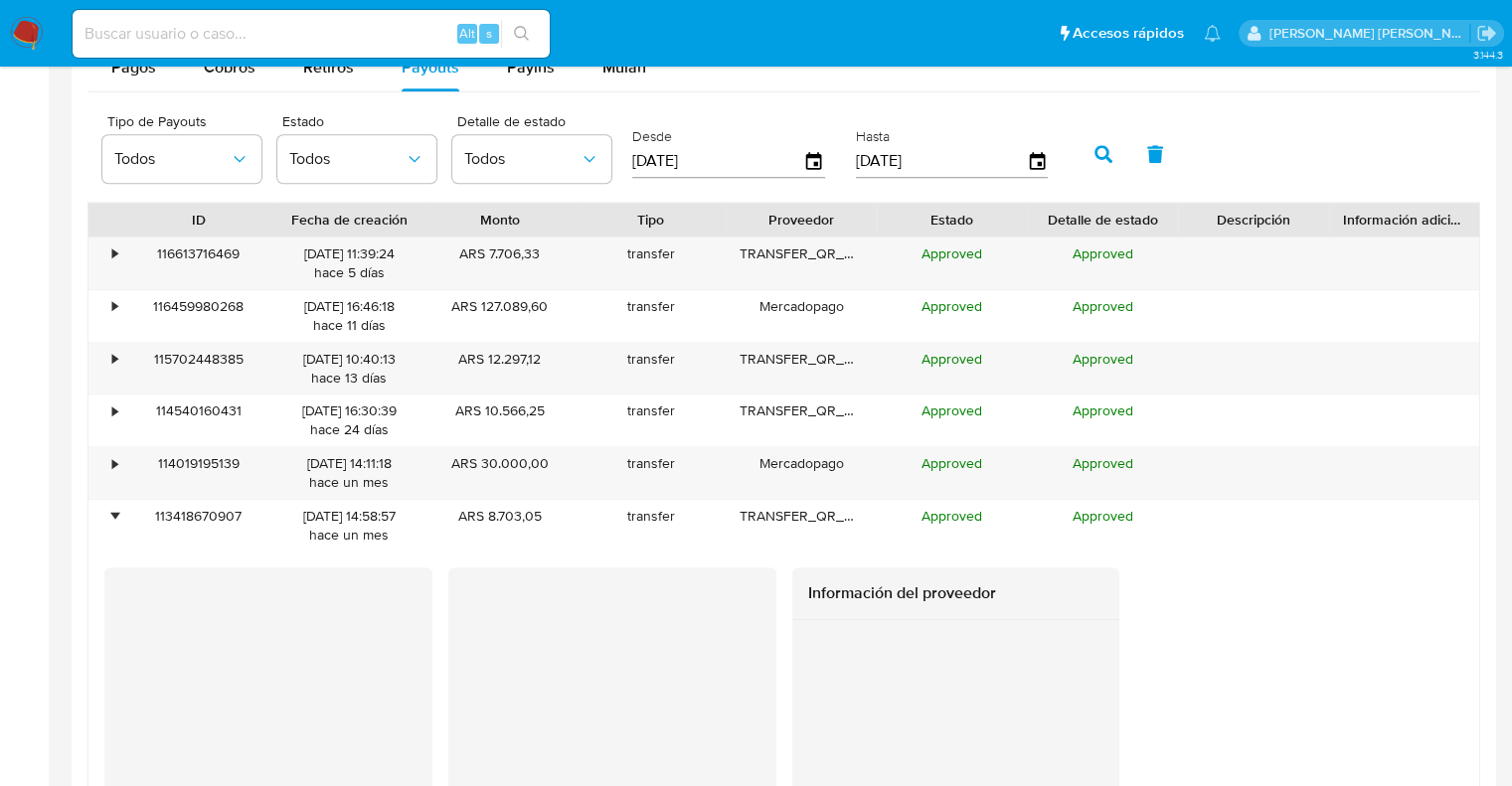 scroll, scrollTop: 1888, scrollLeft: 0, axis: vertical 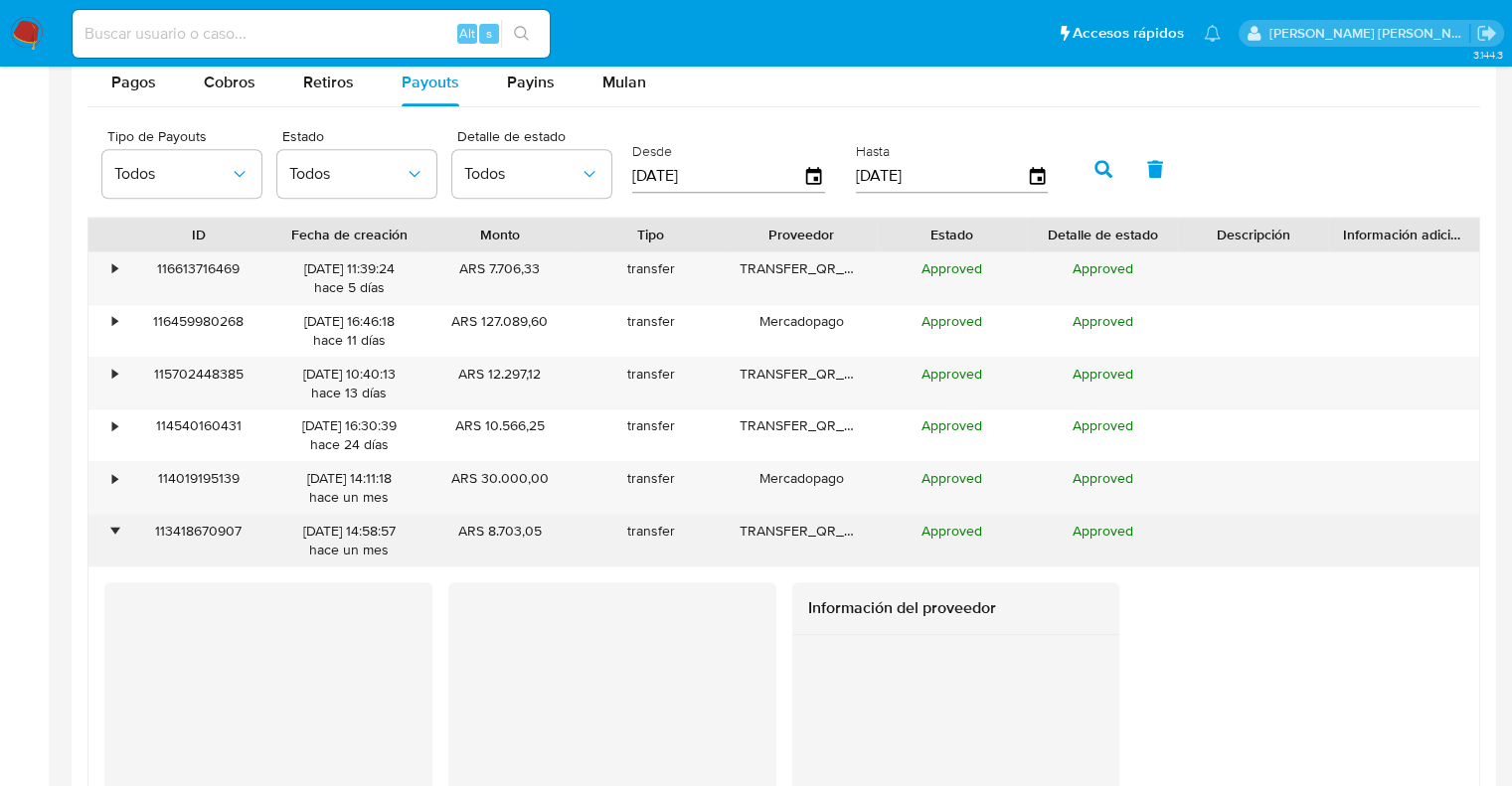 click on "•" at bounding box center [114, 531] 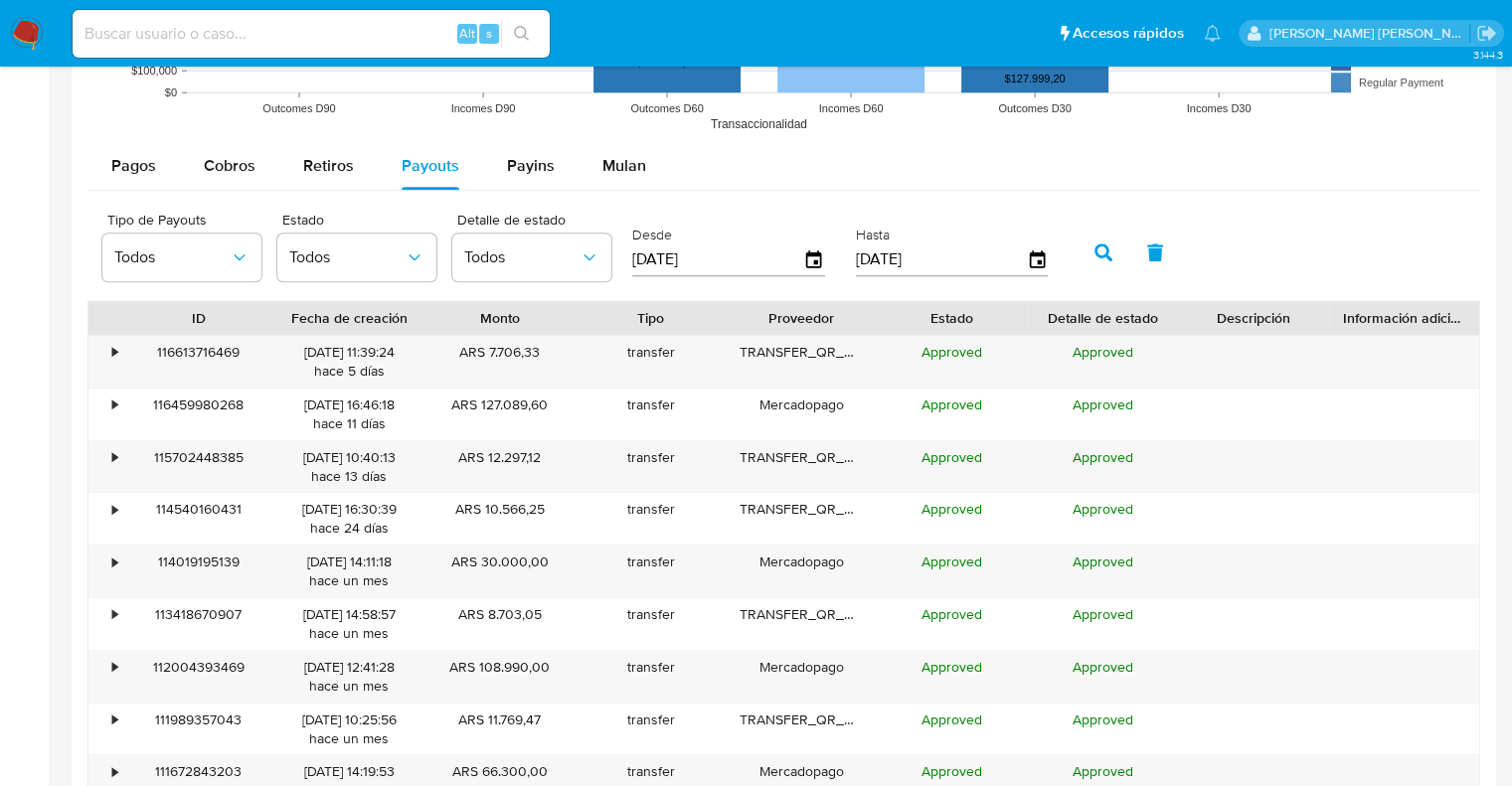 scroll, scrollTop: 1689, scrollLeft: 0, axis: vertical 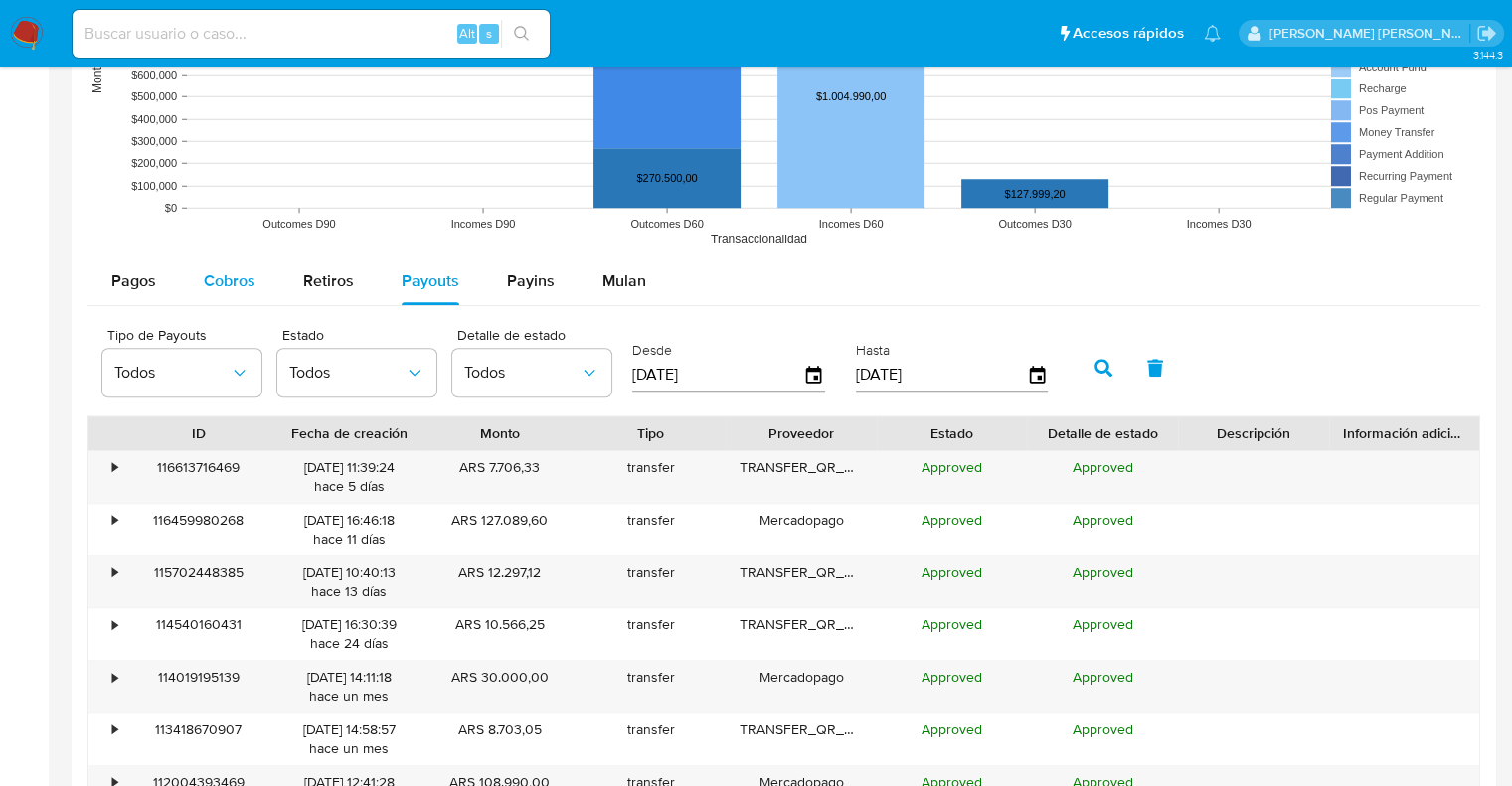 click on "Cobros" at bounding box center (230, 280) 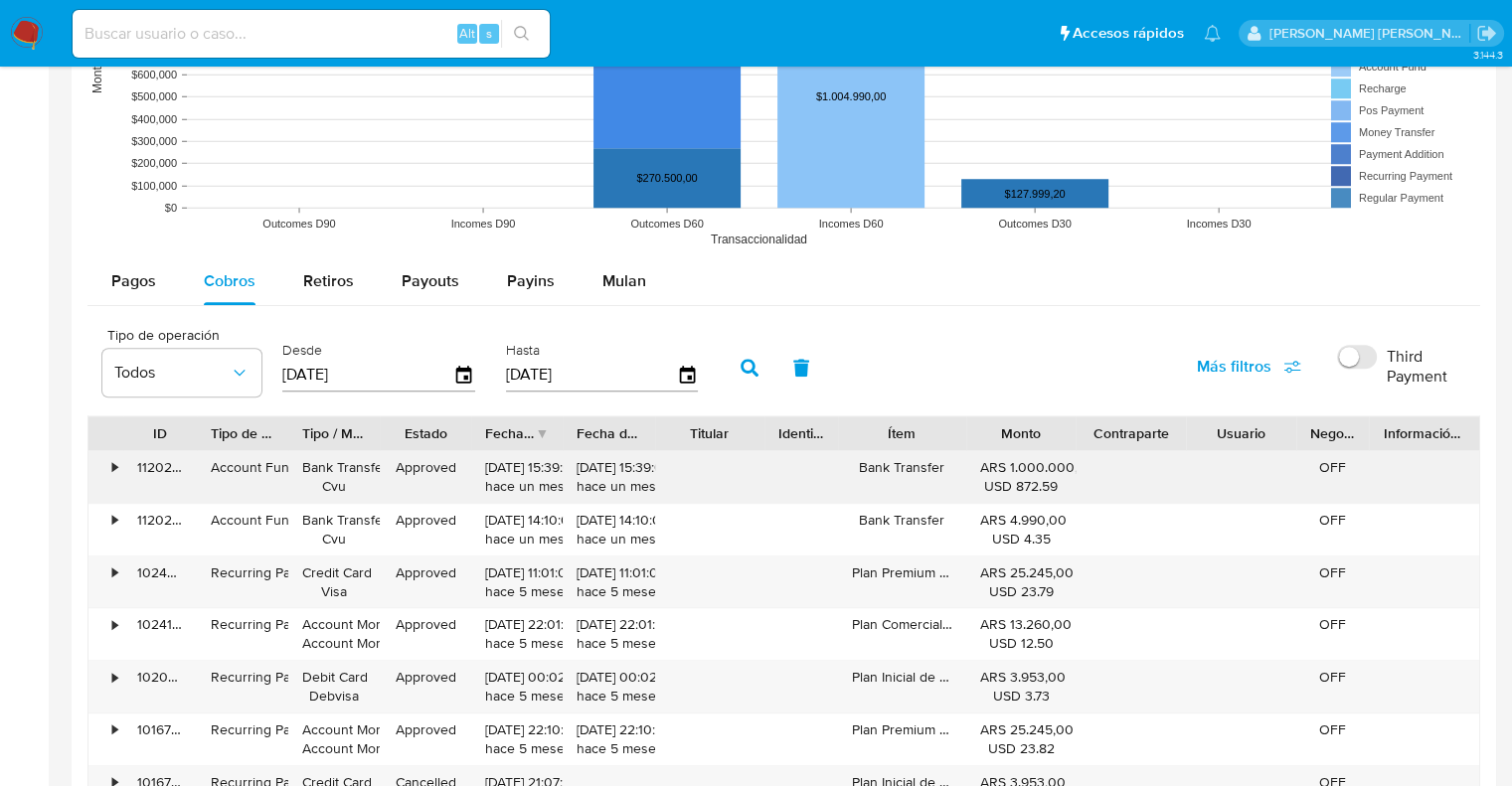 click on "•" at bounding box center [114, 467] 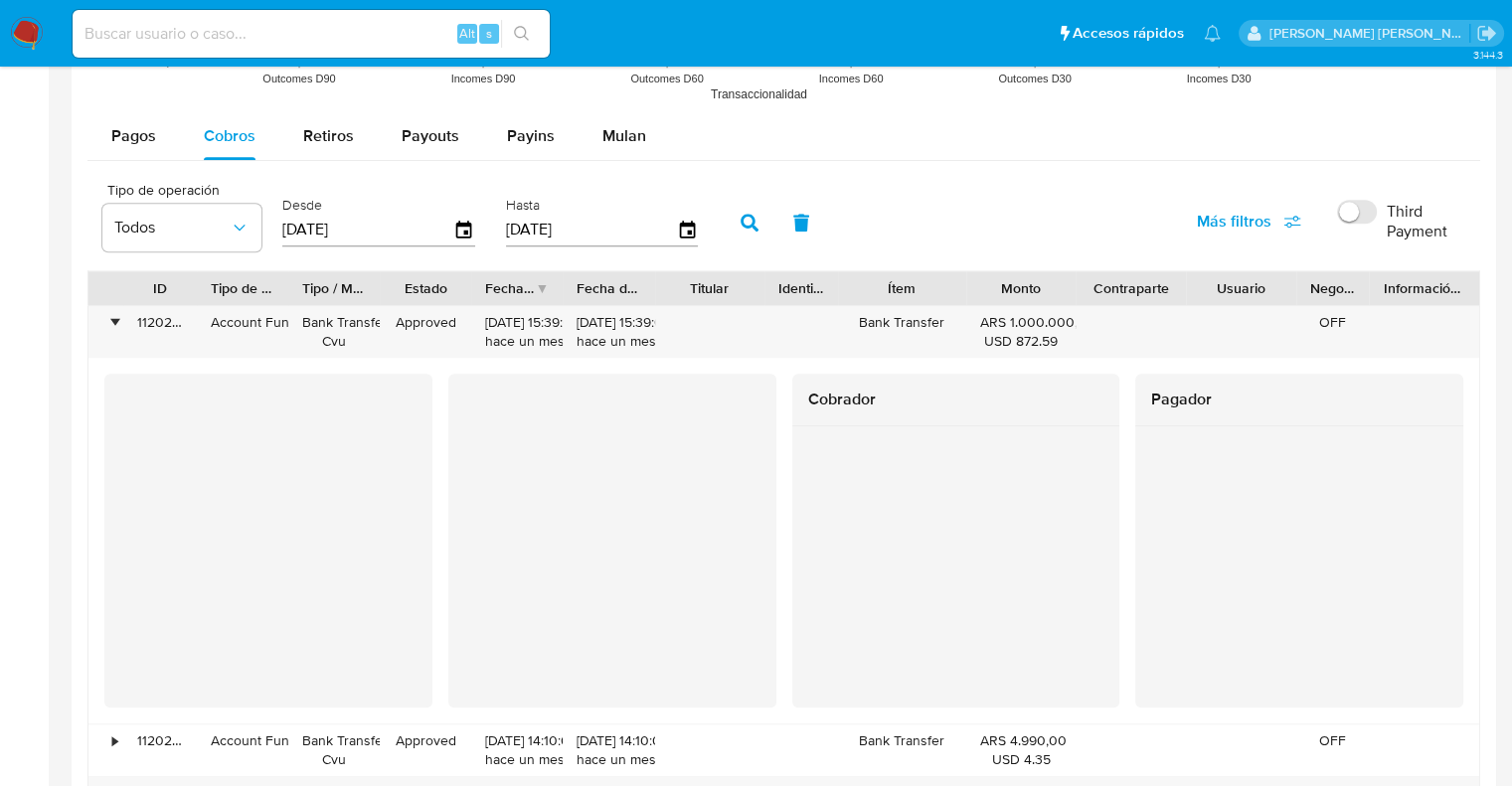 scroll, scrollTop: 1789, scrollLeft: 0, axis: vertical 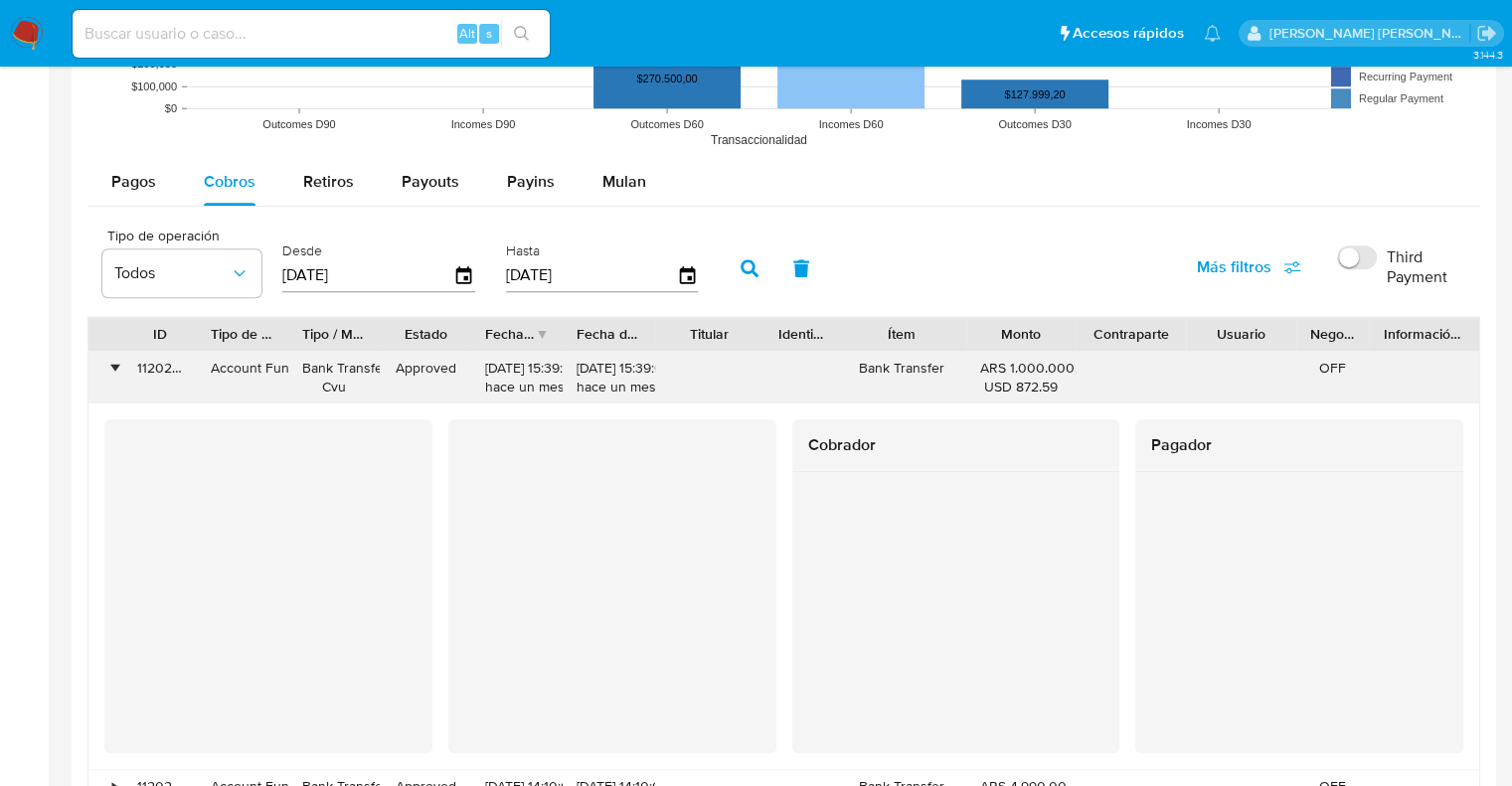 click on "•" at bounding box center (105, 378) 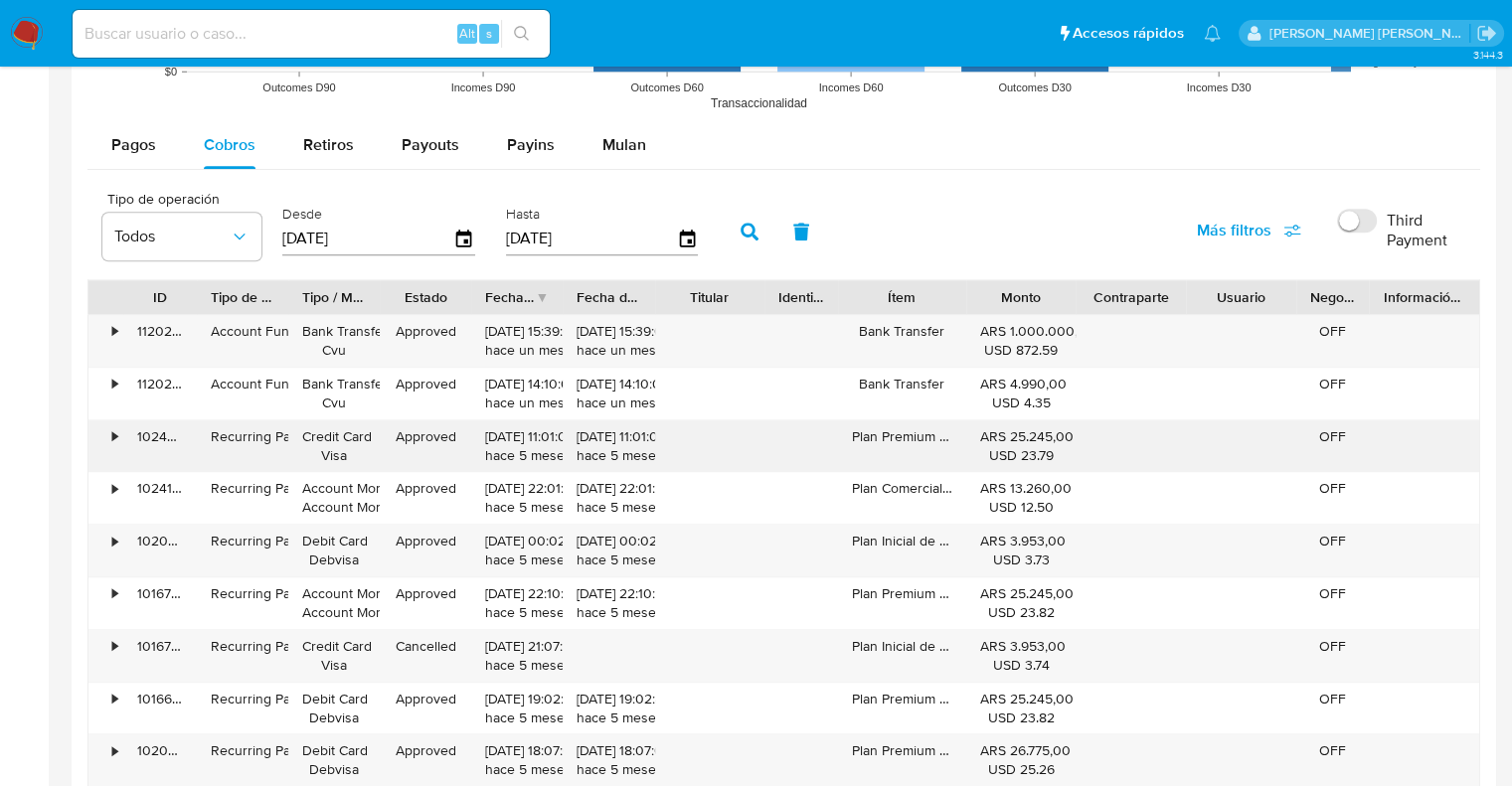 scroll, scrollTop: 1888, scrollLeft: 0, axis: vertical 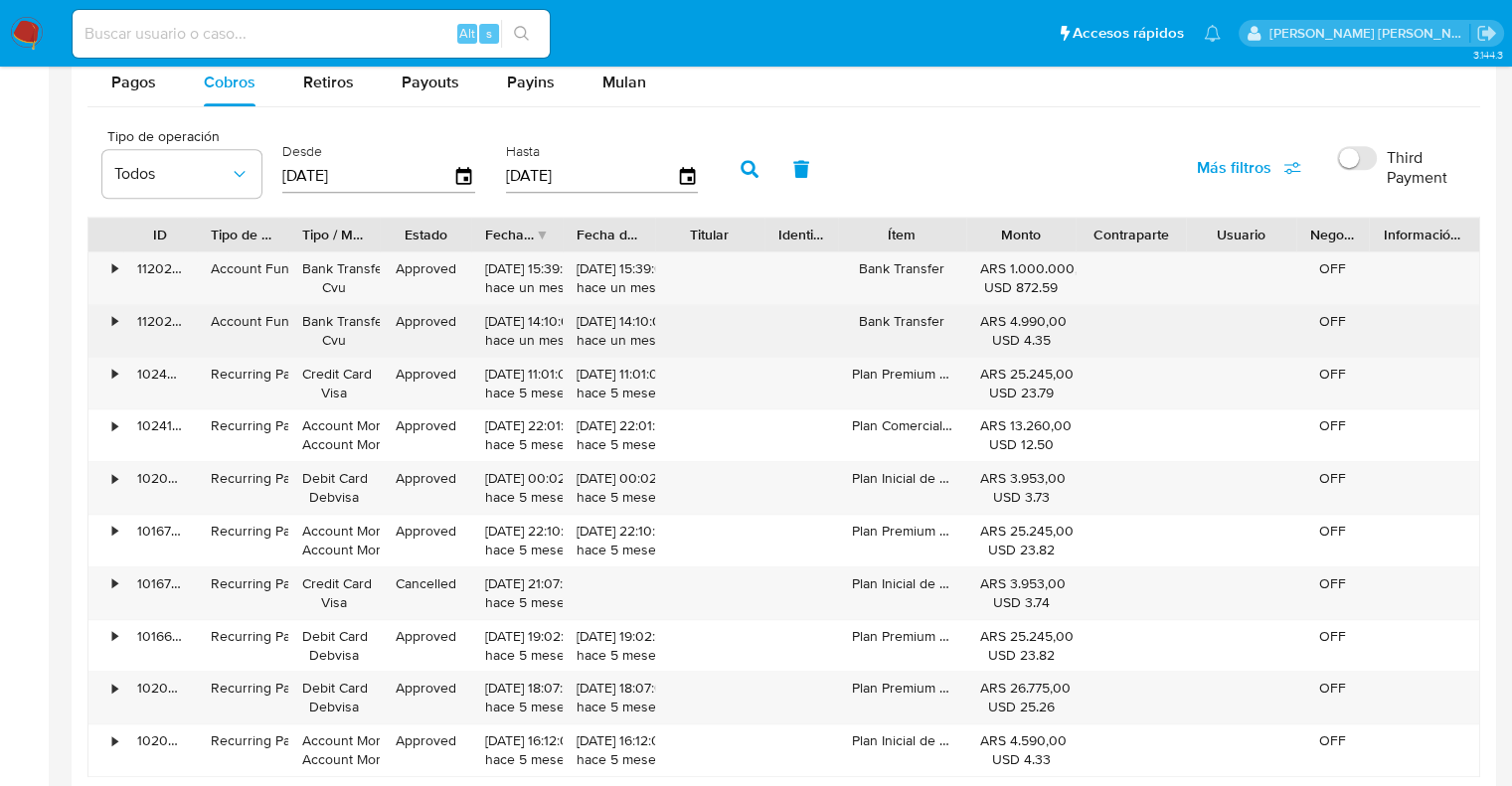 click on "•" at bounding box center (105, 331) 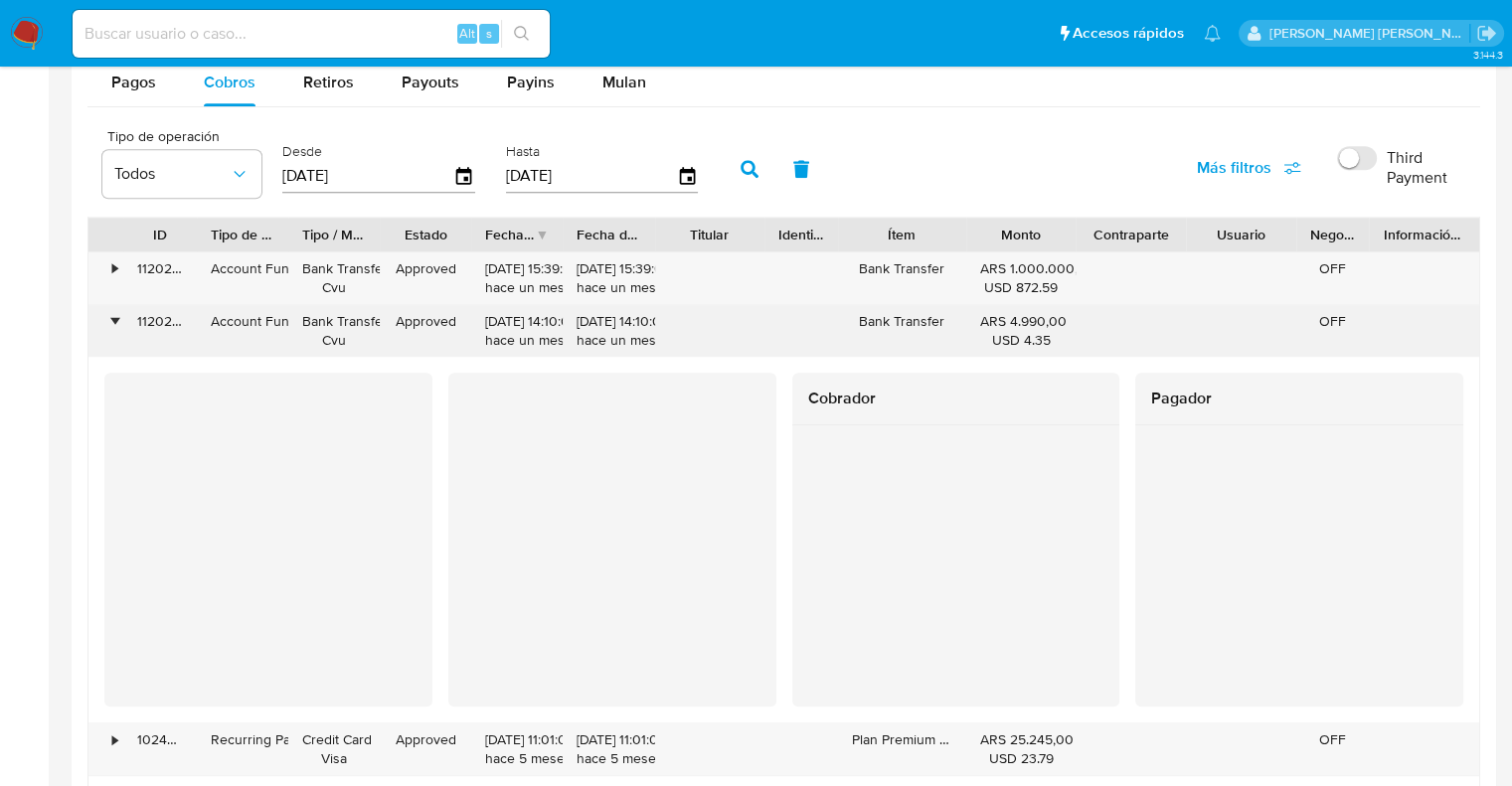 click on "•" at bounding box center [114, 321] 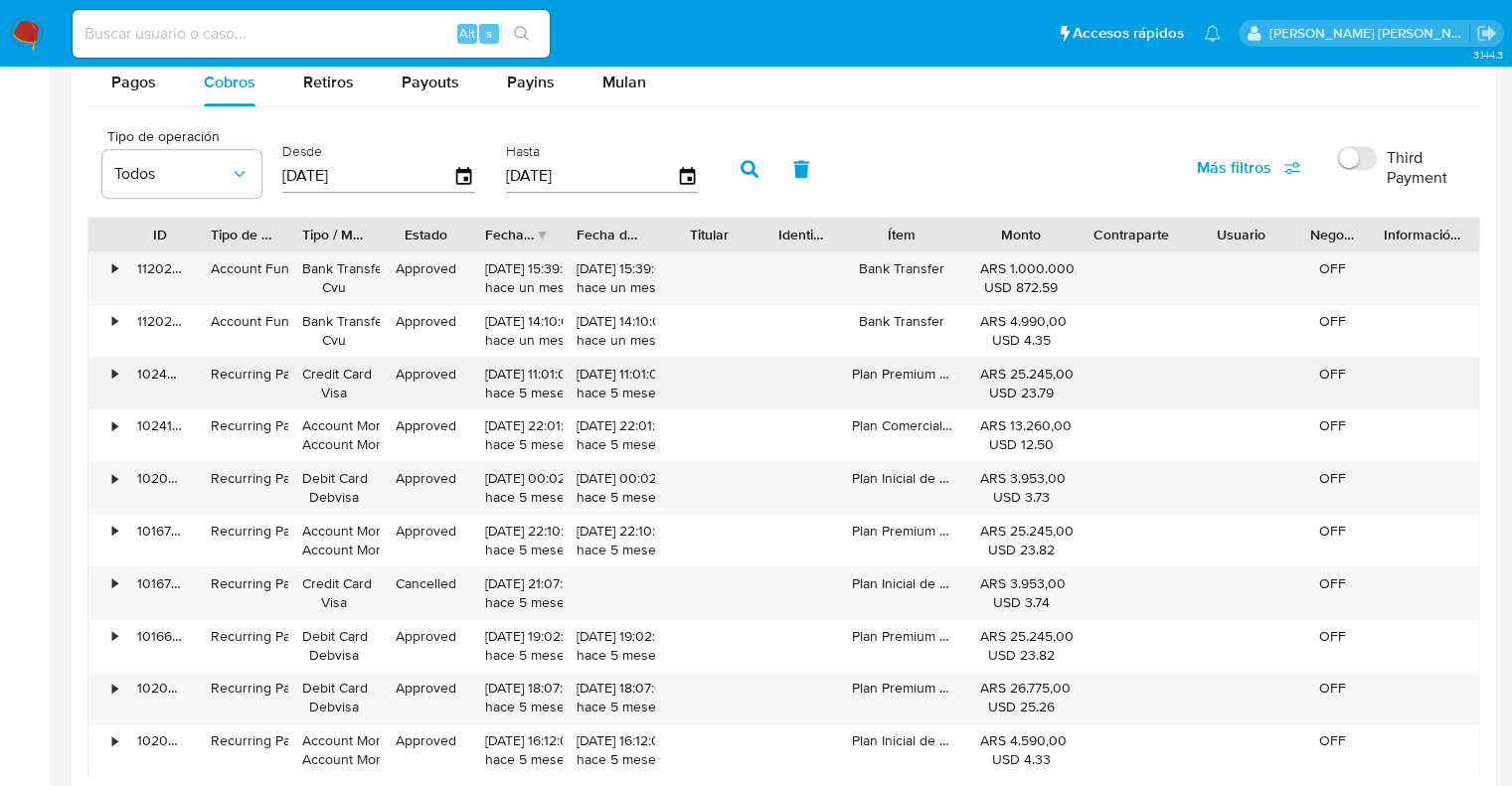 scroll, scrollTop: 1987, scrollLeft: 0, axis: vertical 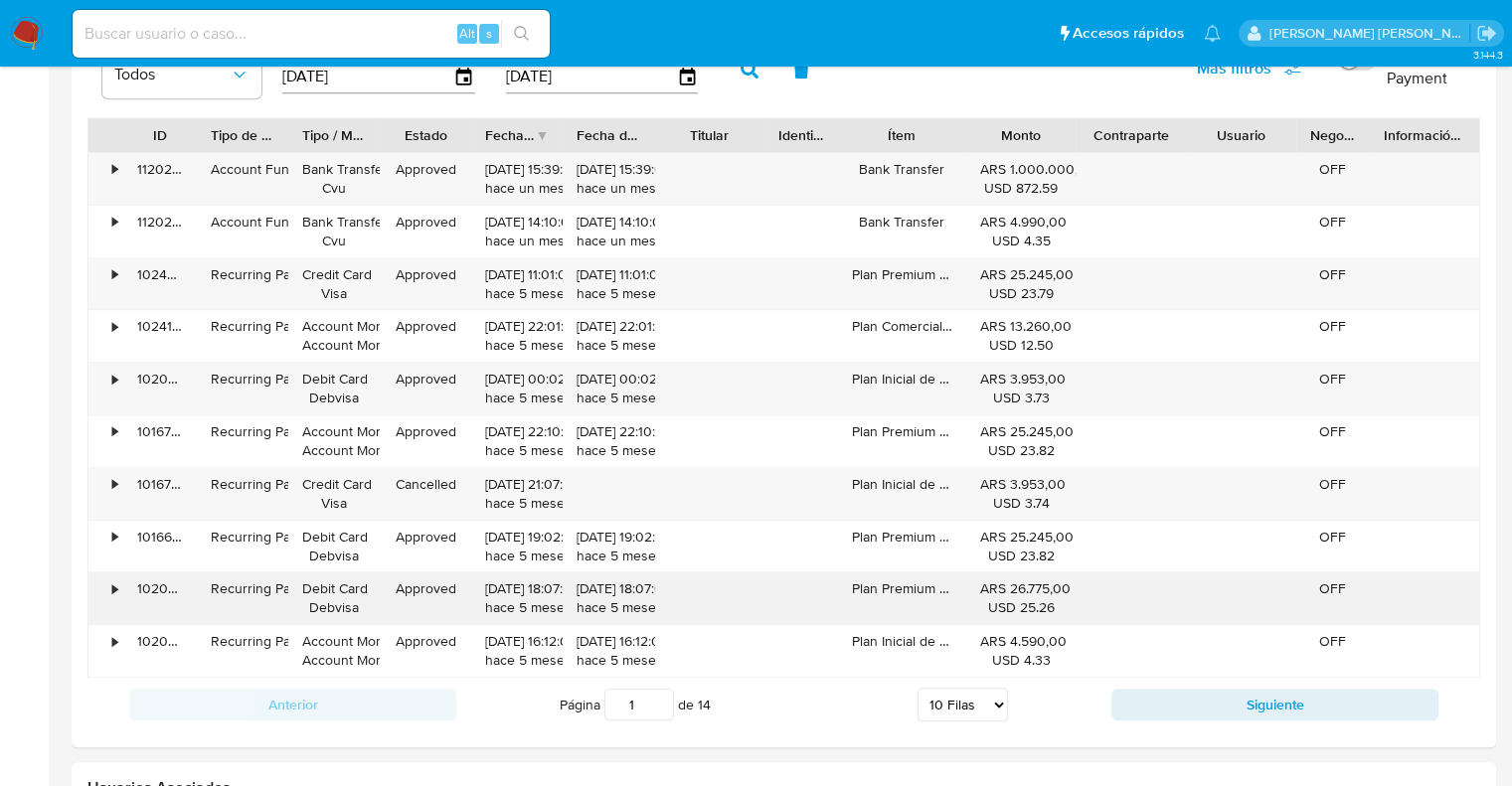 click on "Plan Premium de Pency - Trimestral" at bounding box center (902, 598) 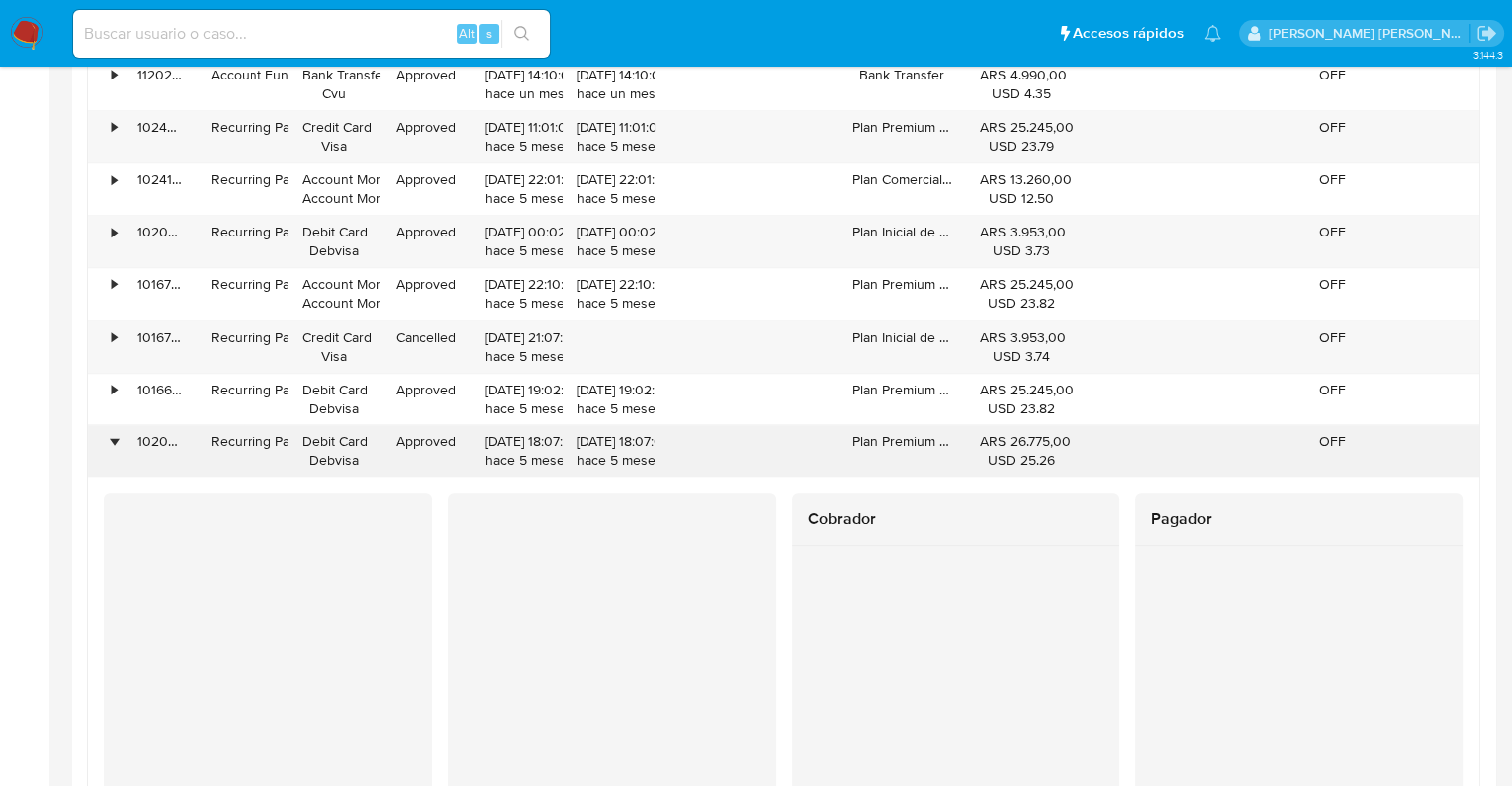 scroll, scrollTop: 2087, scrollLeft: 0, axis: vertical 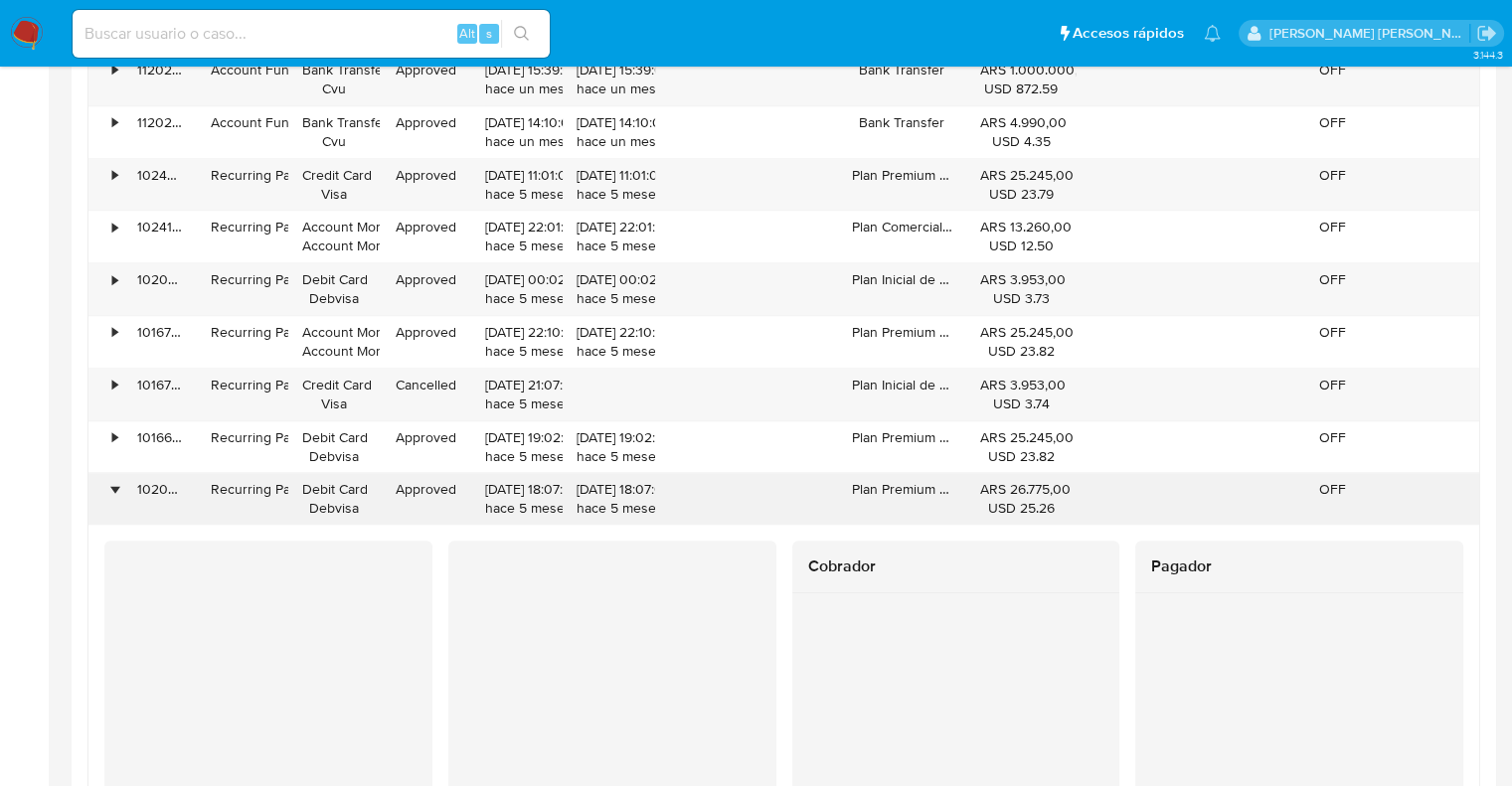 click on "•" at bounding box center [114, 489] 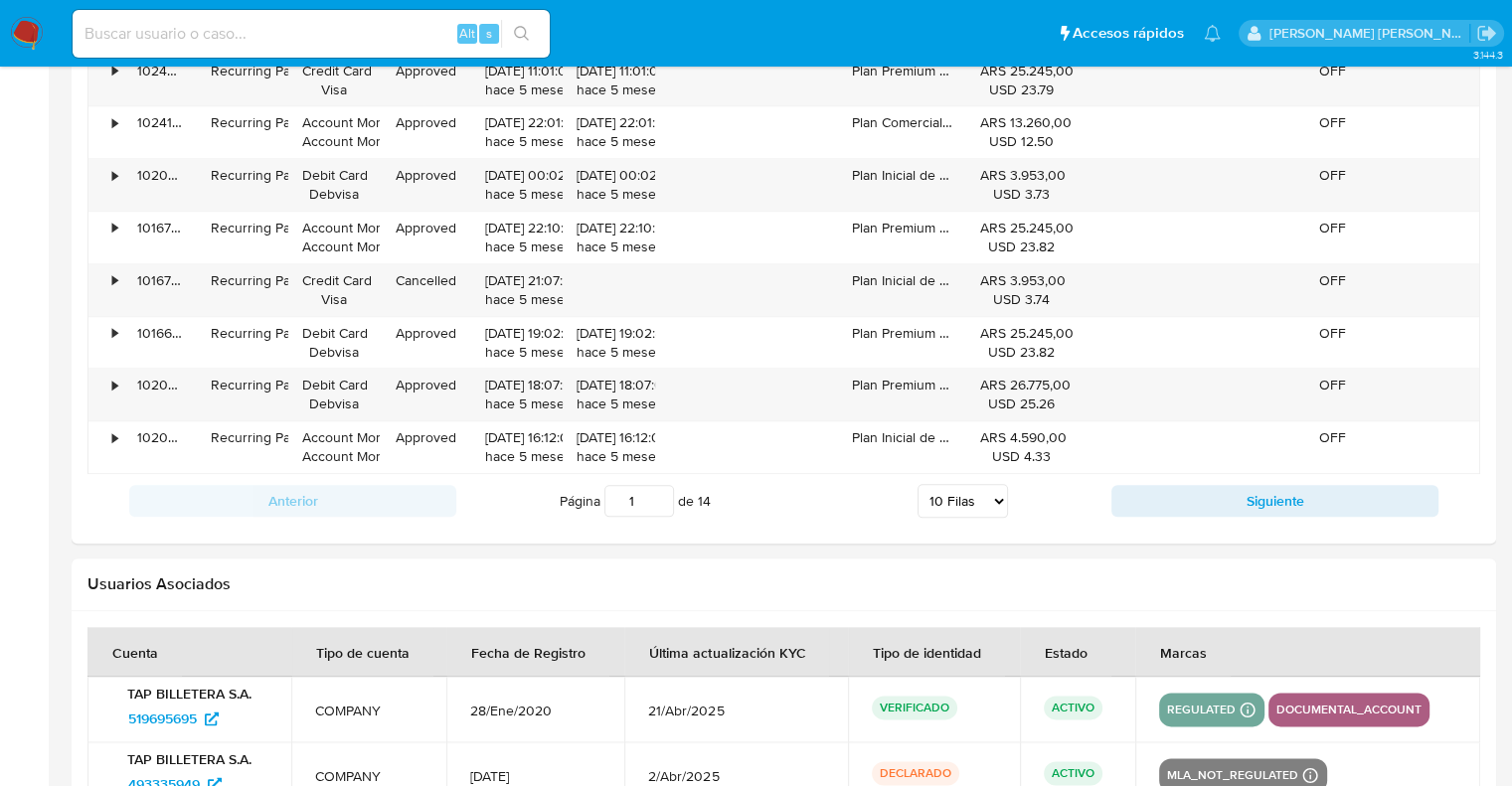 scroll, scrollTop: 2285, scrollLeft: 0, axis: vertical 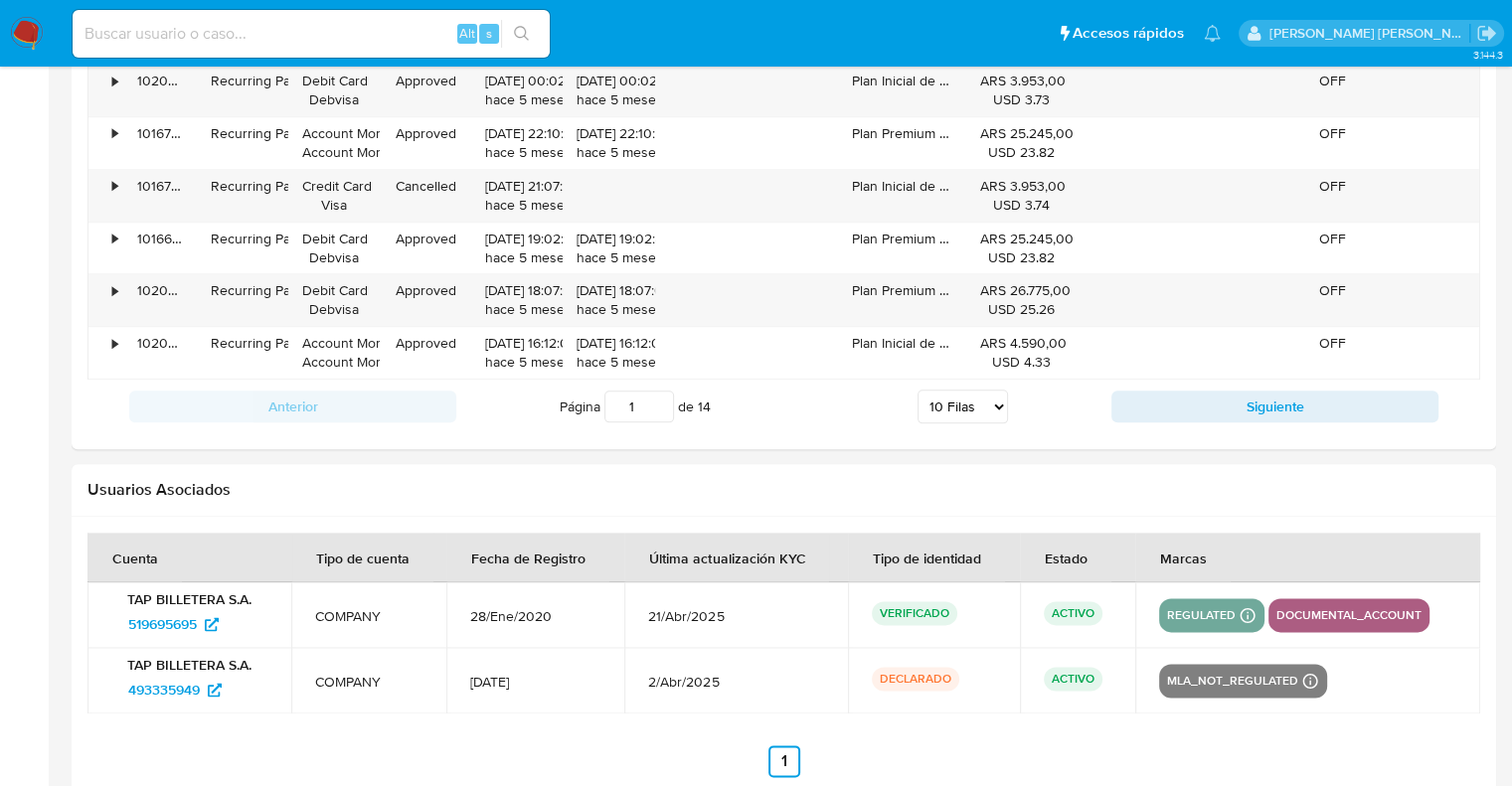 click on "Usuarios Asociados" at bounding box center (783, 490) 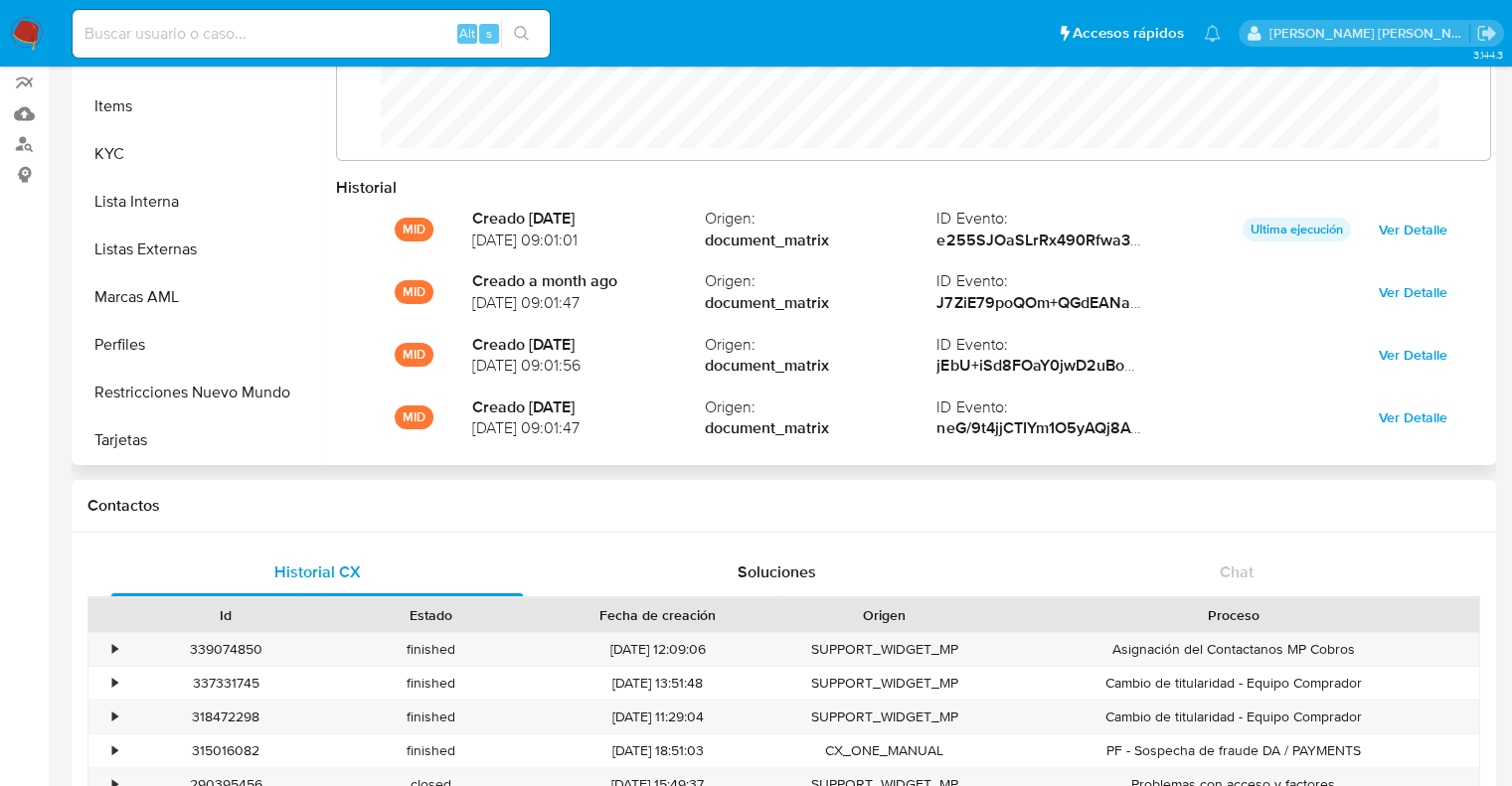 scroll, scrollTop: 0, scrollLeft: 0, axis: both 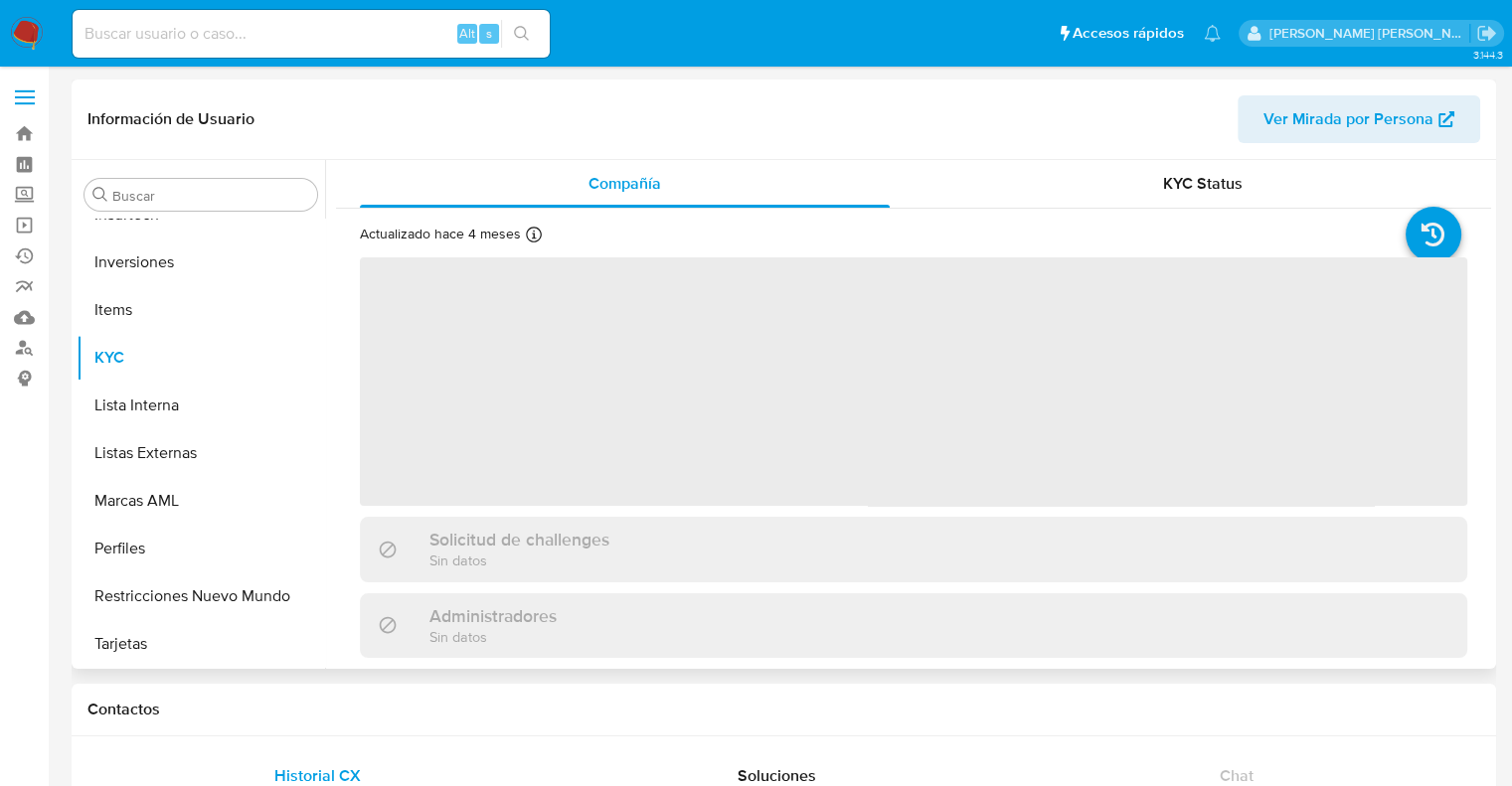 click on "Ver Mirada por Persona" at bounding box center (1348, 119) 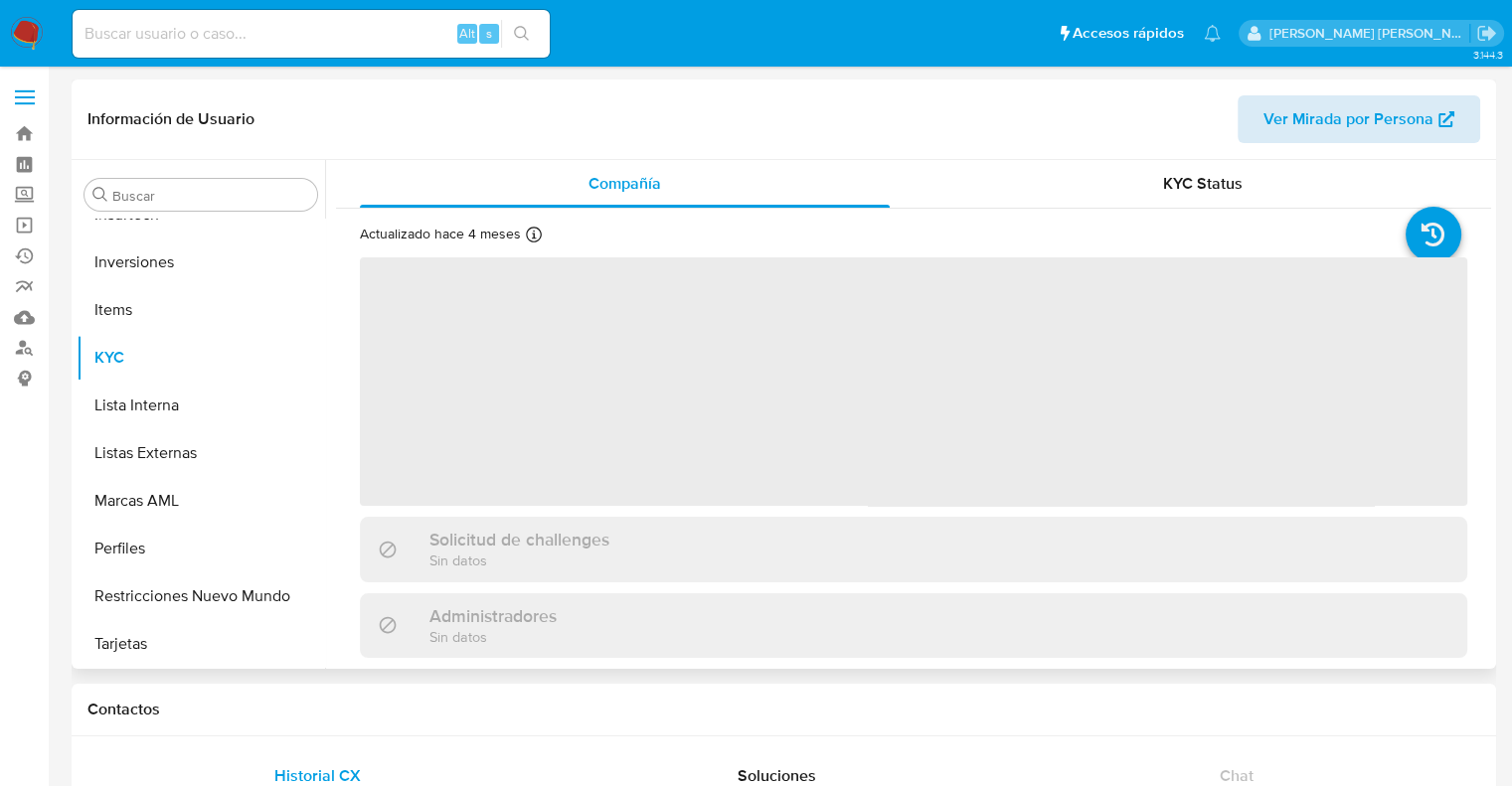 select on "10" 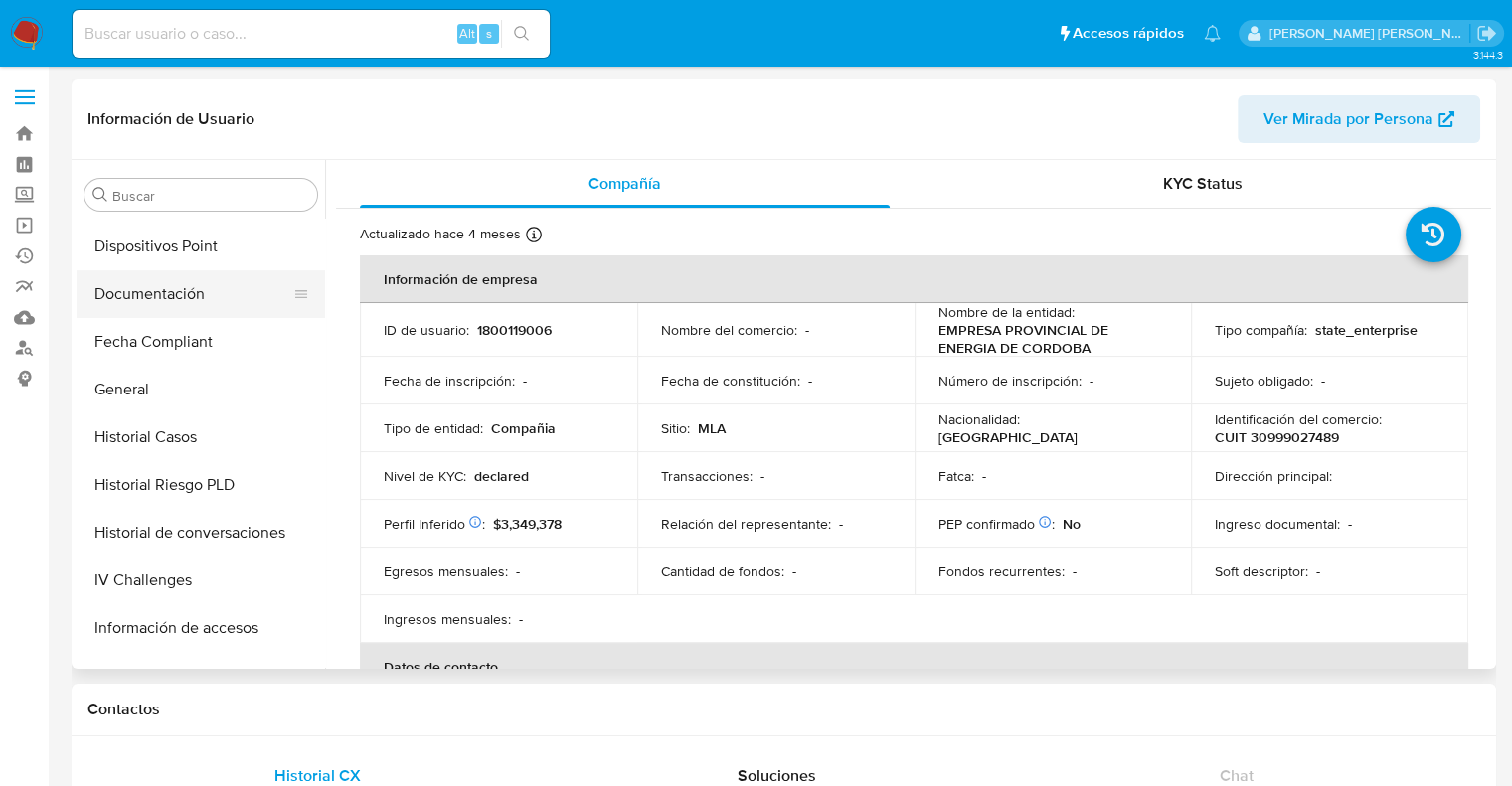 scroll, scrollTop: 390, scrollLeft: 0, axis: vertical 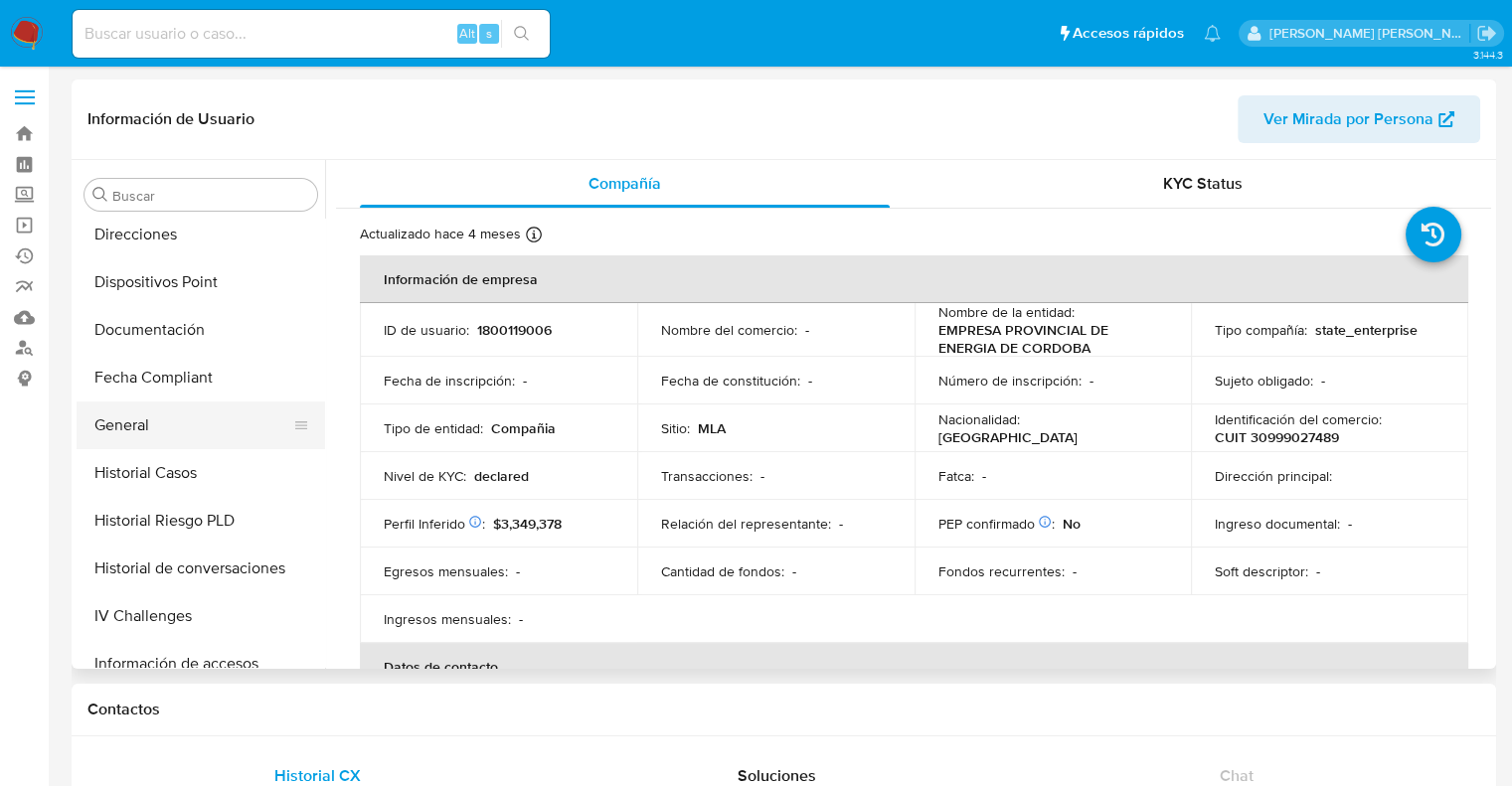 click on "General" at bounding box center (193, 425) 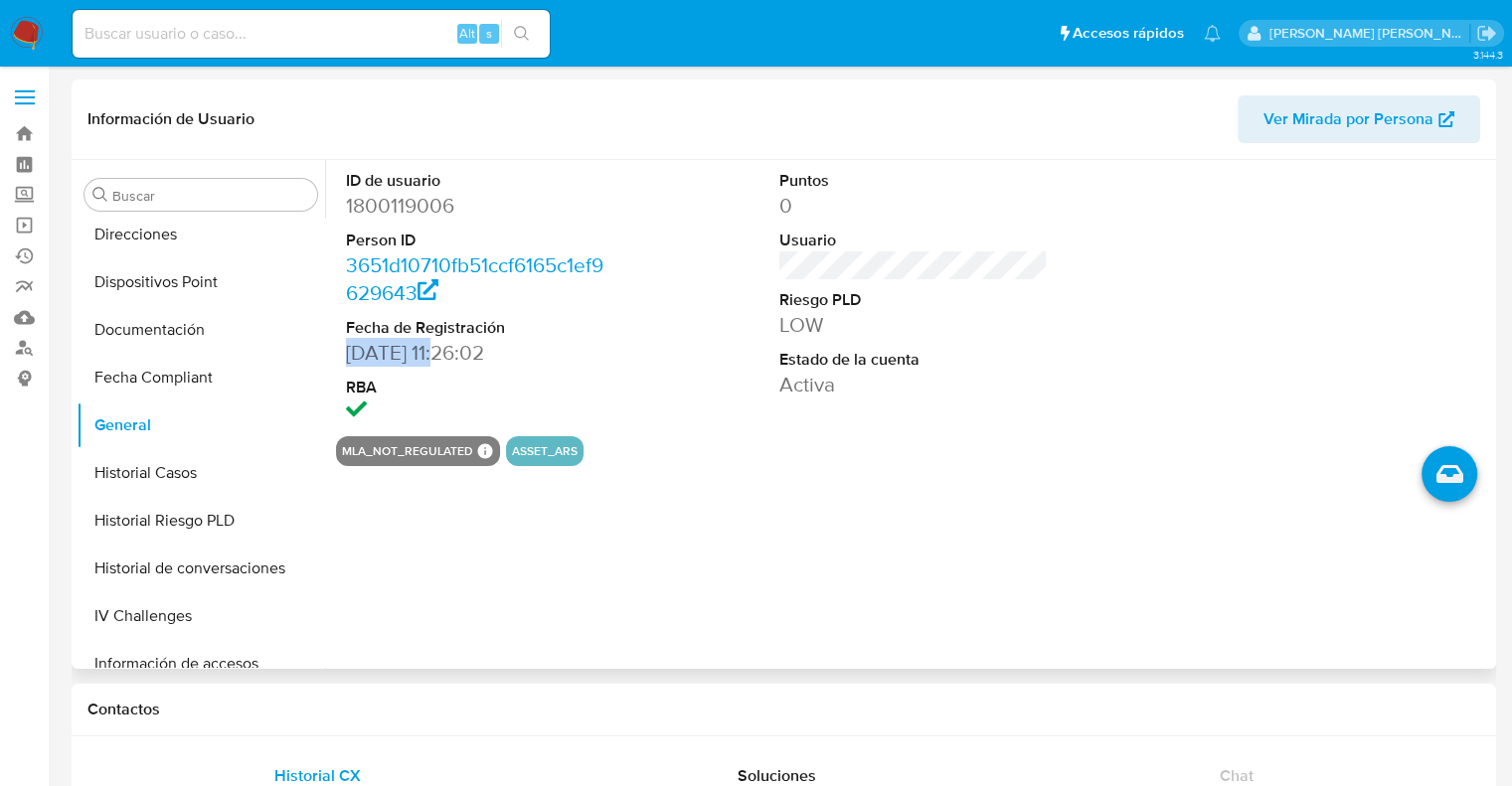 drag, startPoint x: 348, startPoint y: 356, endPoint x: 453, endPoint y: 354, distance: 105.01905 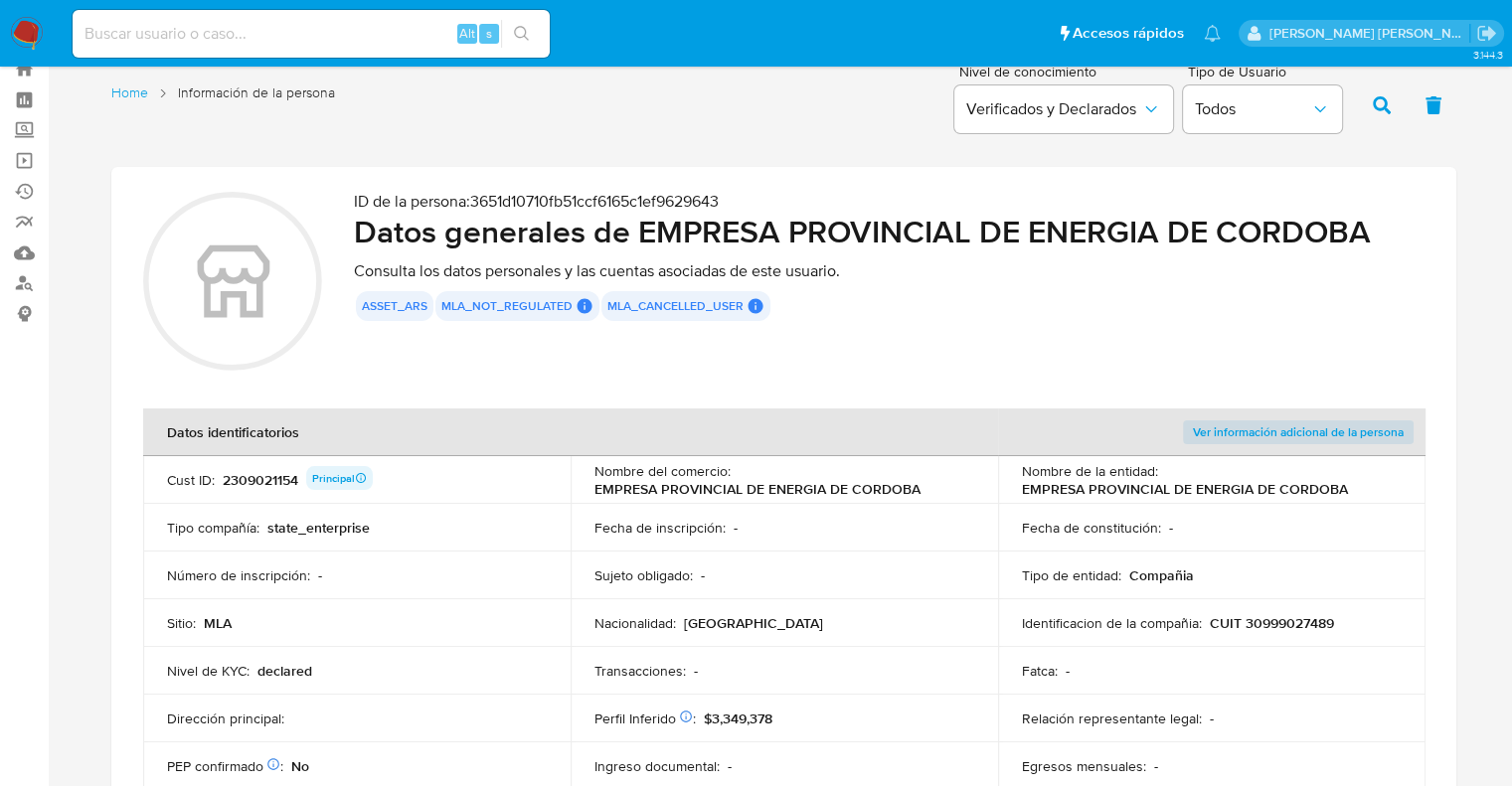 scroll, scrollTop: 99, scrollLeft: 0, axis: vertical 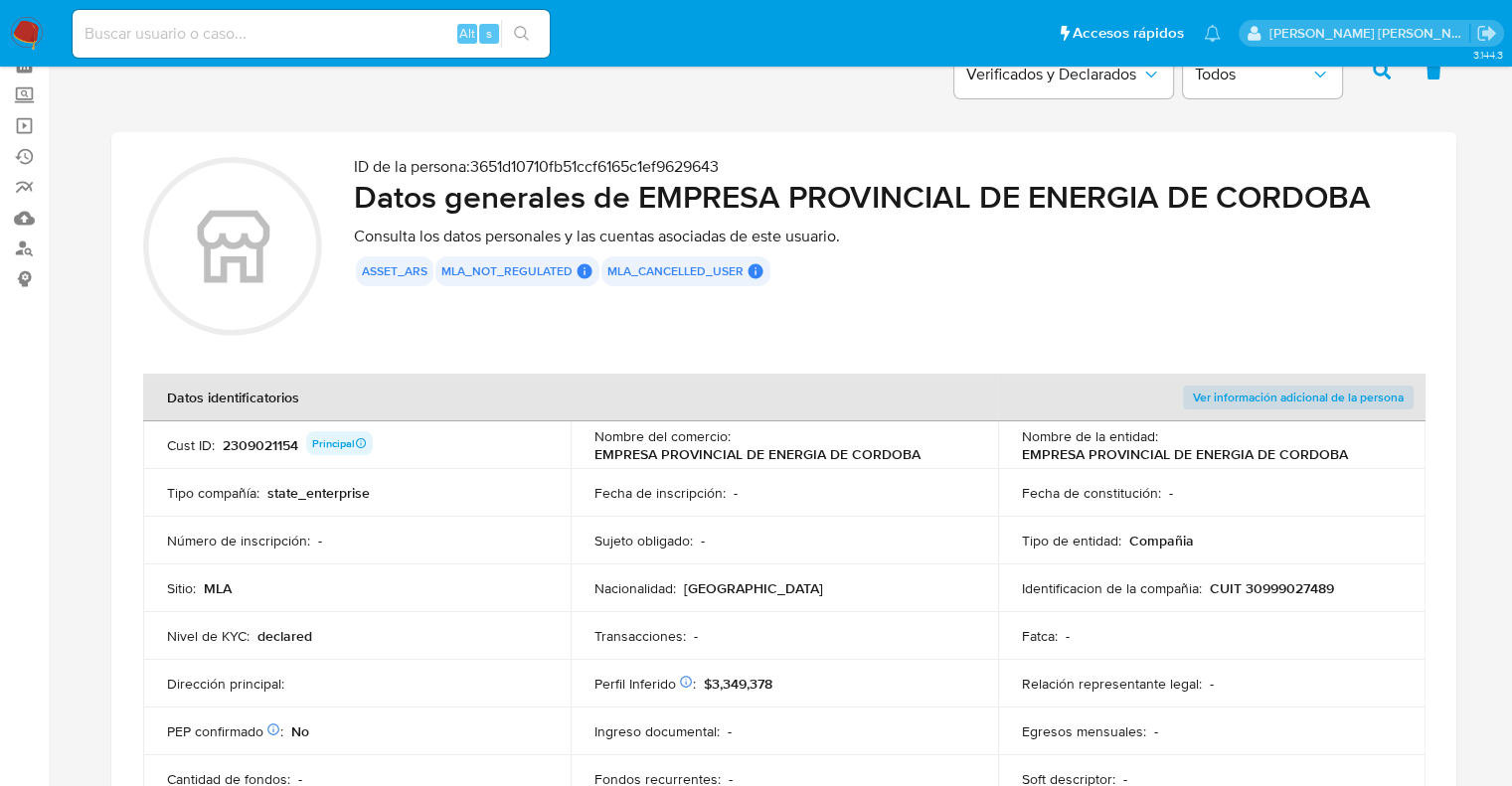drag, startPoint x: 224, startPoint y: 444, endPoint x: 312, endPoint y: 524, distance: 118.92855 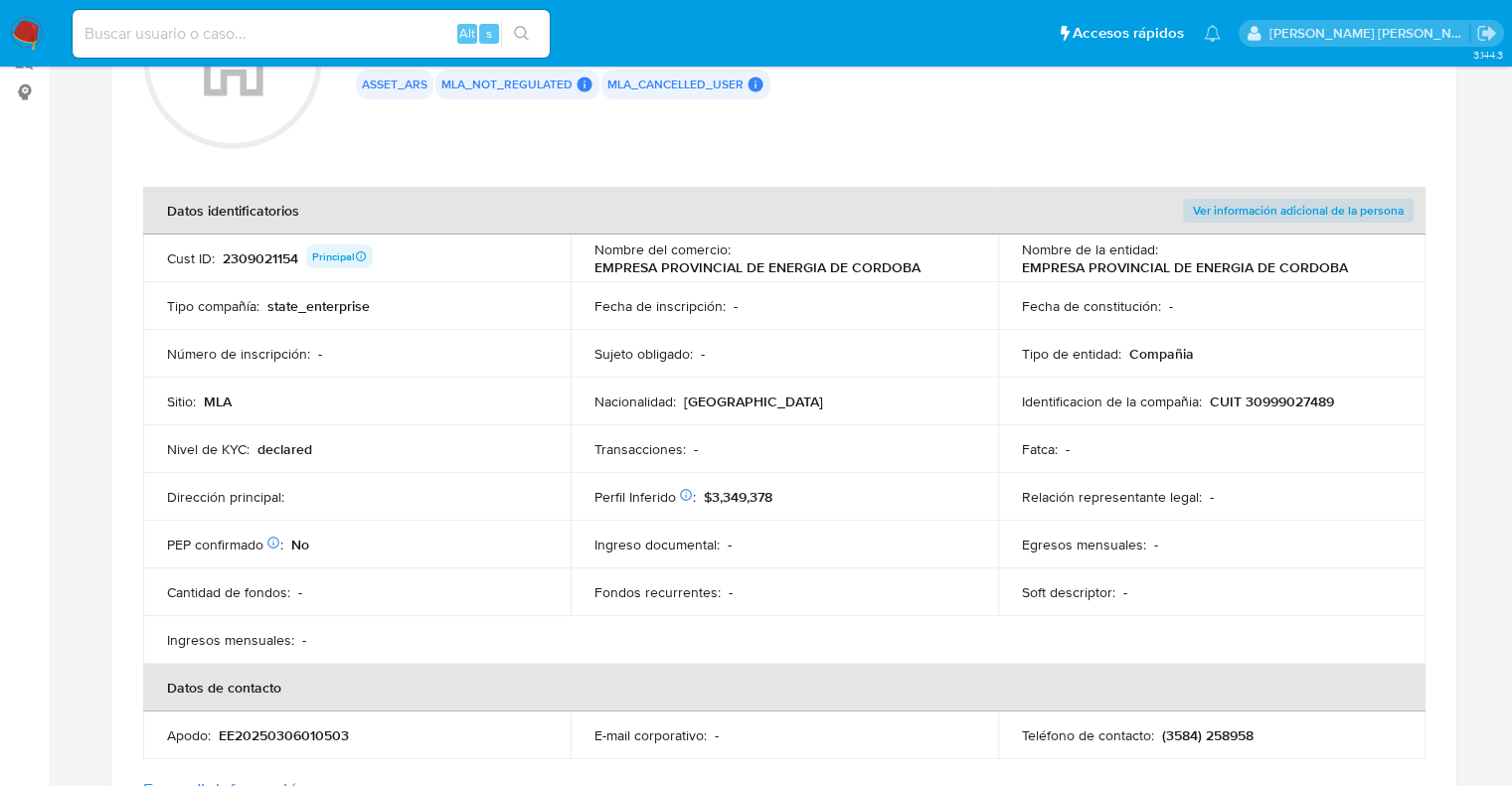scroll, scrollTop: 298, scrollLeft: 0, axis: vertical 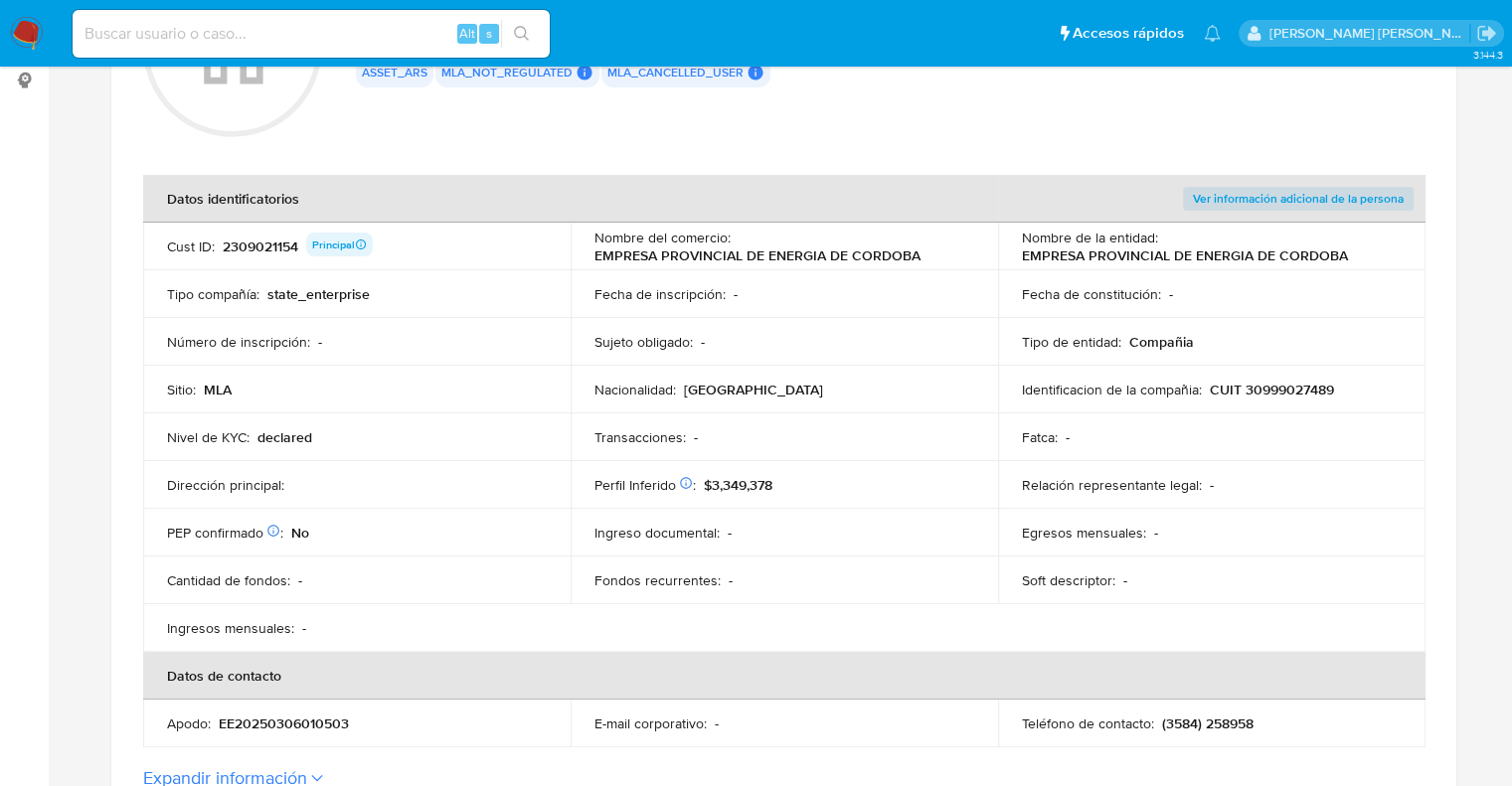 click on "Fecha de constitución :    -" at bounding box center (1212, 294) 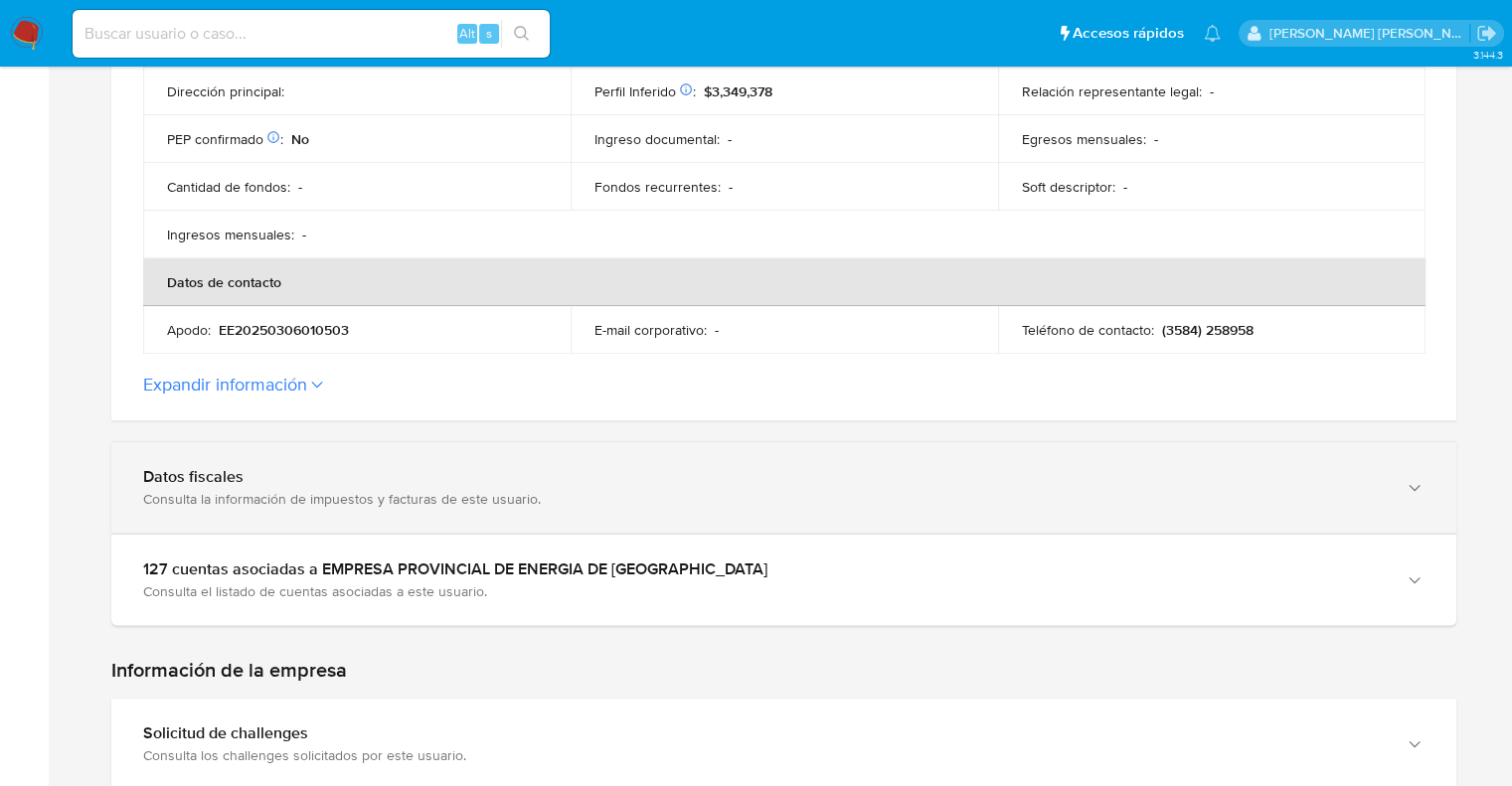 scroll, scrollTop: 795, scrollLeft: 0, axis: vertical 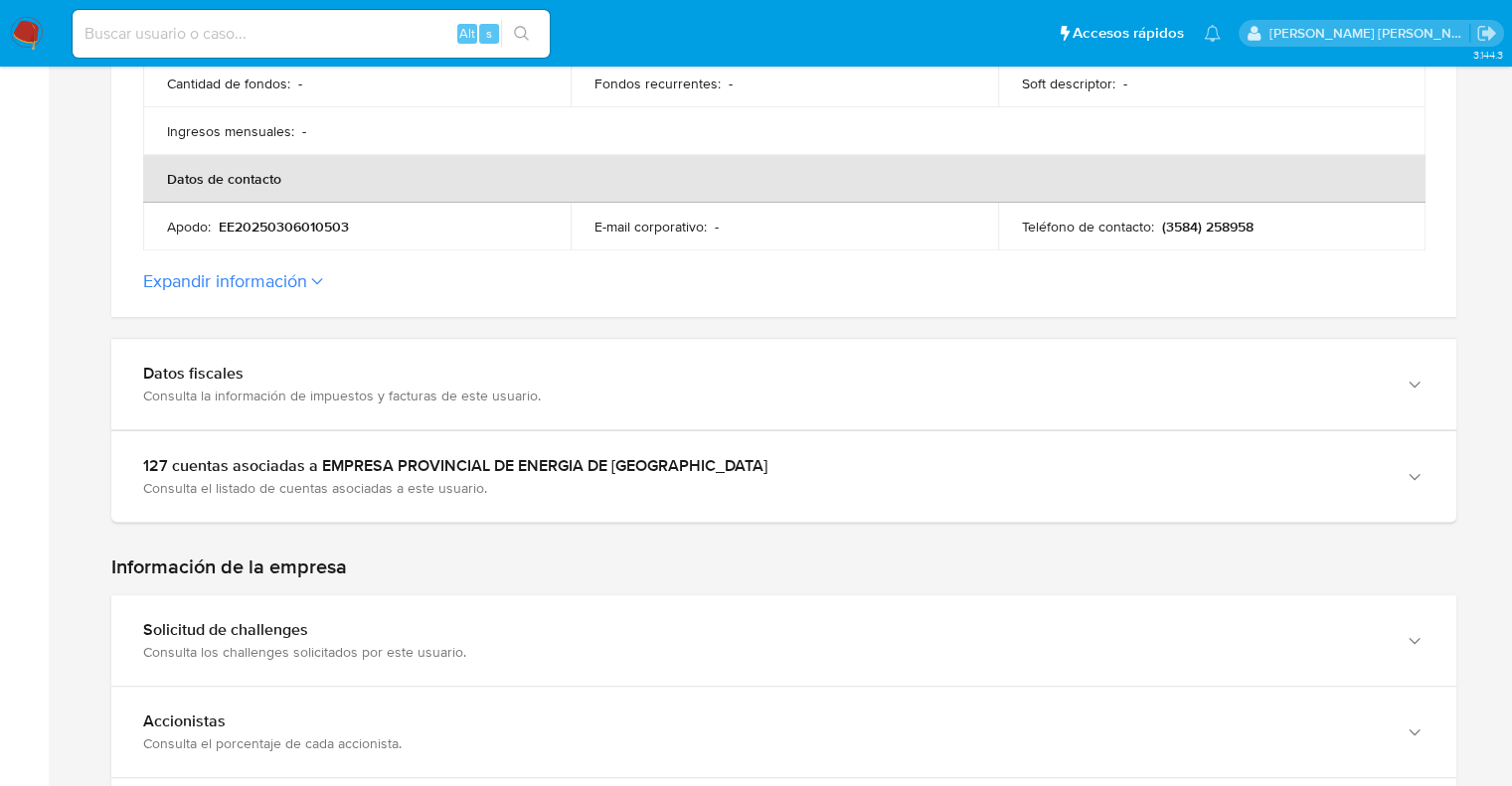 click on "Expandir información" at bounding box center (225, 281) 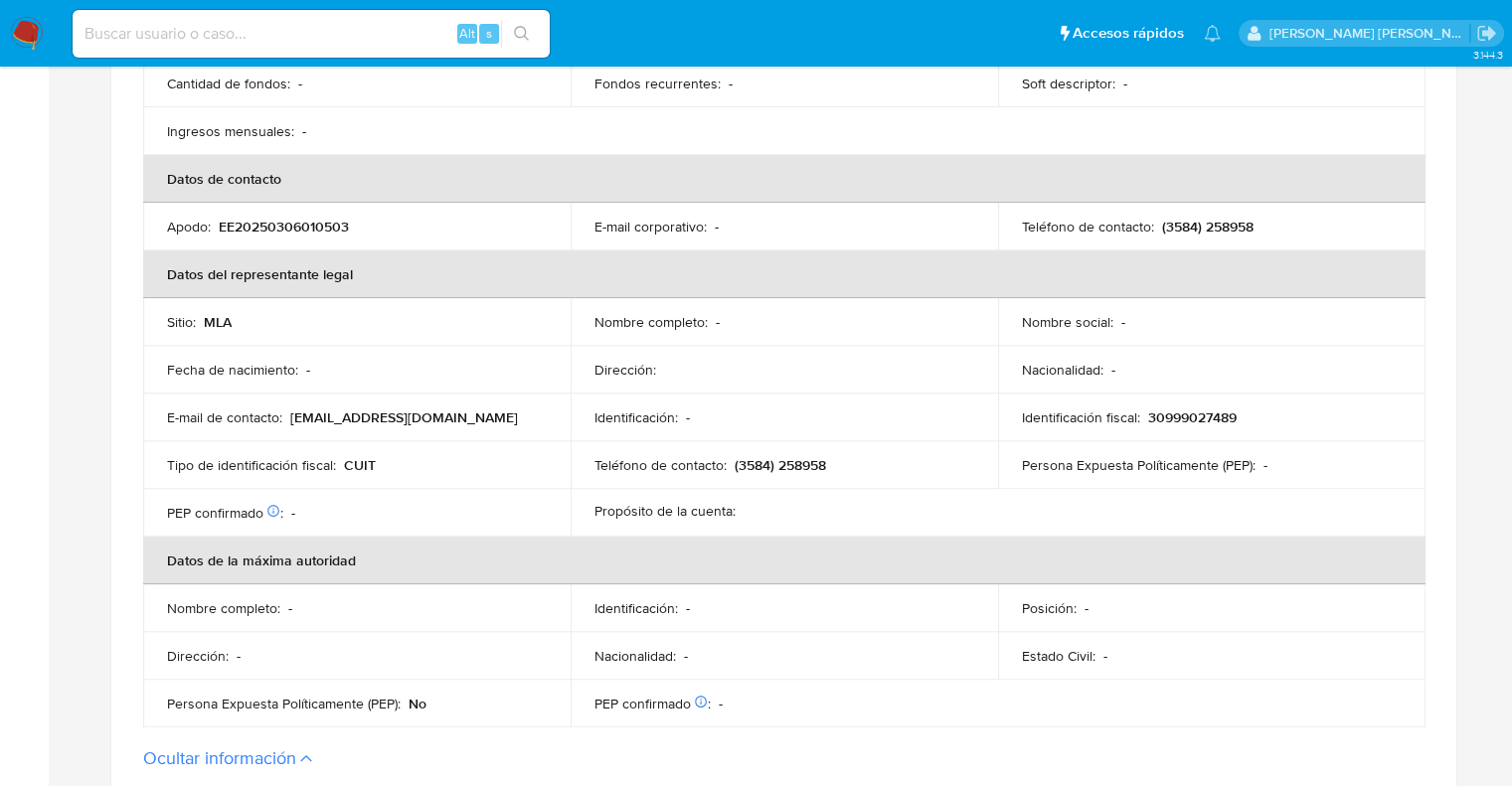 click on "Datos del representante legal" at bounding box center [784, 274] 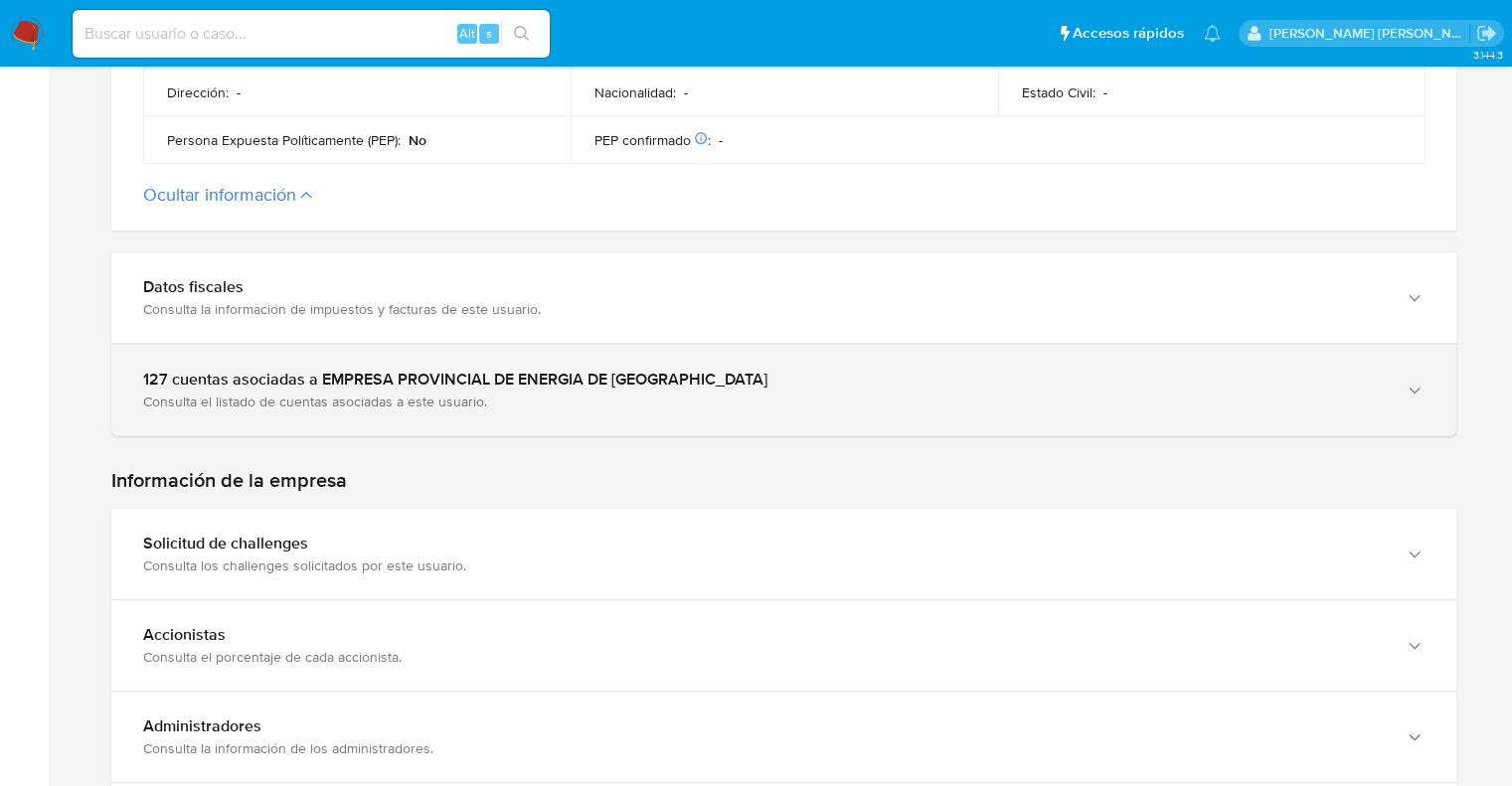 scroll, scrollTop: 1391, scrollLeft: 0, axis: vertical 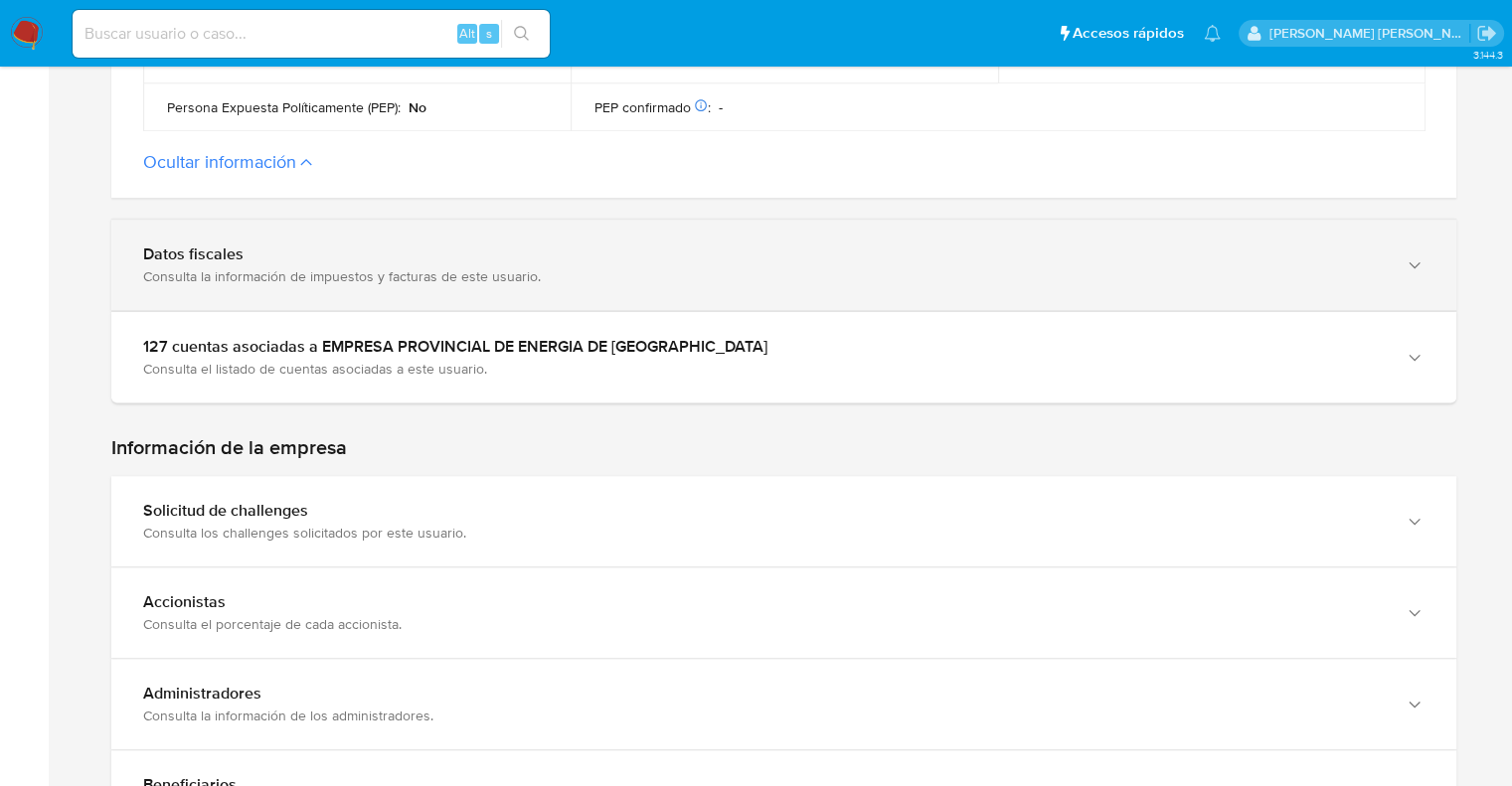 click on "Consulta la información de impuestos y facturas de este usuario." at bounding box center [763, 276] 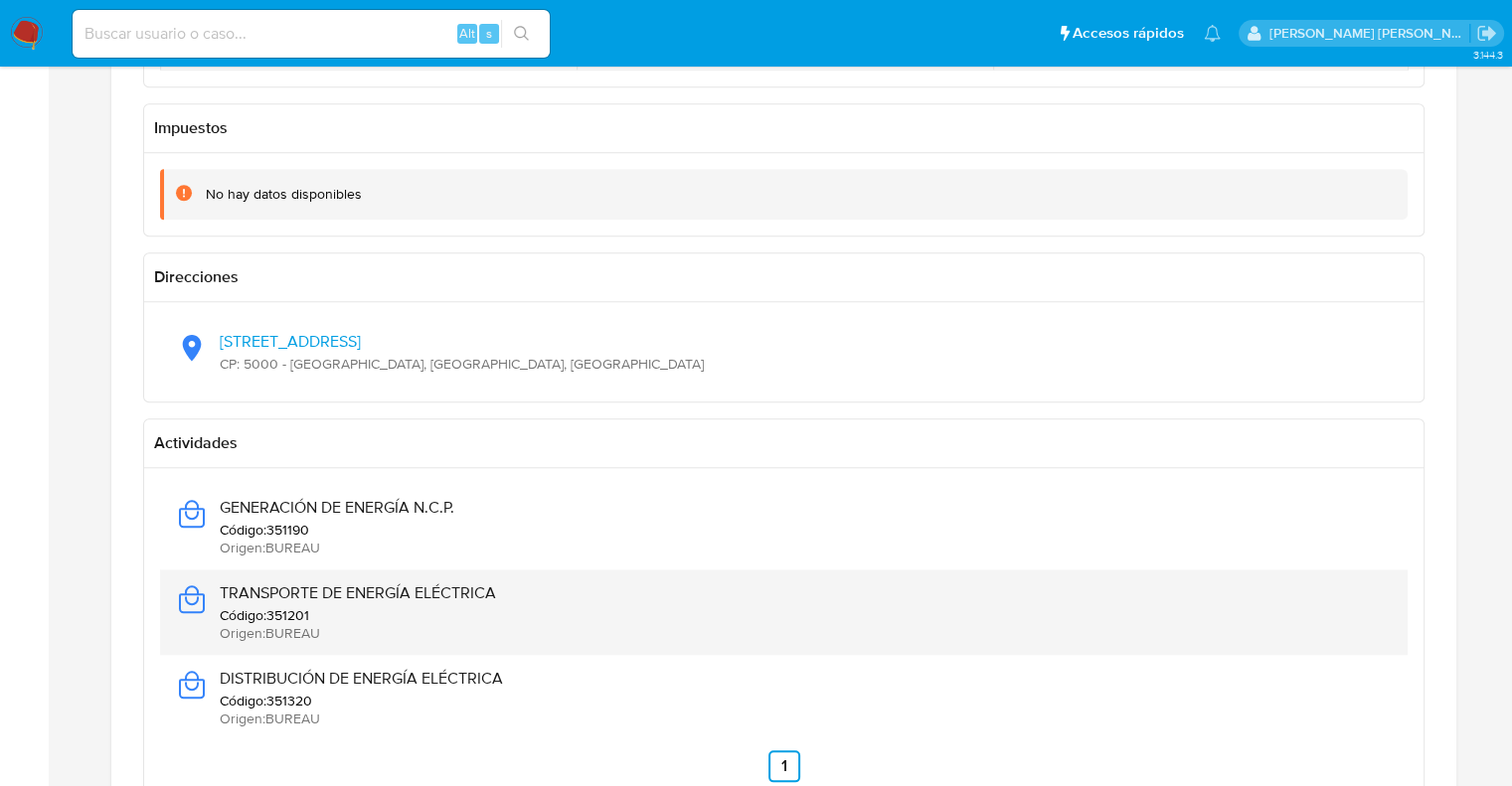 scroll, scrollTop: 1888, scrollLeft: 0, axis: vertical 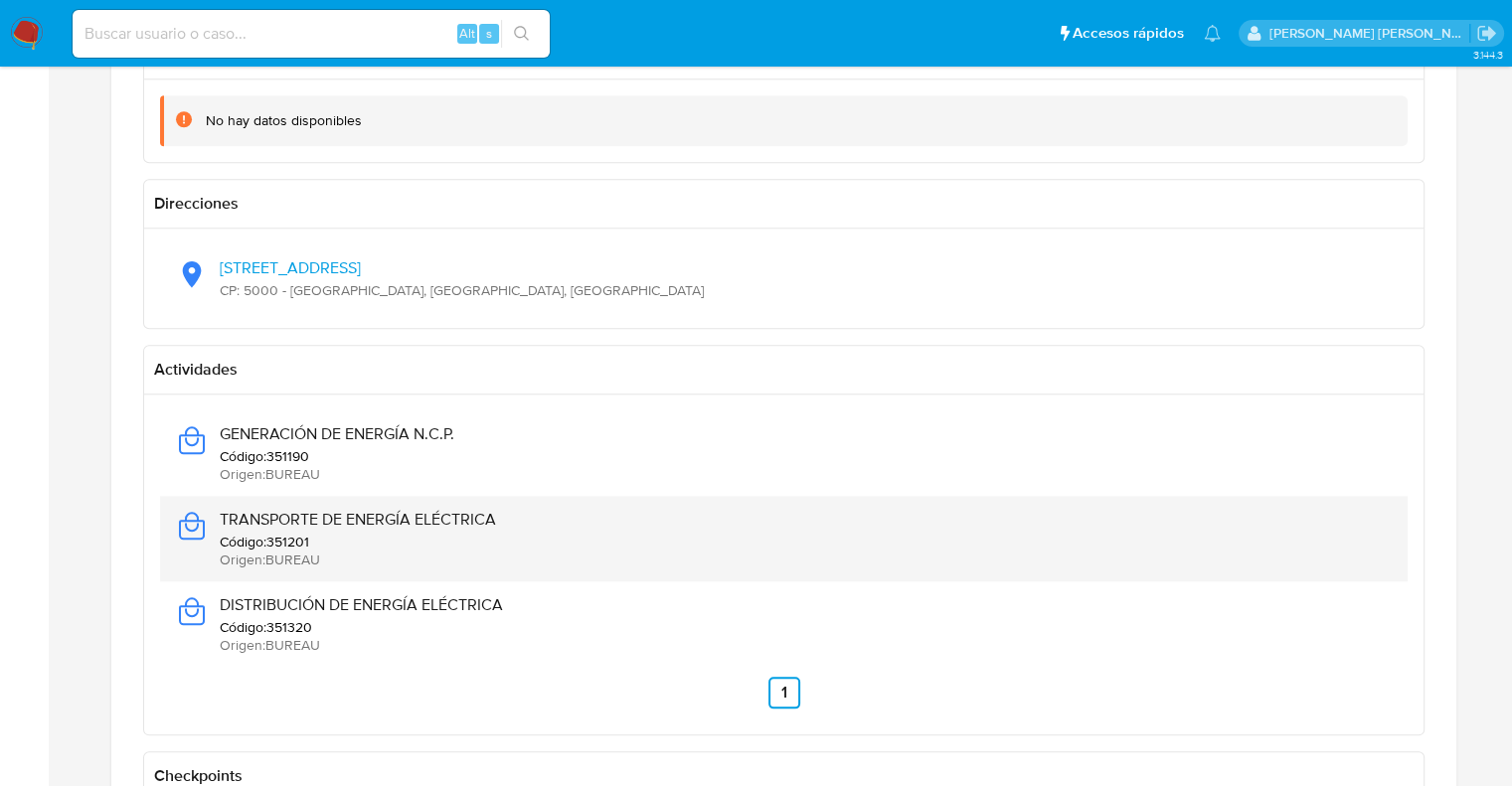 type 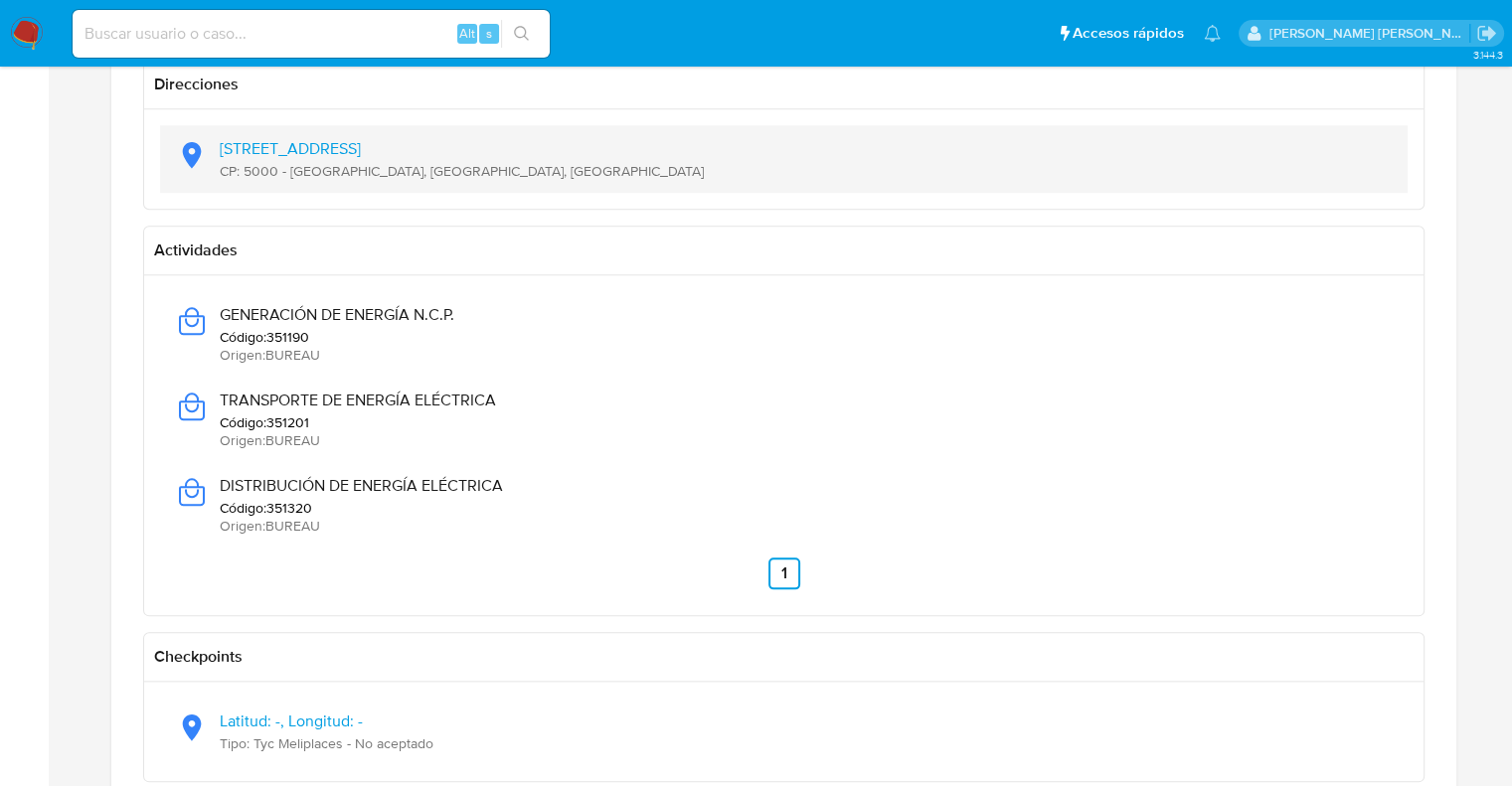 scroll, scrollTop: 1888, scrollLeft: 0, axis: vertical 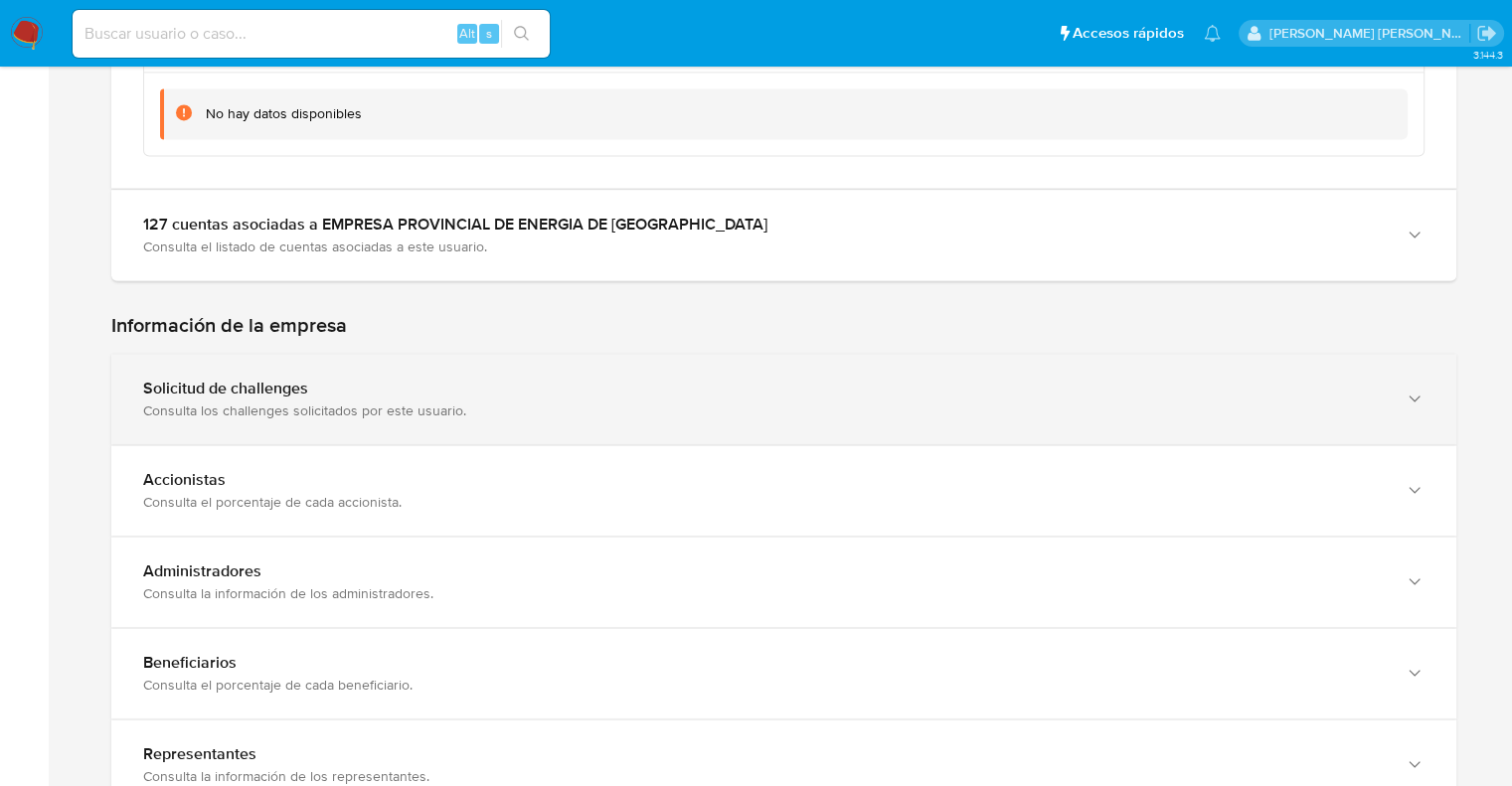 click on "Accionistas" at bounding box center [763, 480] 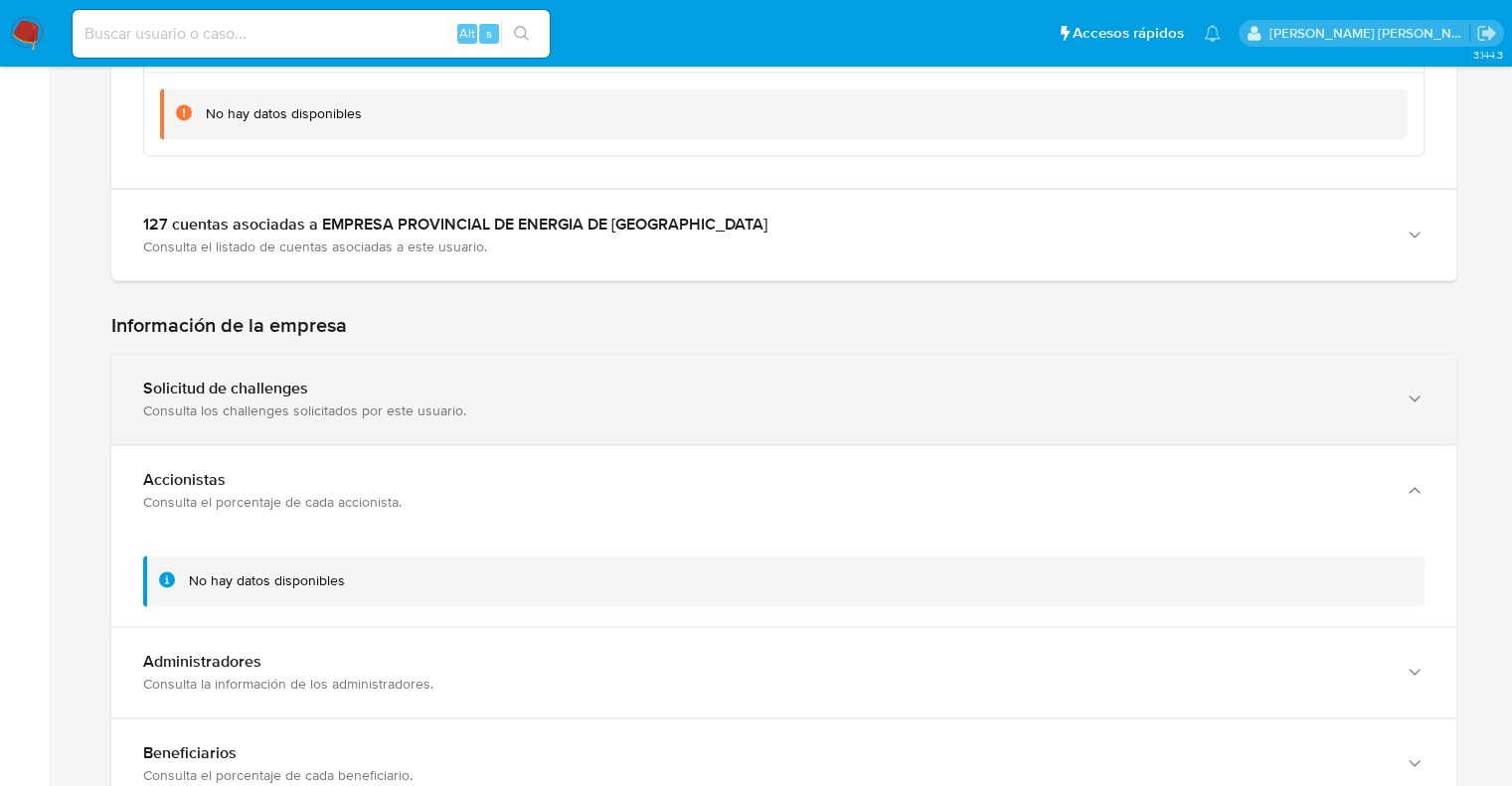 drag, startPoint x: 246, startPoint y: 393, endPoint x: 251, endPoint y: 404, distance: 12 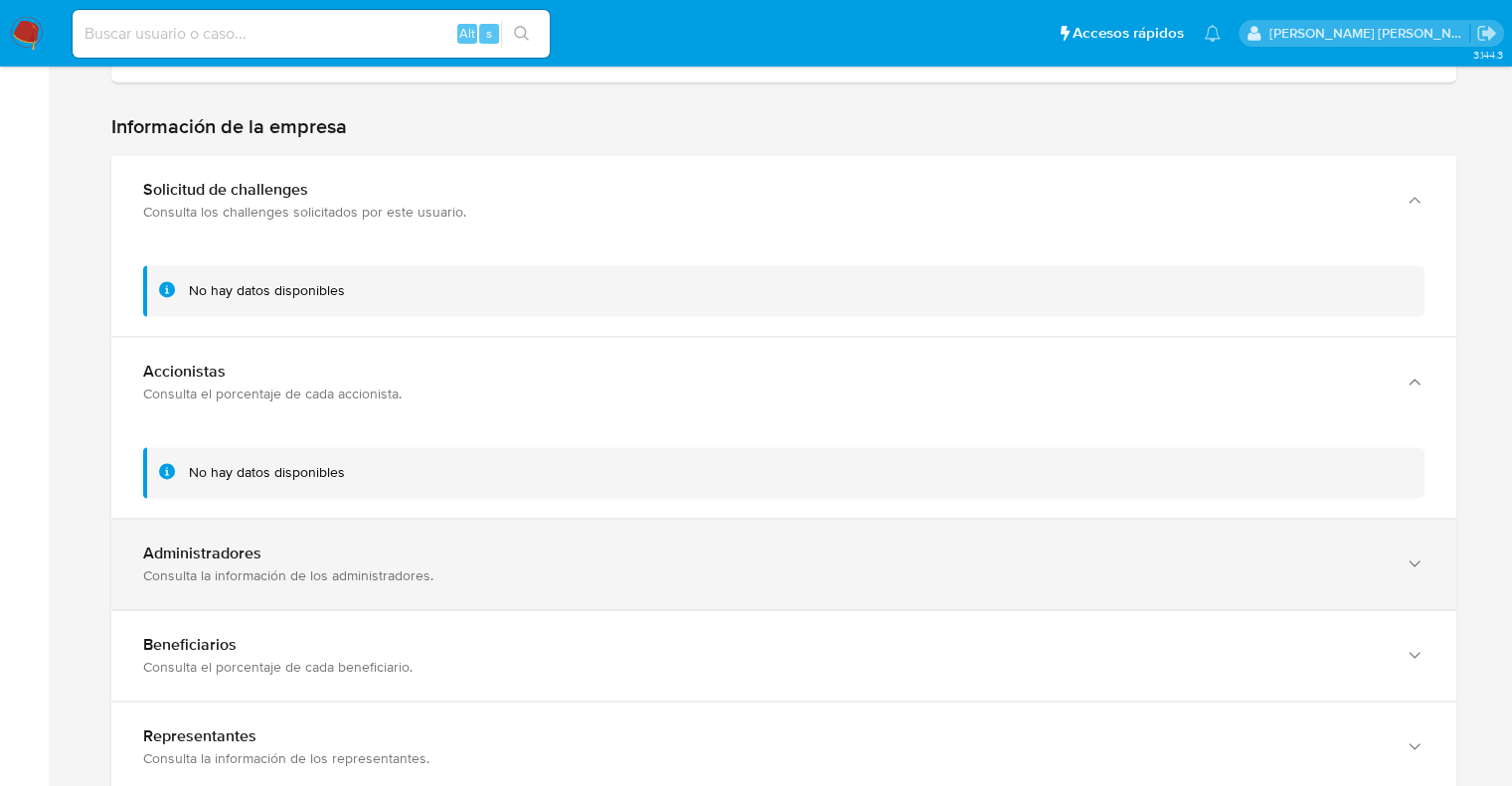click on "Administradores" at bounding box center [763, 553] 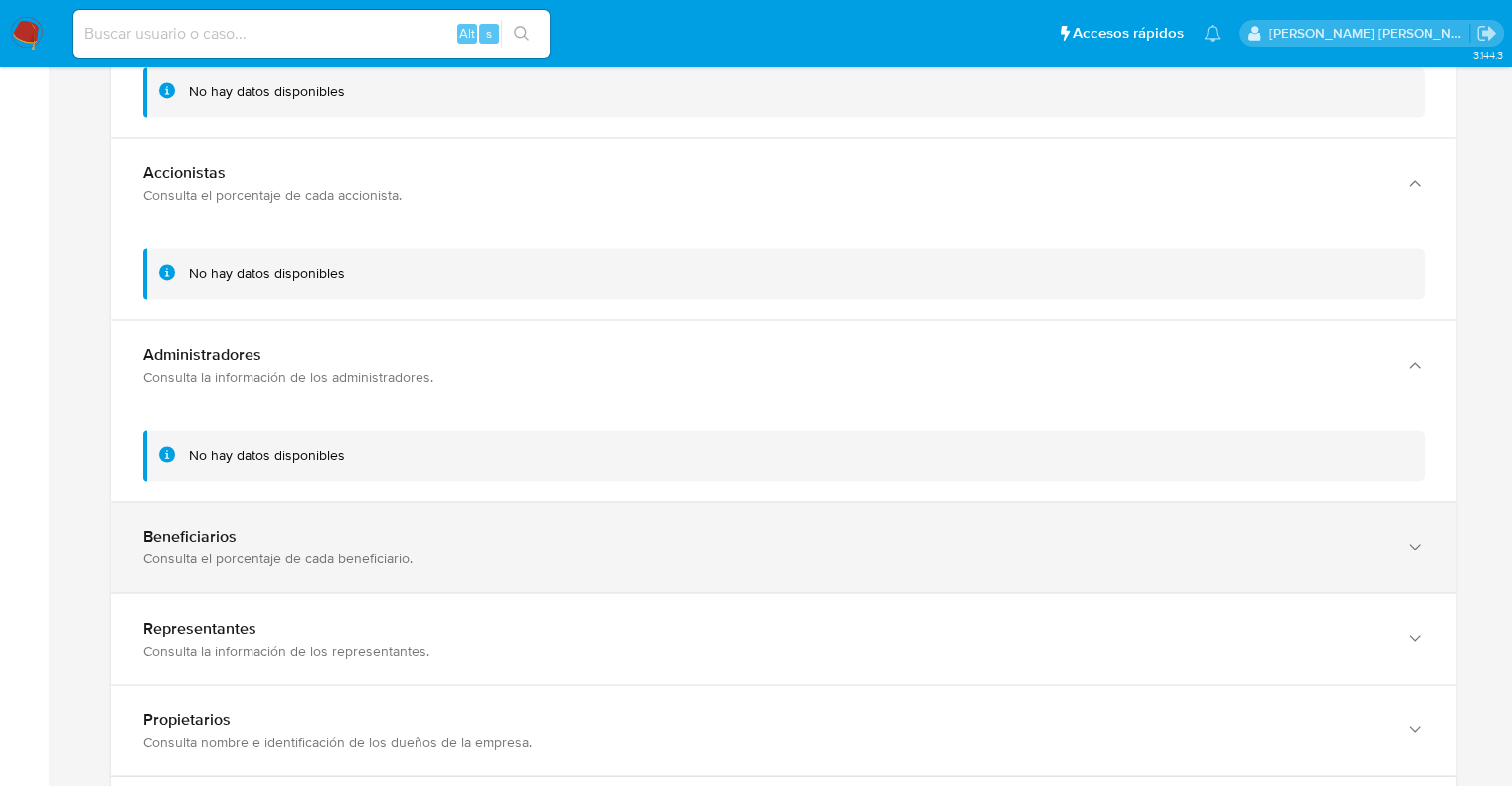 click on "Consulta el porcentaje de cada beneficiario." at bounding box center [763, 558] 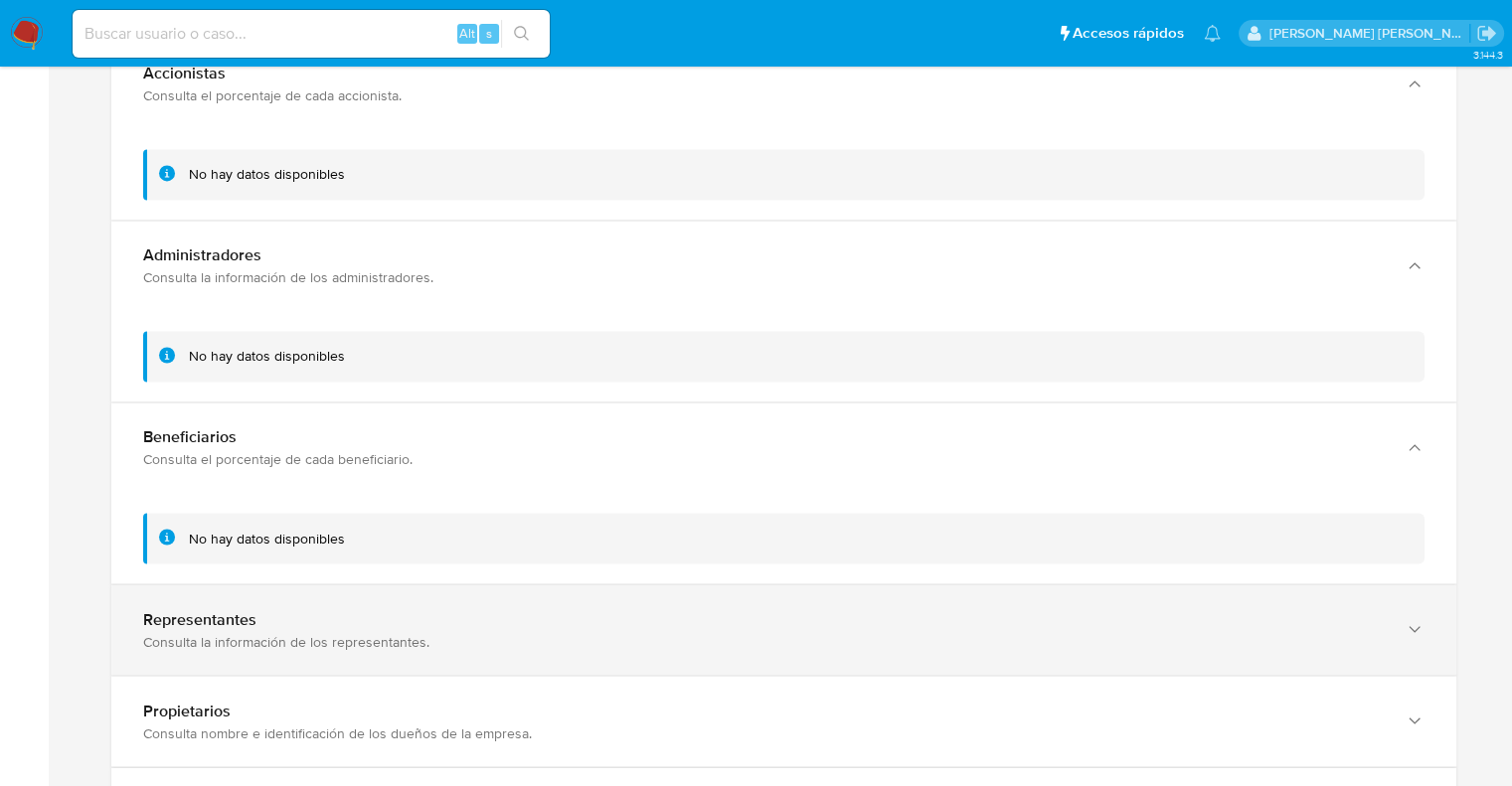 click on "Consulta la información de los representantes." at bounding box center [763, 641] 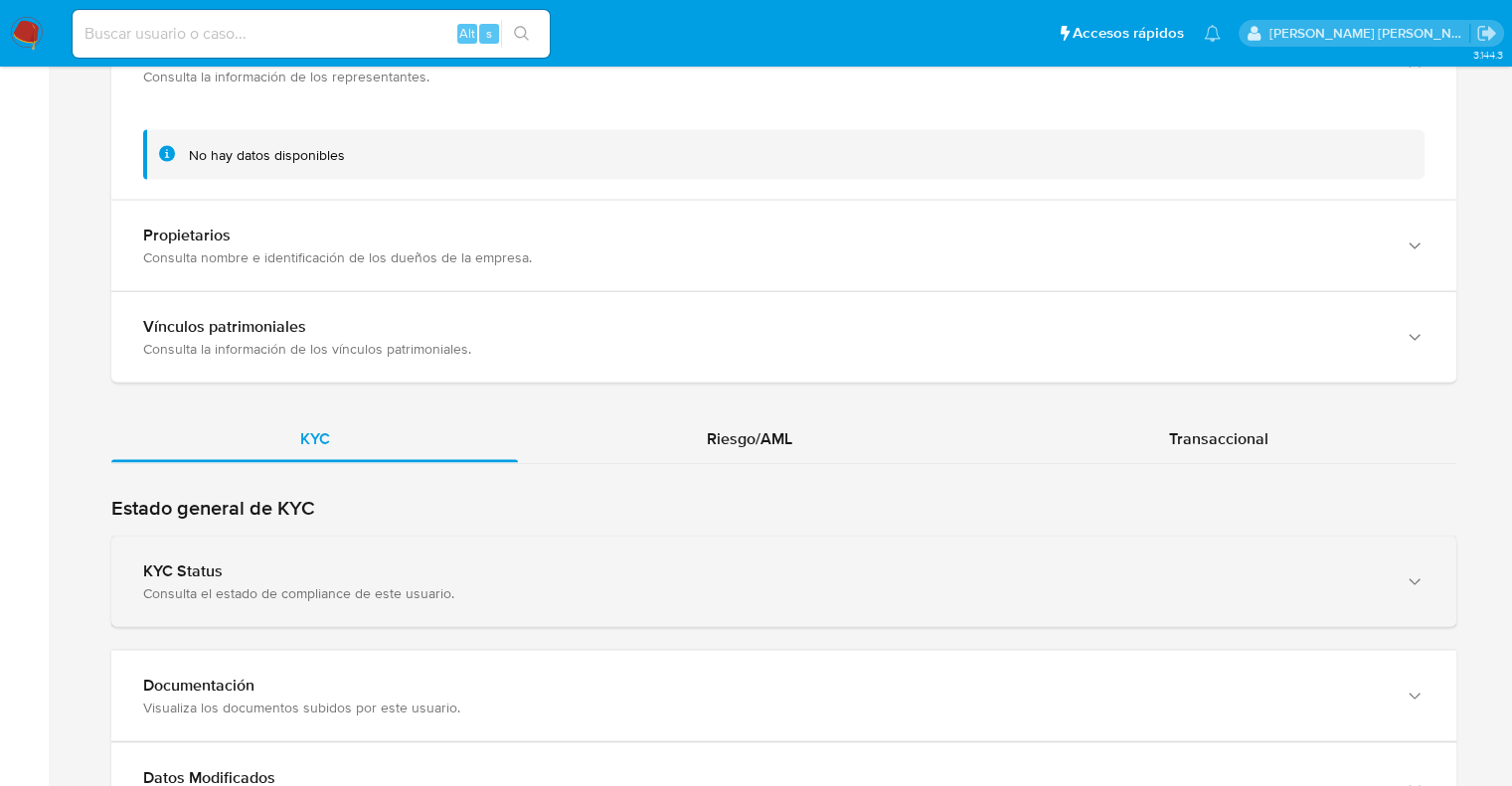 scroll, scrollTop: 3875, scrollLeft: 0, axis: vertical 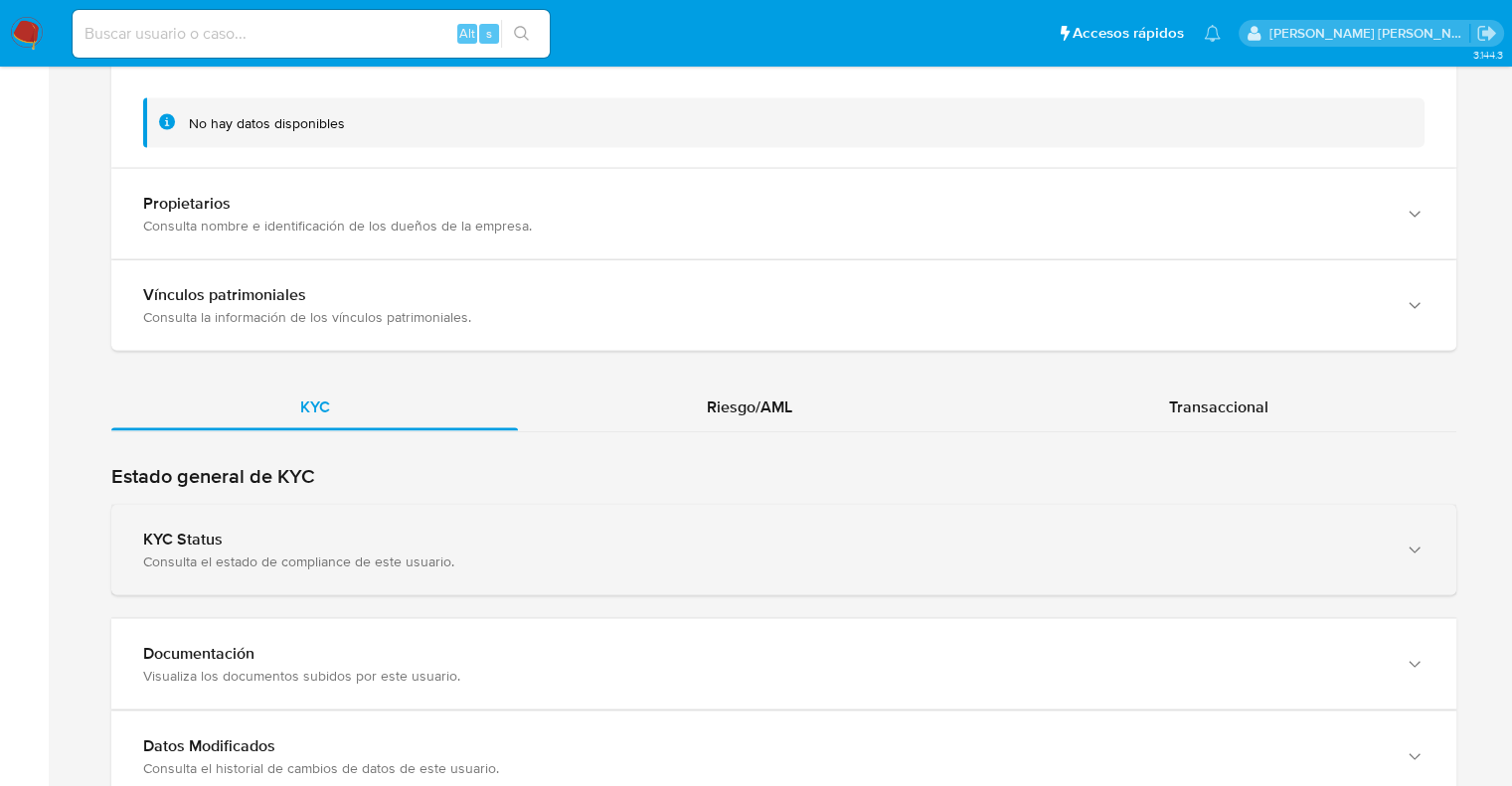 click on "KYC Status Consulta el estado de compliance de este usuario." at bounding box center [783, 550] 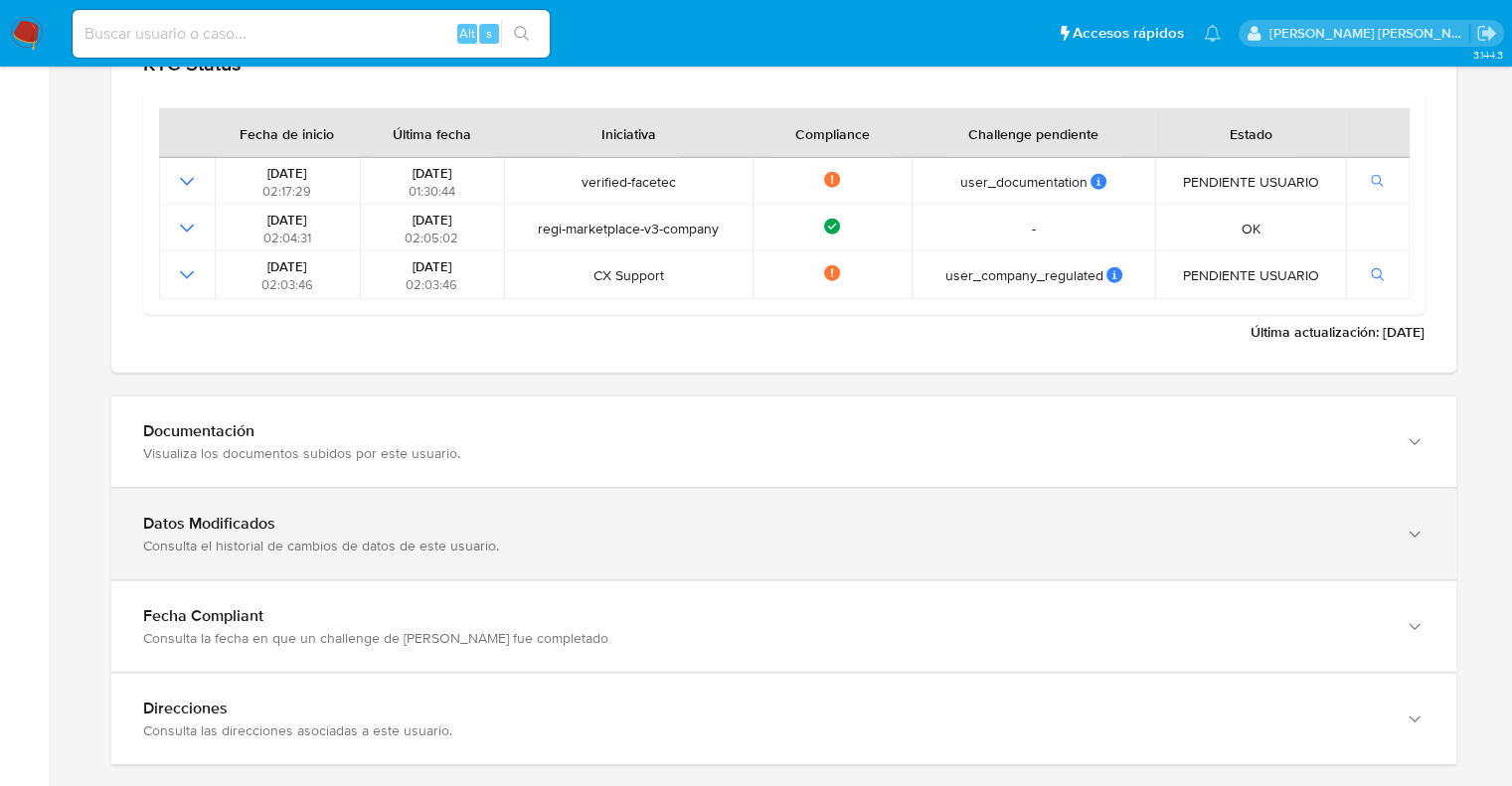 scroll, scrollTop: 4869, scrollLeft: 0, axis: vertical 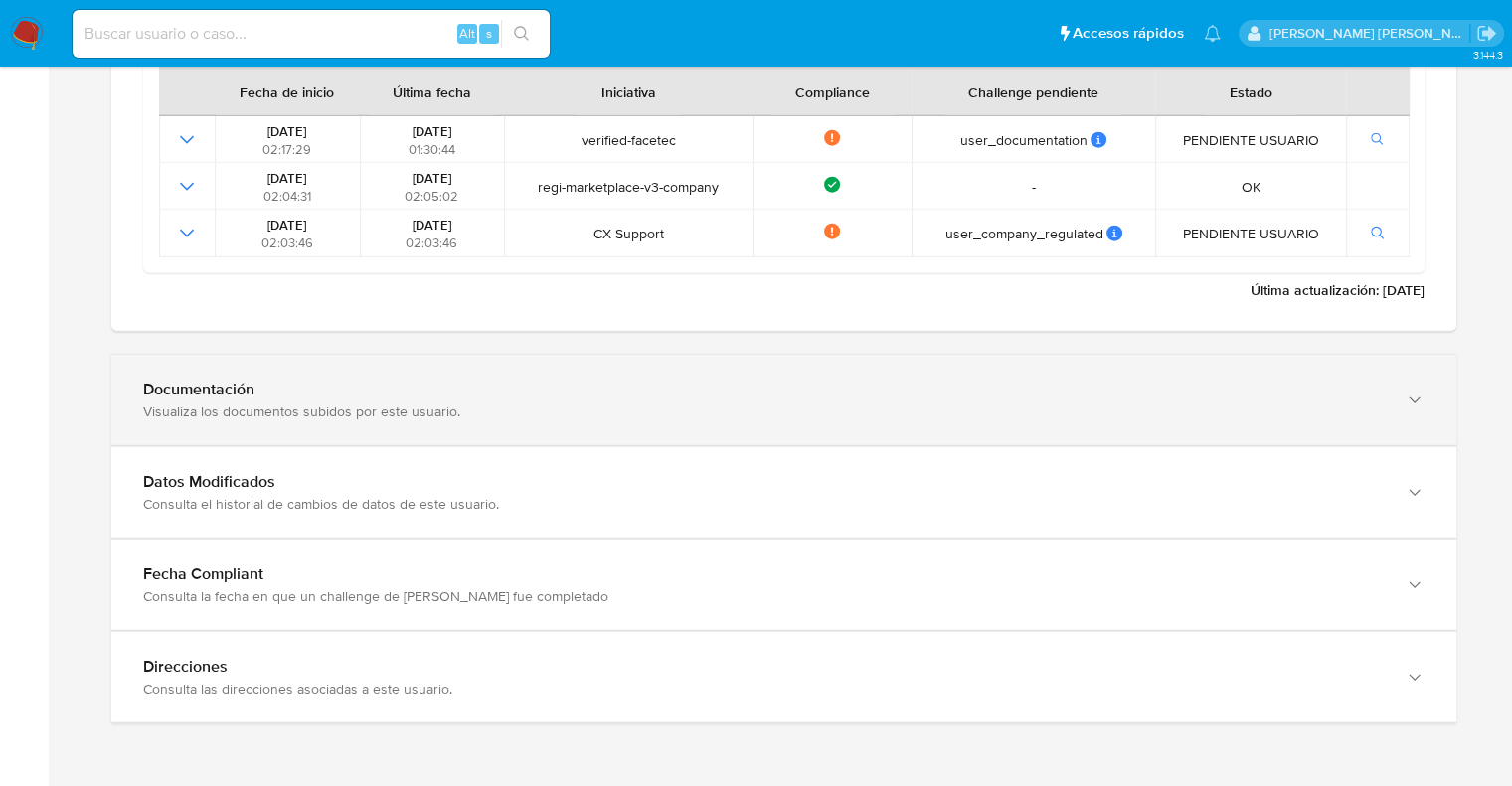 click on "Visualiza los documentos subidos por este usuario." at bounding box center [763, 411] 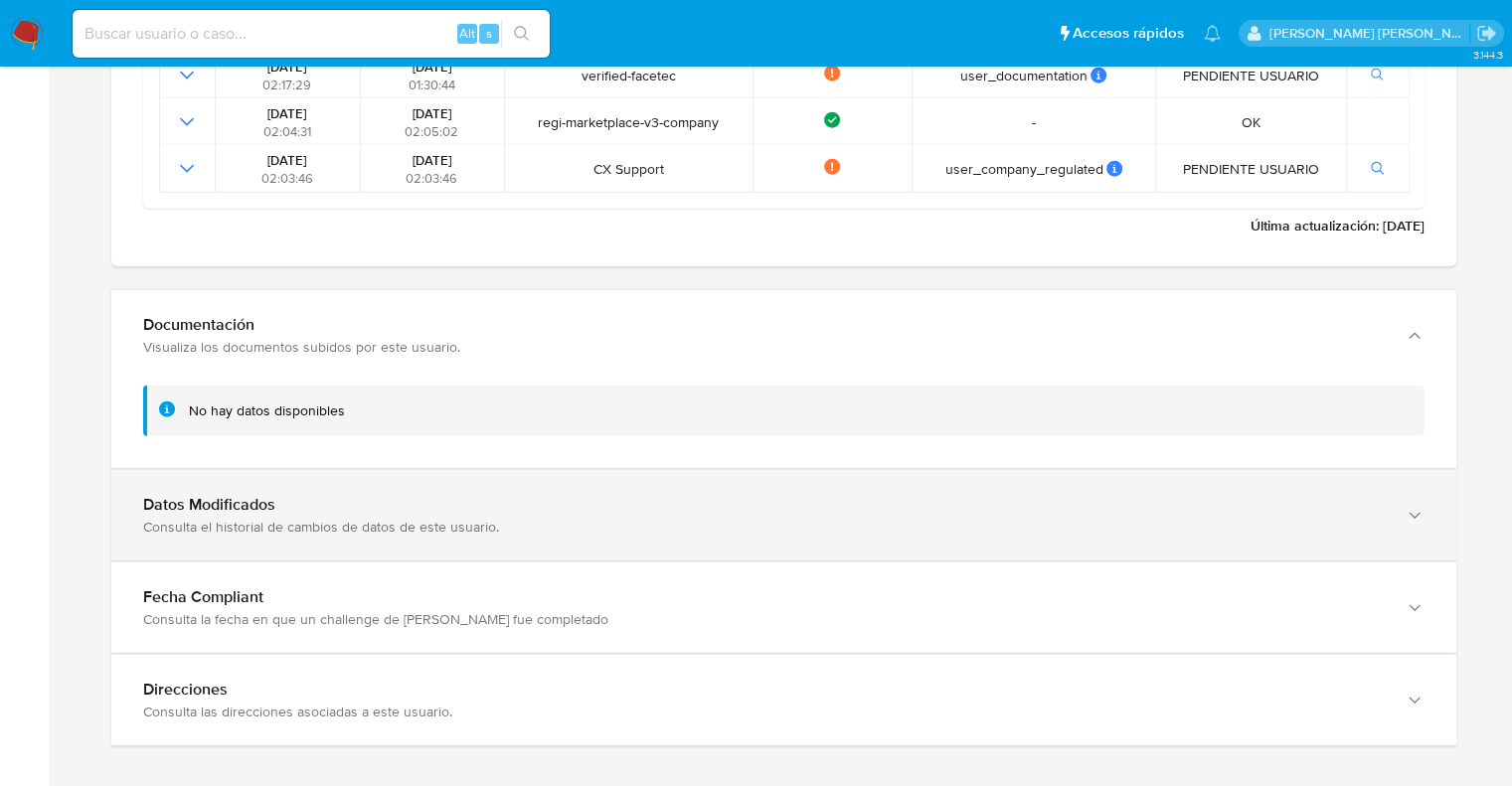 scroll, scrollTop: 4968, scrollLeft: 0, axis: vertical 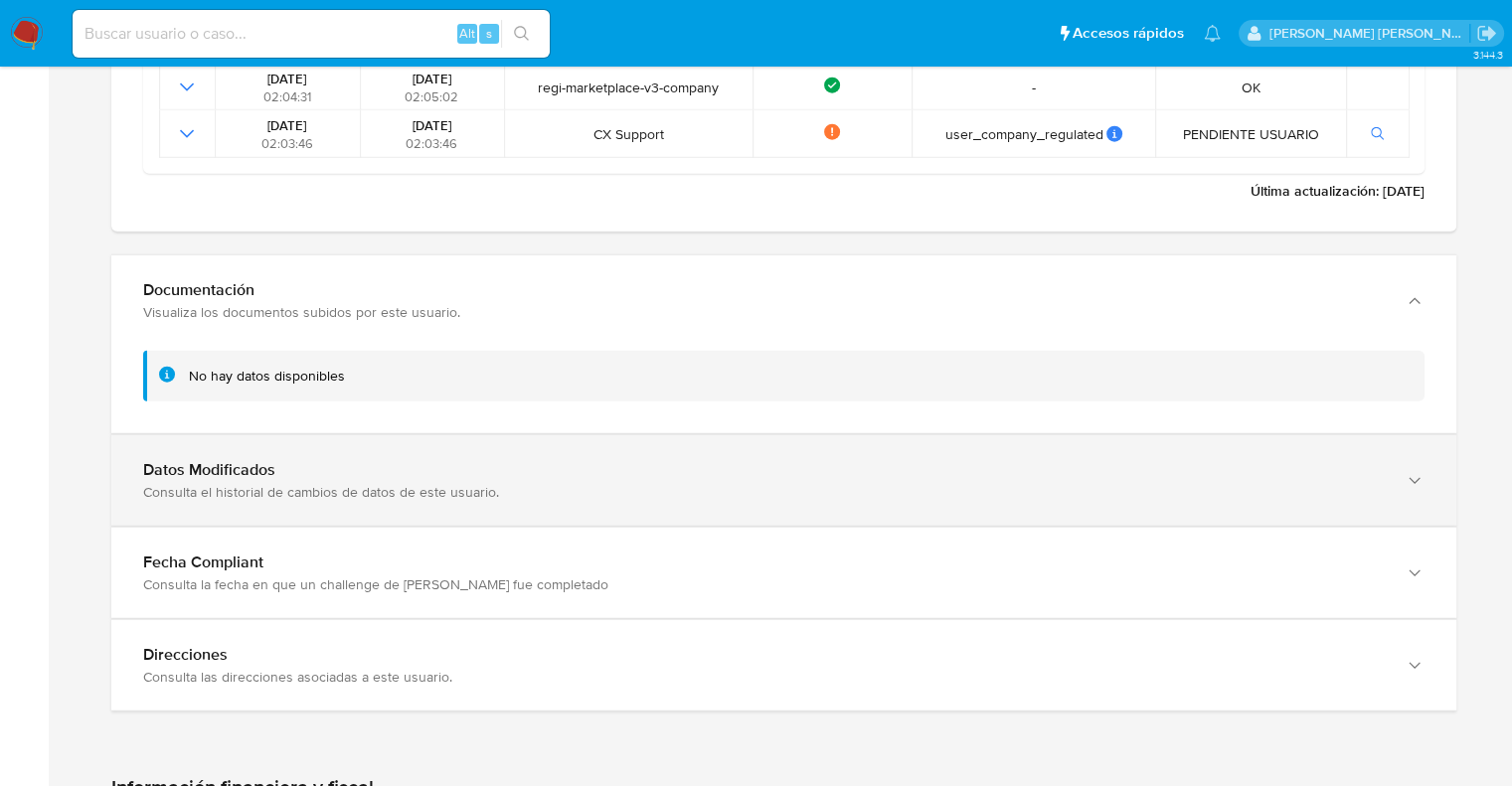 click on "Datos Modificados" at bounding box center (763, 470) 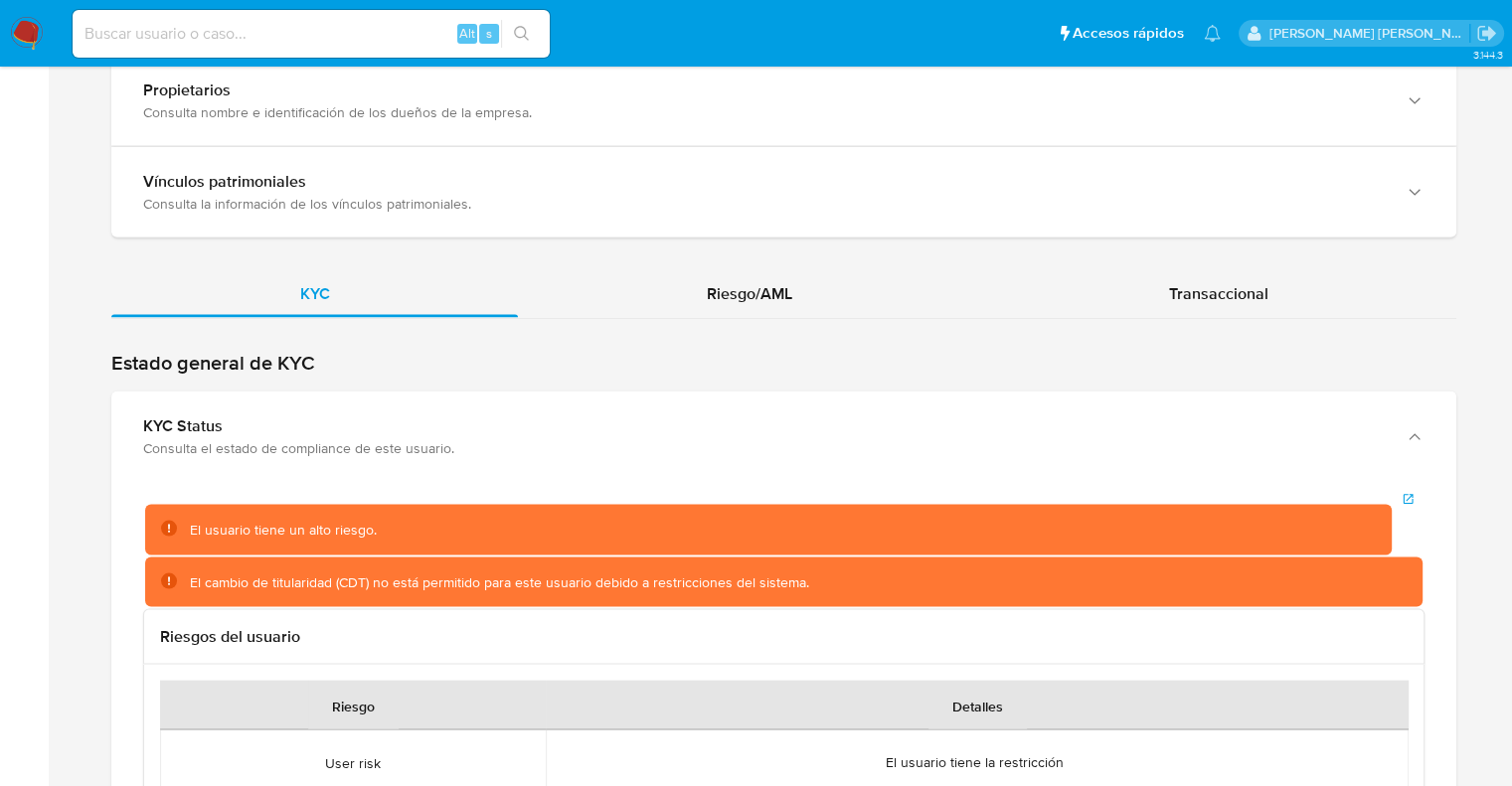 scroll, scrollTop: 3941, scrollLeft: 0, axis: vertical 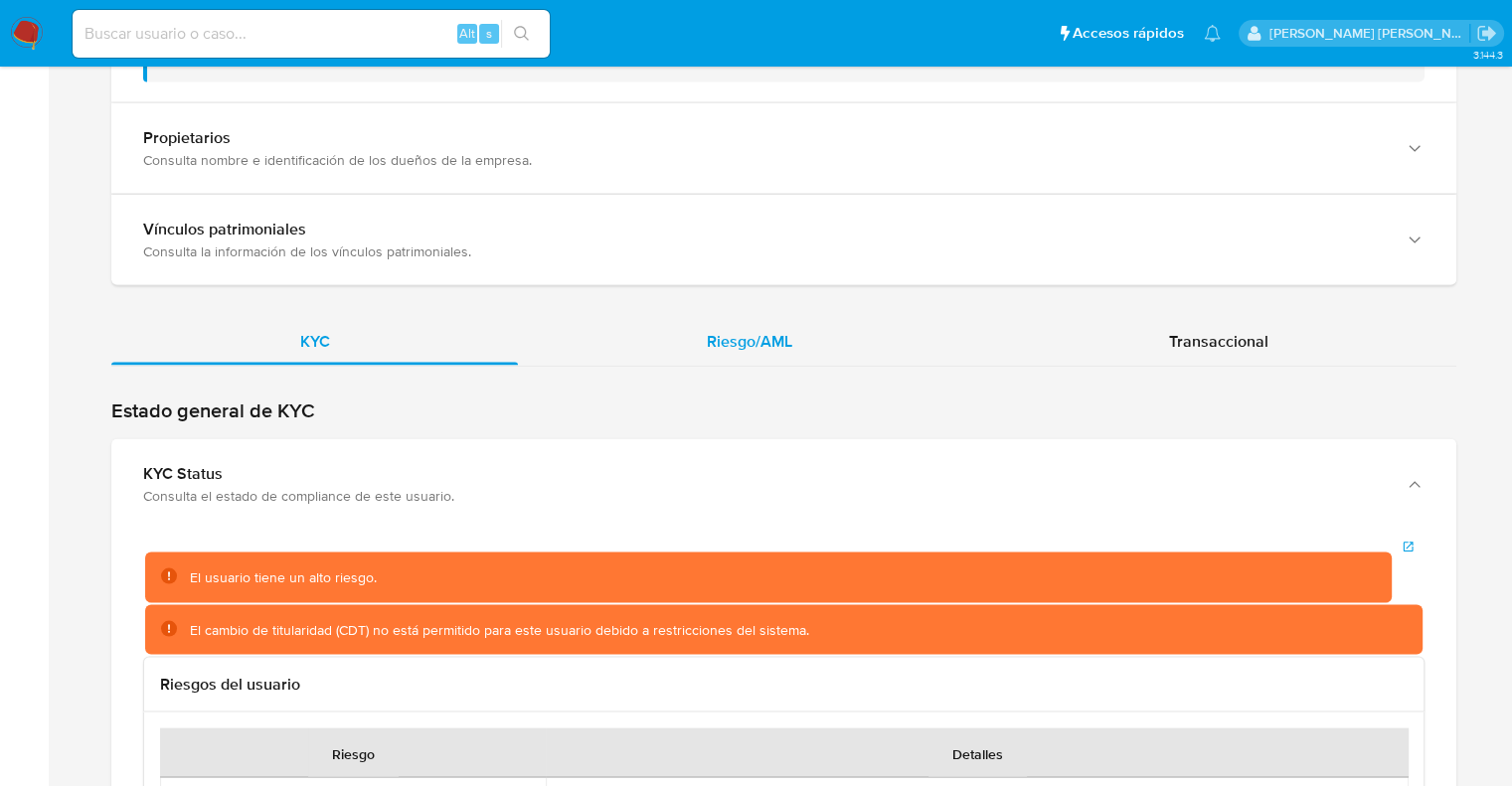 click on "Riesgo/AML" at bounding box center [750, 341] 